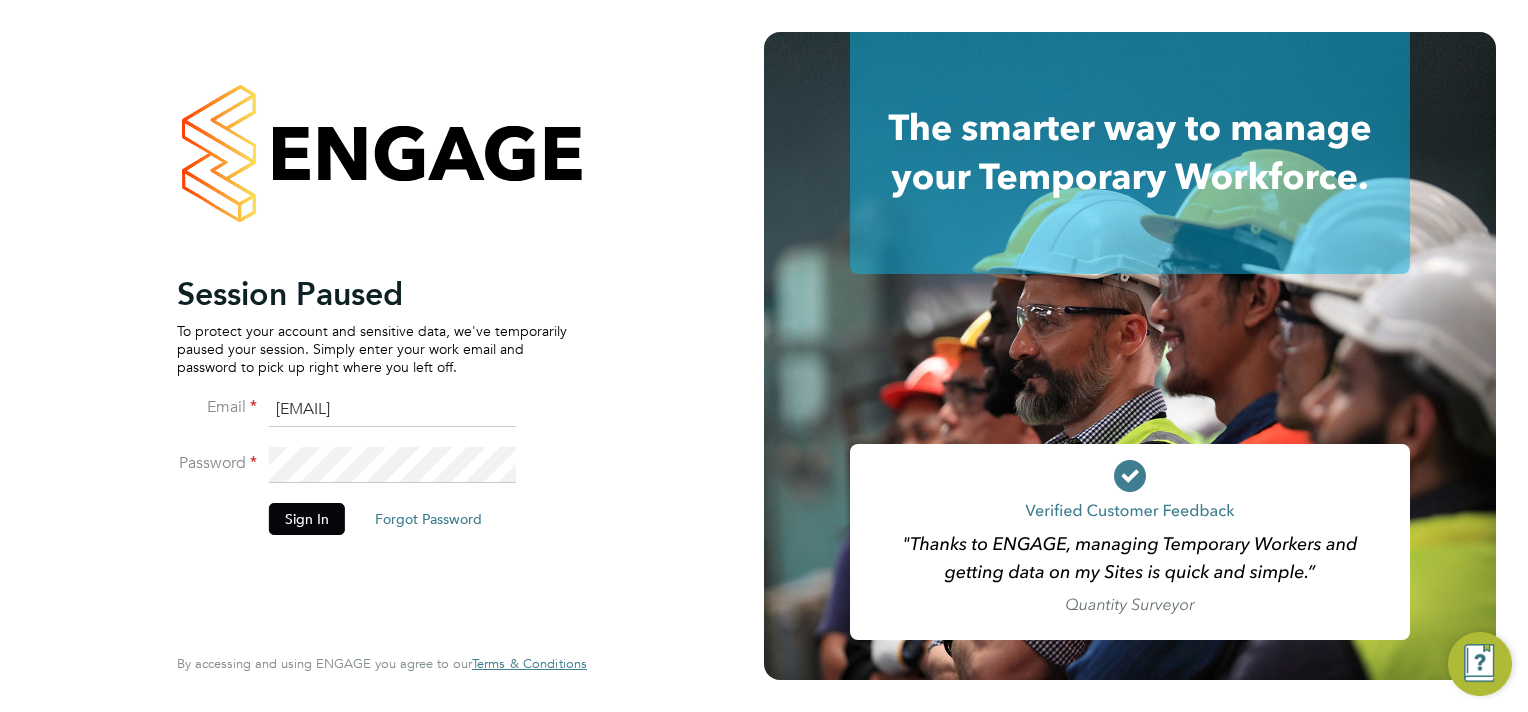 scroll, scrollTop: 0, scrollLeft: 0, axis: both 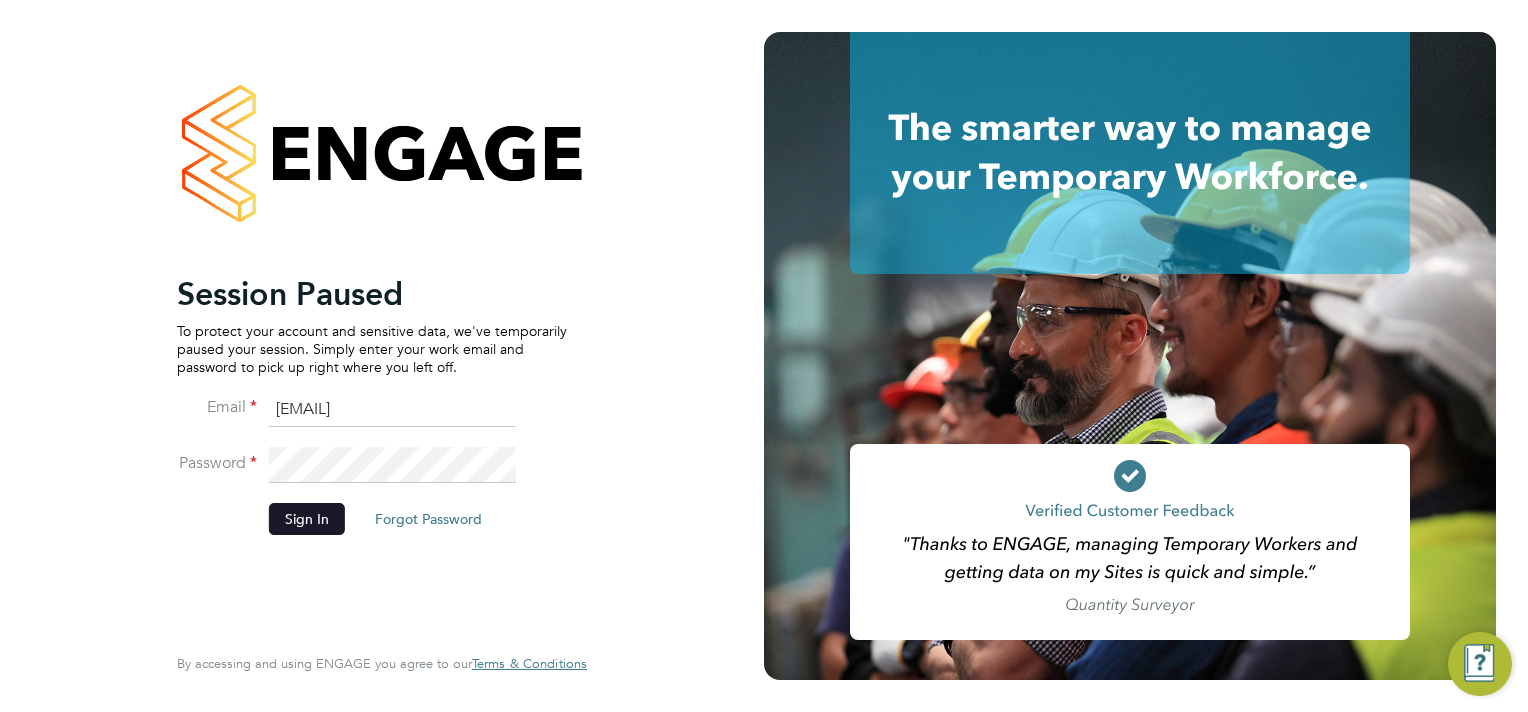 click on "Sign In" 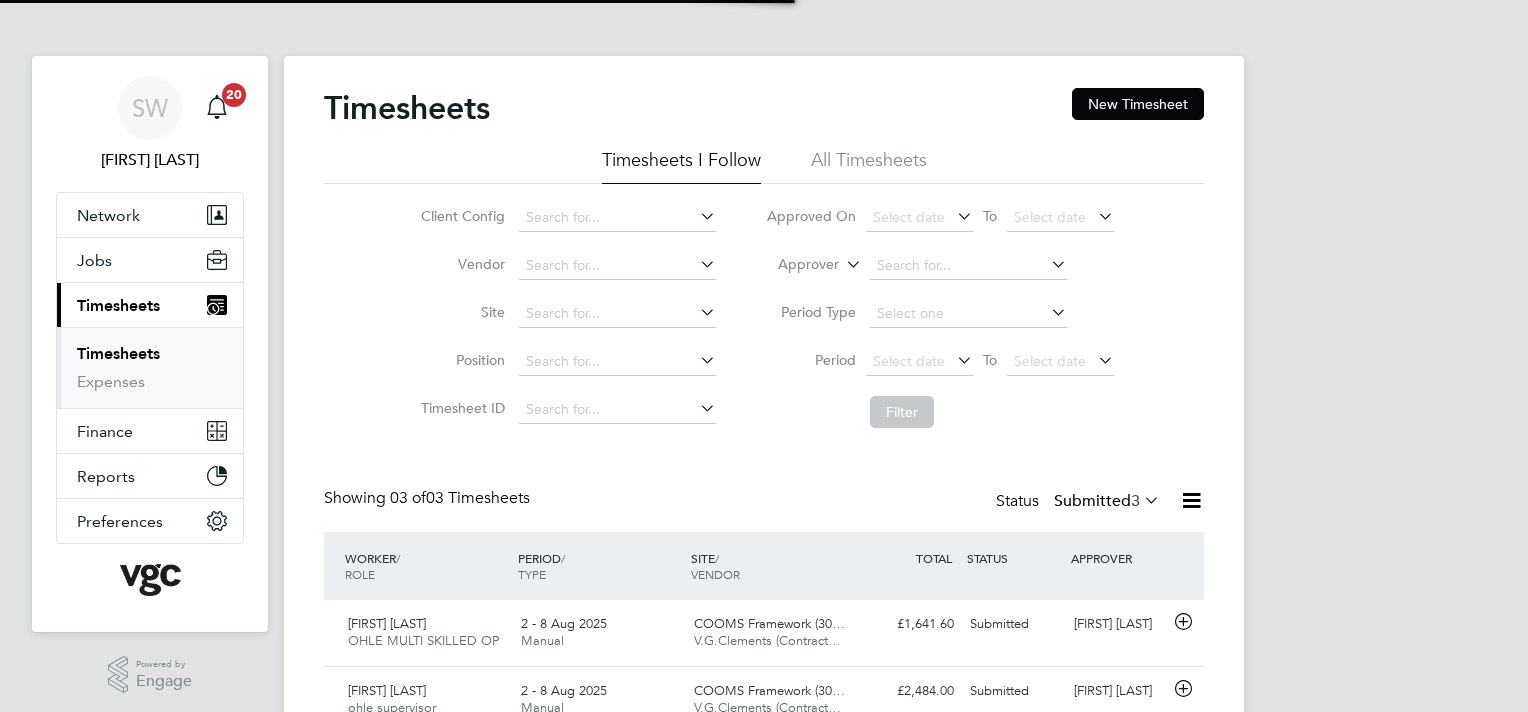 scroll, scrollTop: 0, scrollLeft: 0, axis: both 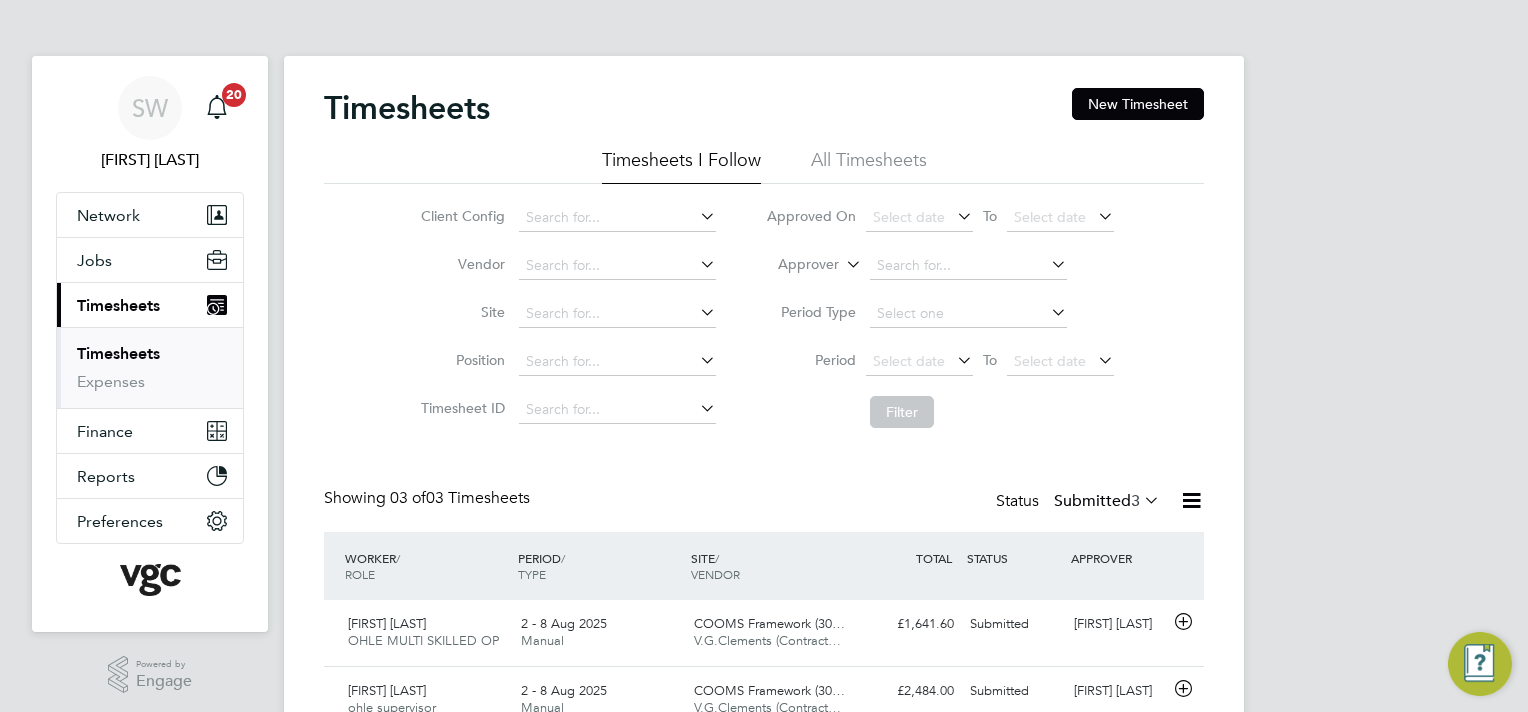 click on "Timesheets" at bounding box center (118, 353) 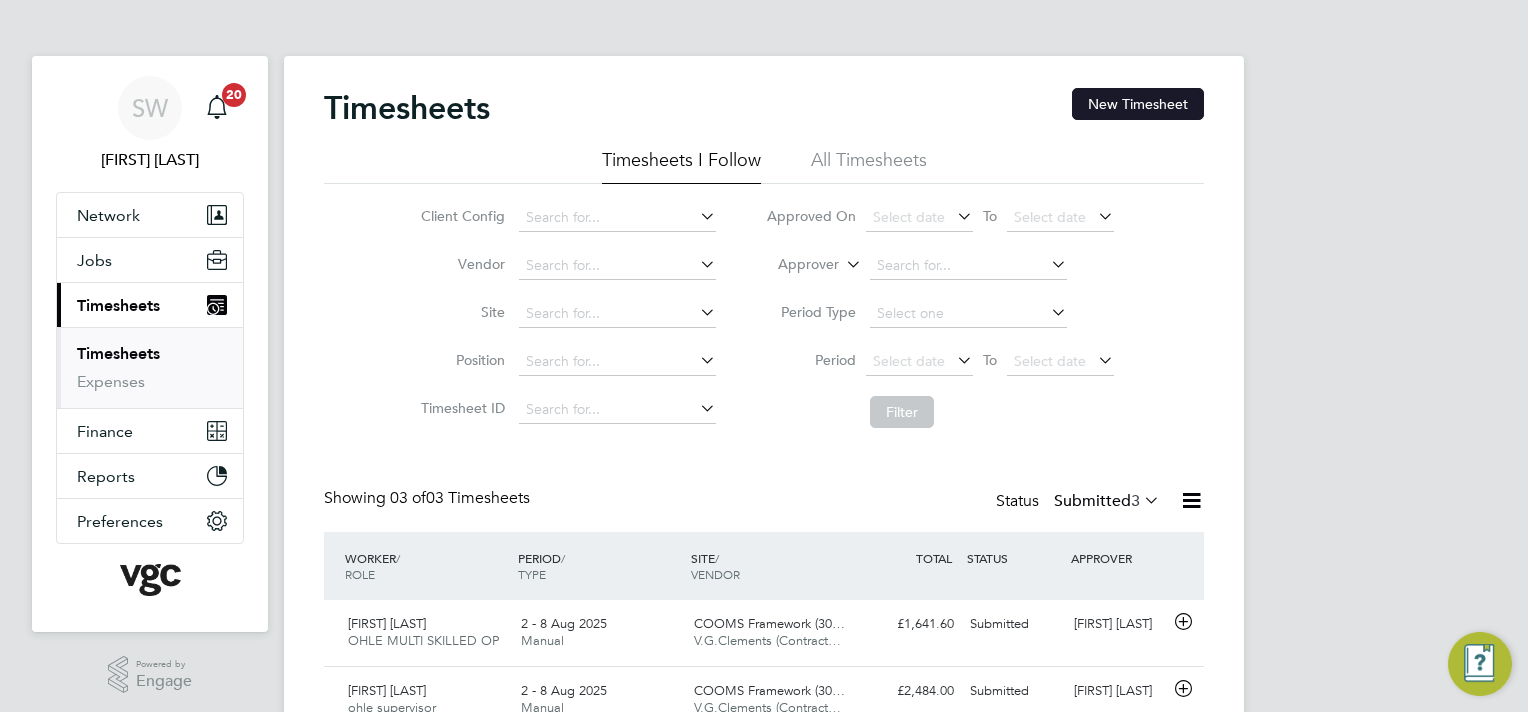 click on "New Timesheet" 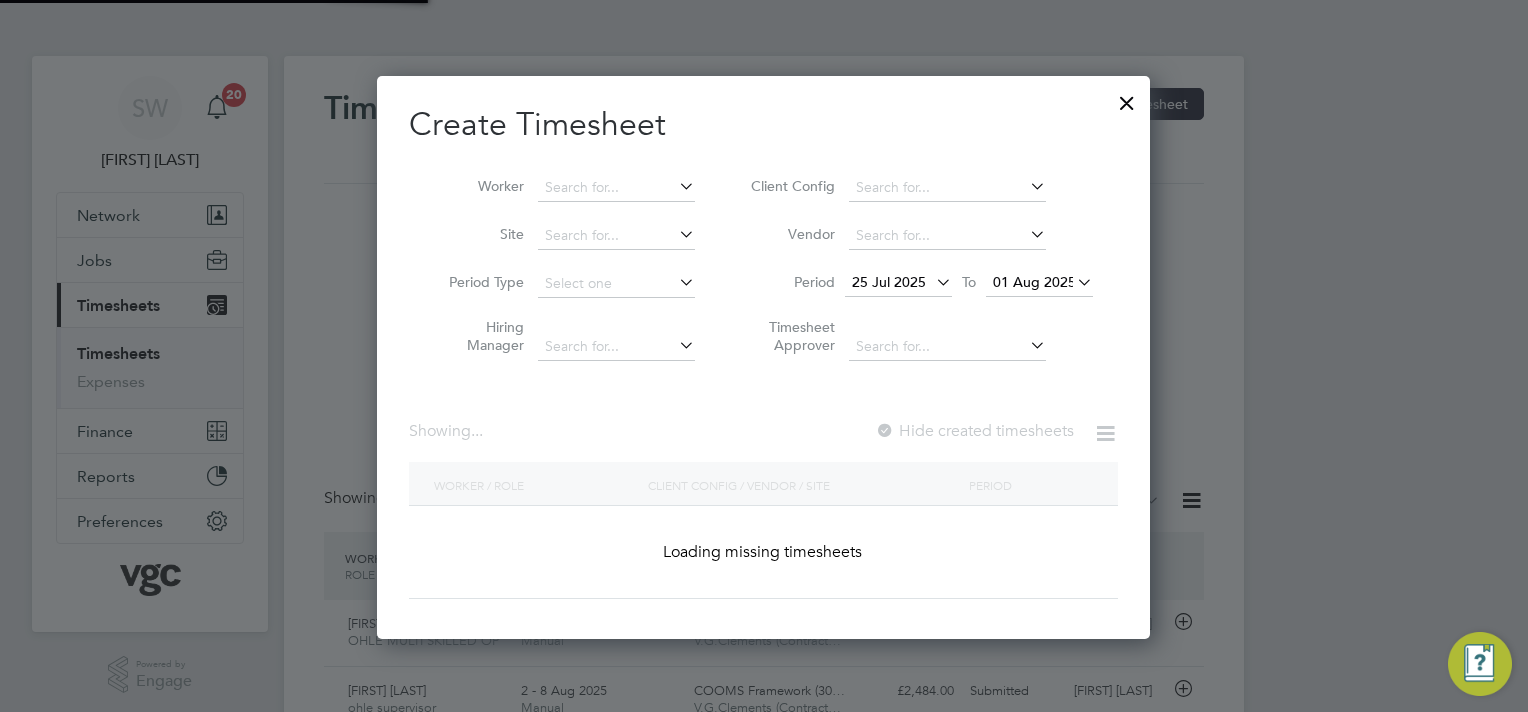 scroll, scrollTop: 10, scrollLeft: 10, axis: both 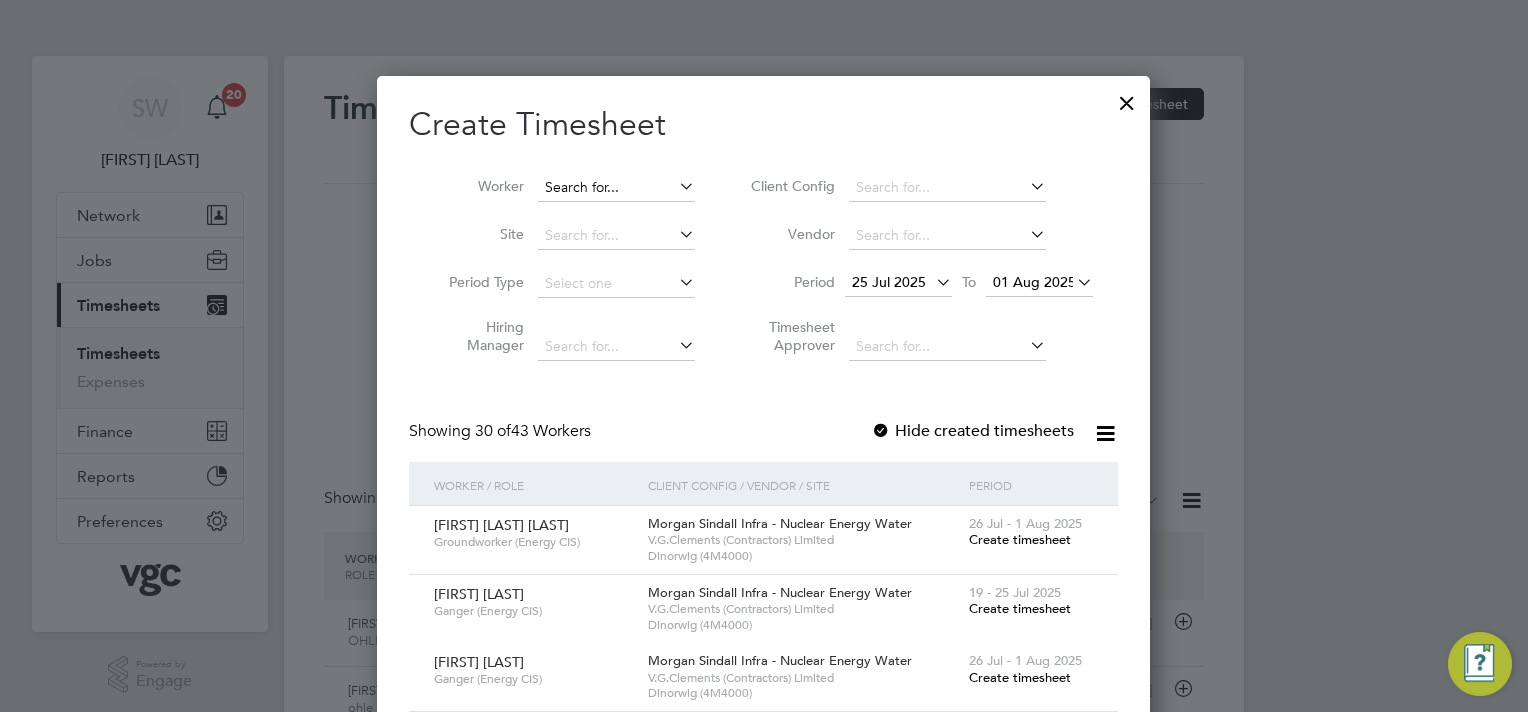click at bounding box center (616, 188) 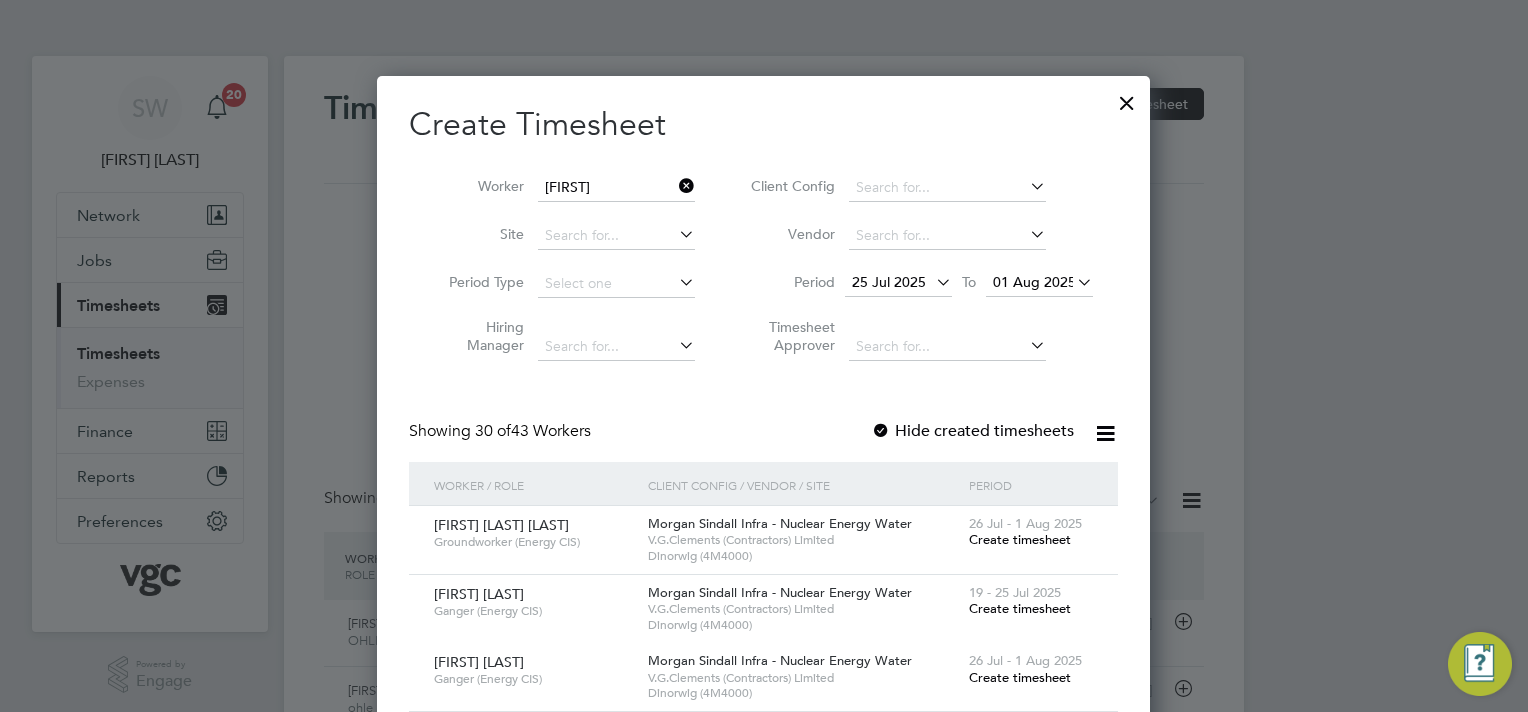 click on "Hail e [LAST]" 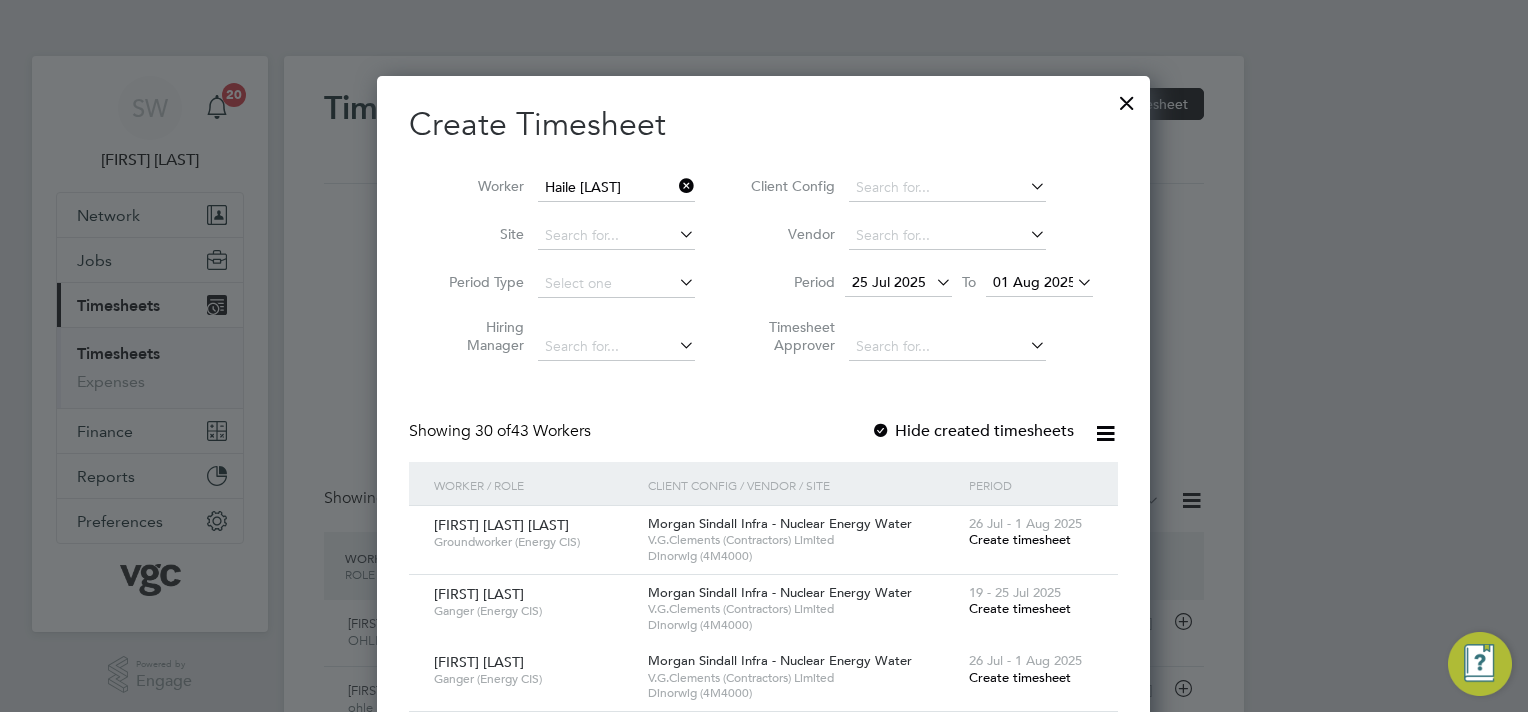 scroll, scrollTop: 0, scrollLeft: 10, axis: horizontal 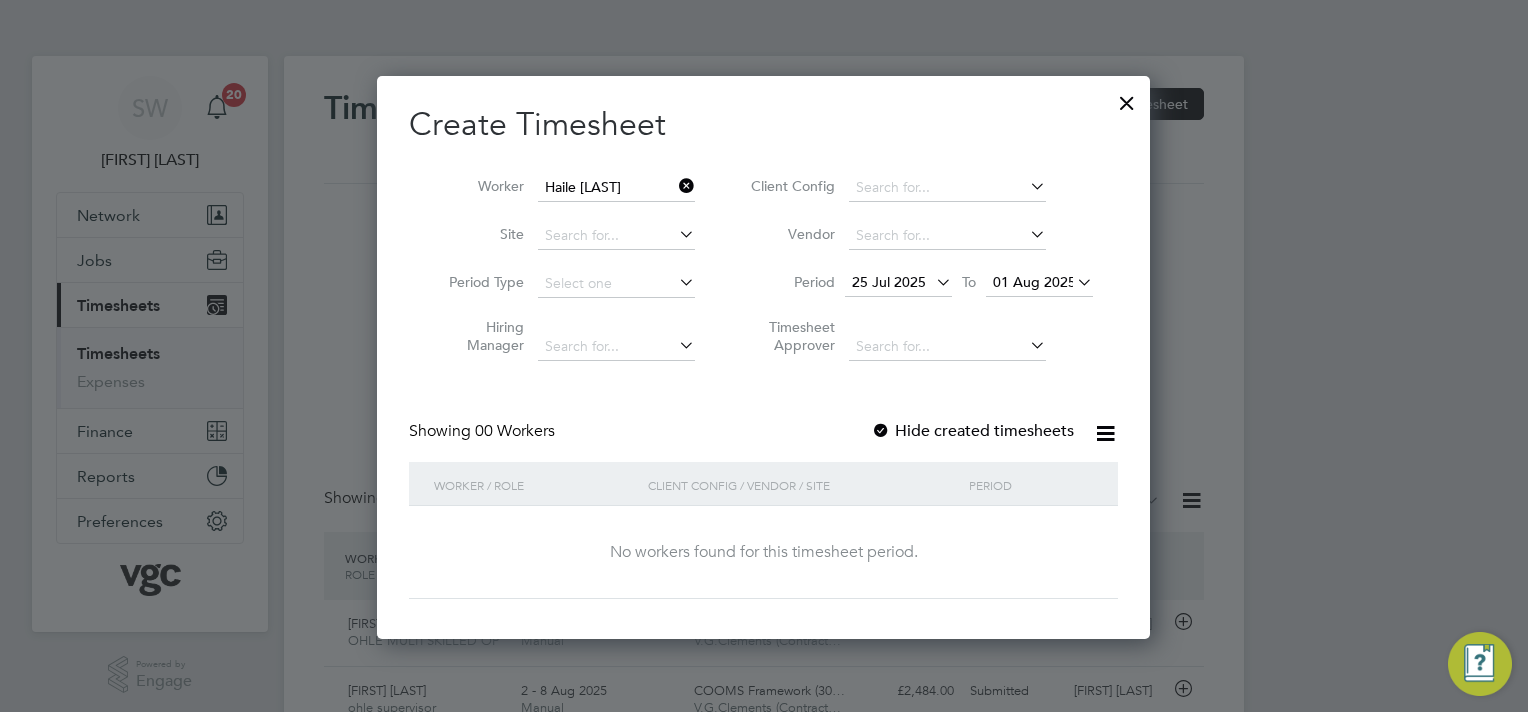 click on "01 Aug 2025" at bounding box center (1034, 282) 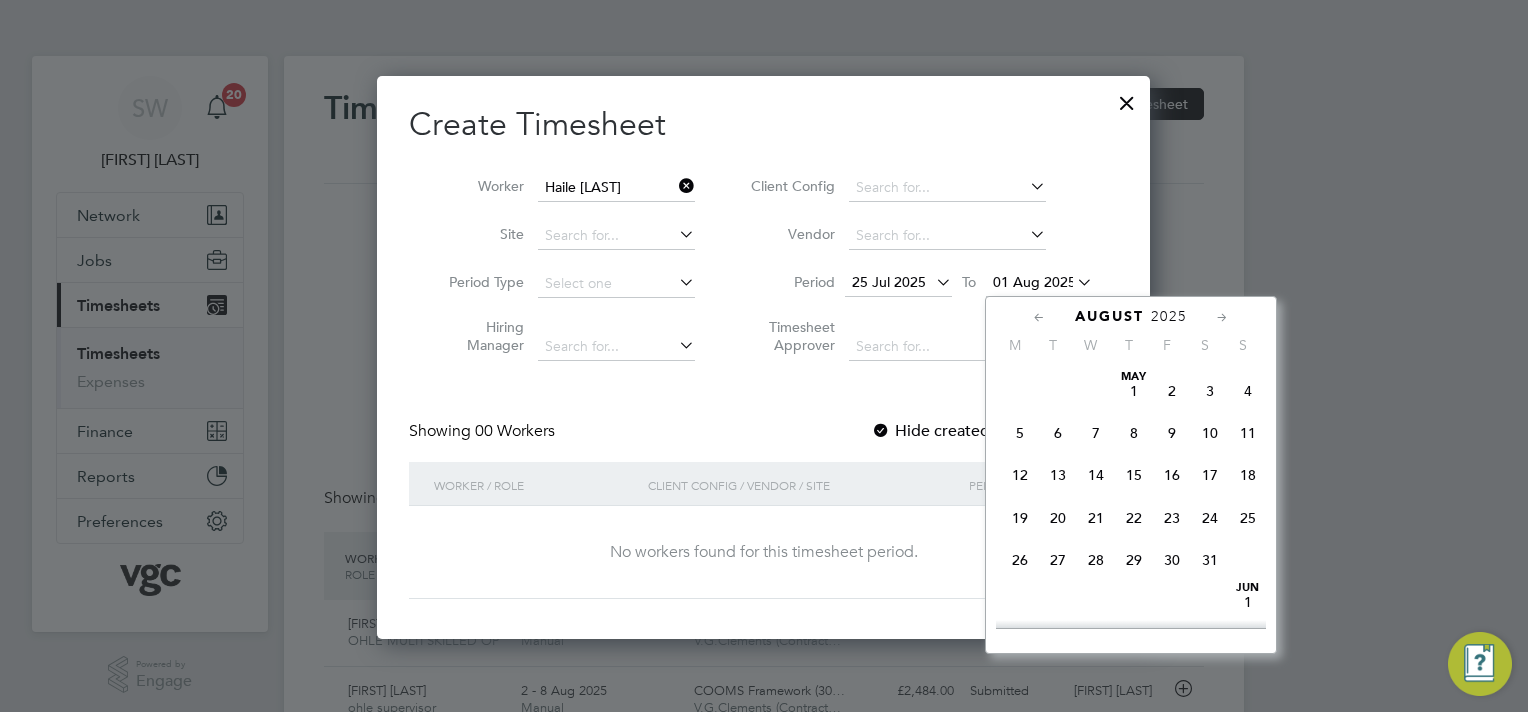 scroll, scrollTop: 609, scrollLeft: 0, axis: vertical 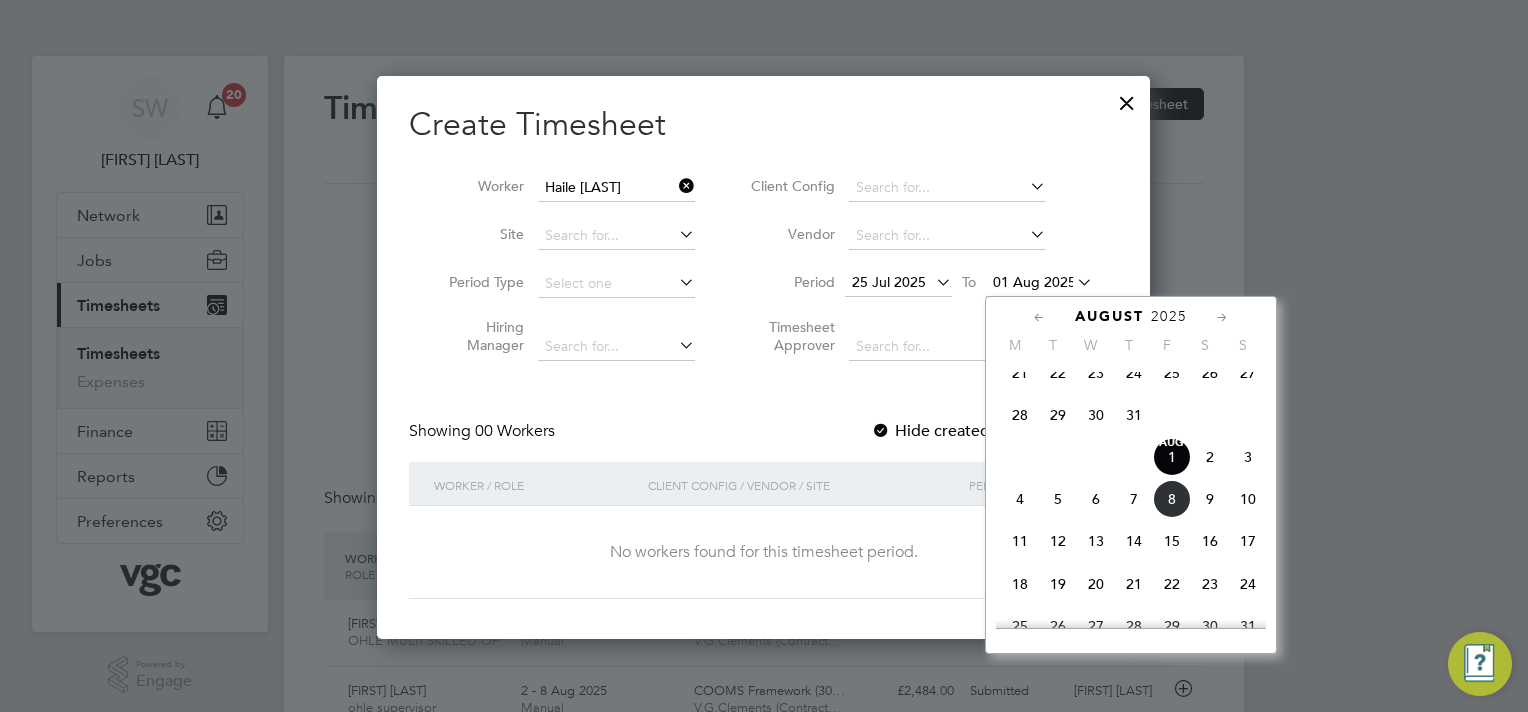 drag, startPoint x: 1169, startPoint y: 517, endPoint x: 1158, endPoint y: 511, distance: 12.529964 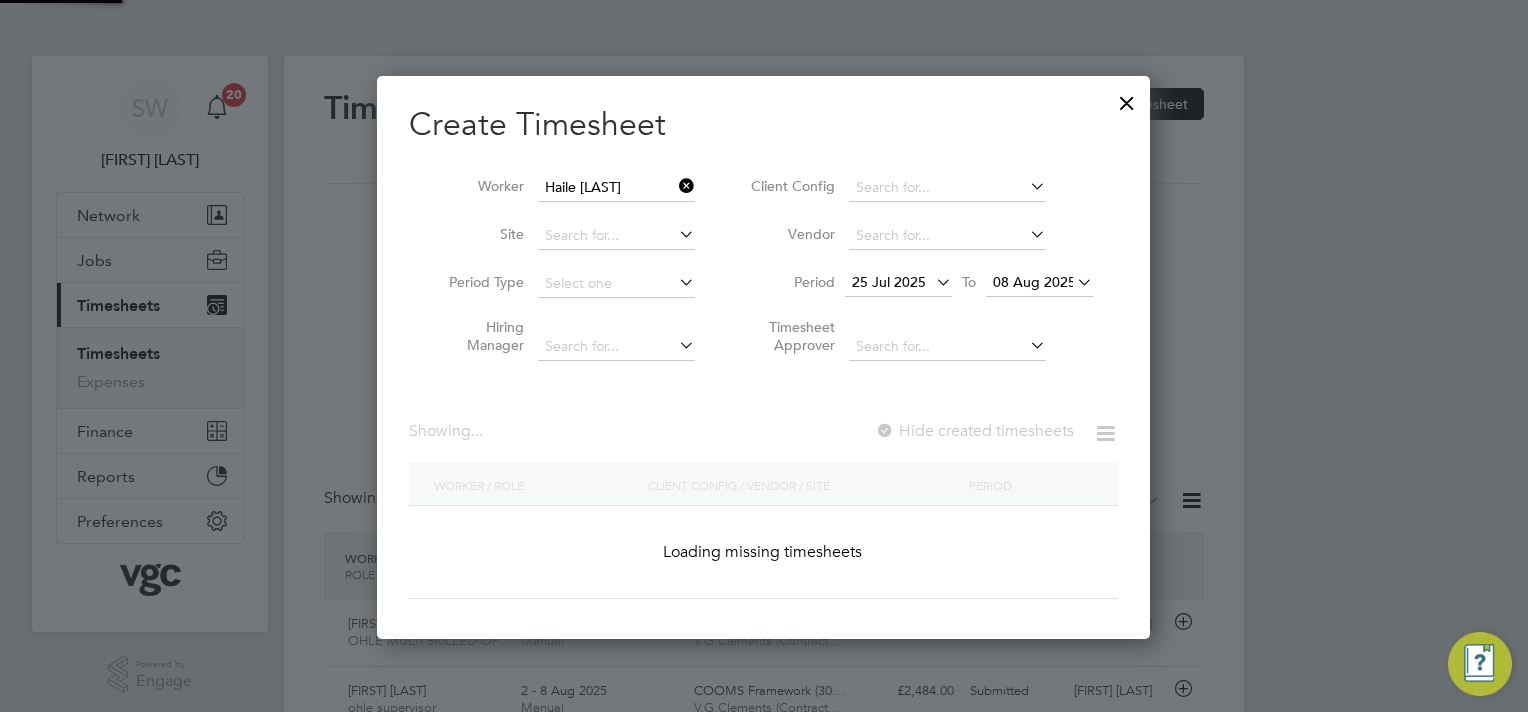 scroll, scrollTop: 10, scrollLeft: 10, axis: both 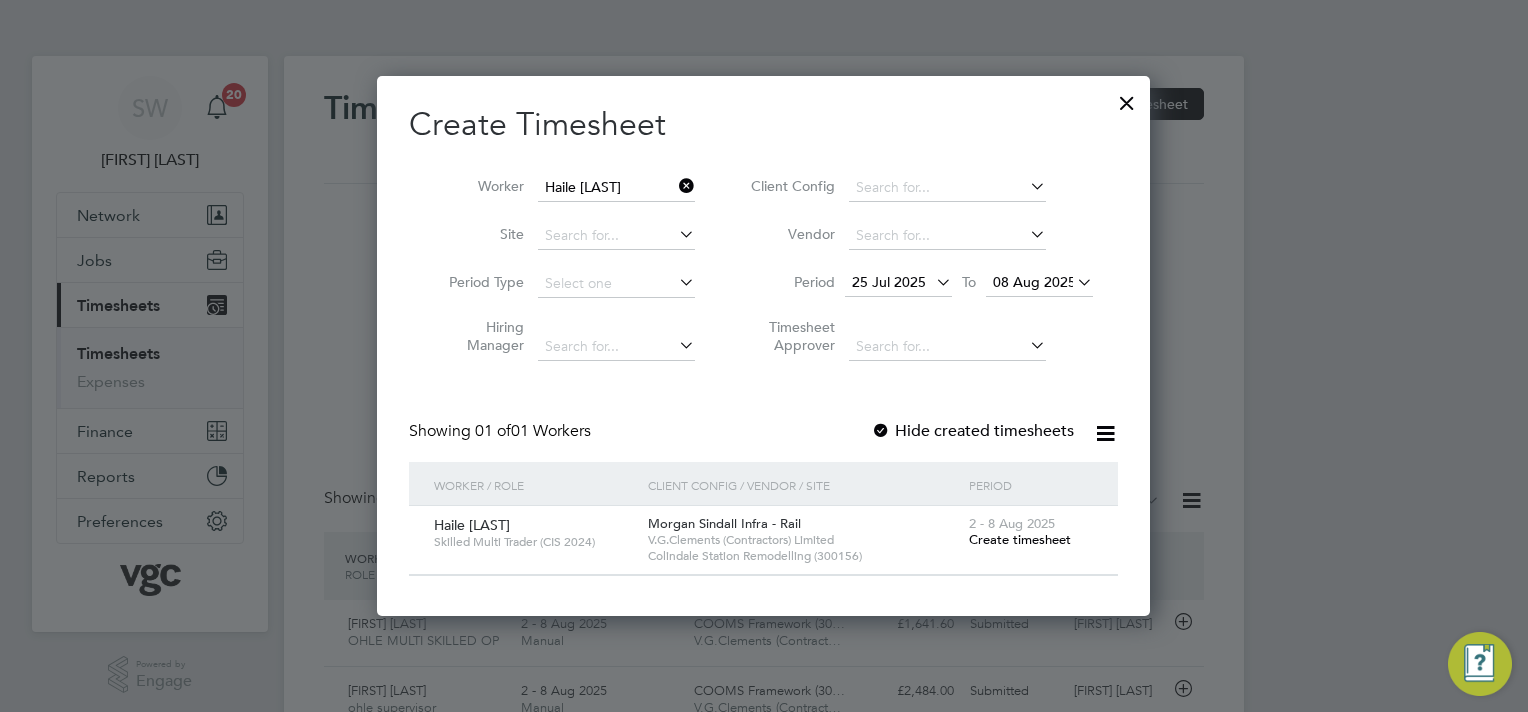 click on "Create timesheet" at bounding box center [1020, 539] 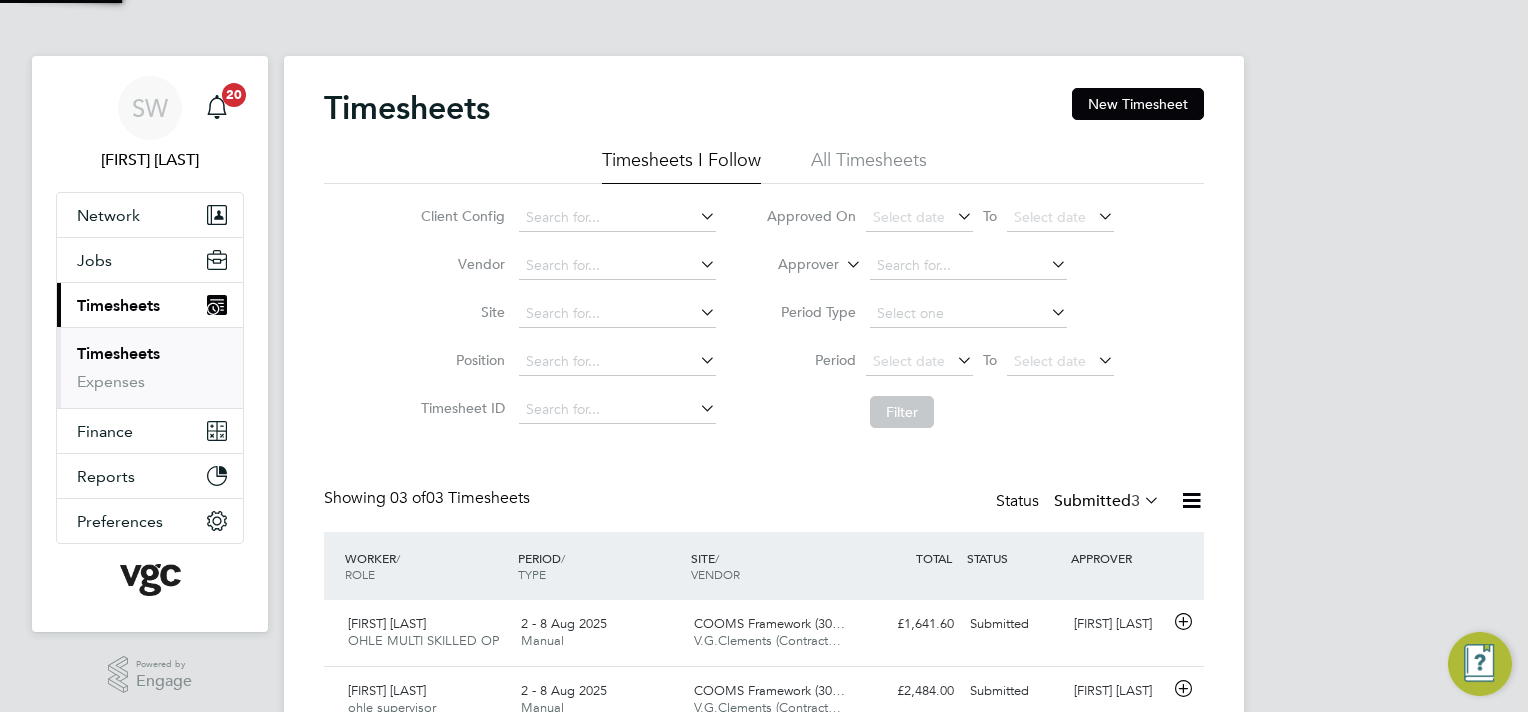 scroll, scrollTop: 0, scrollLeft: 0, axis: both 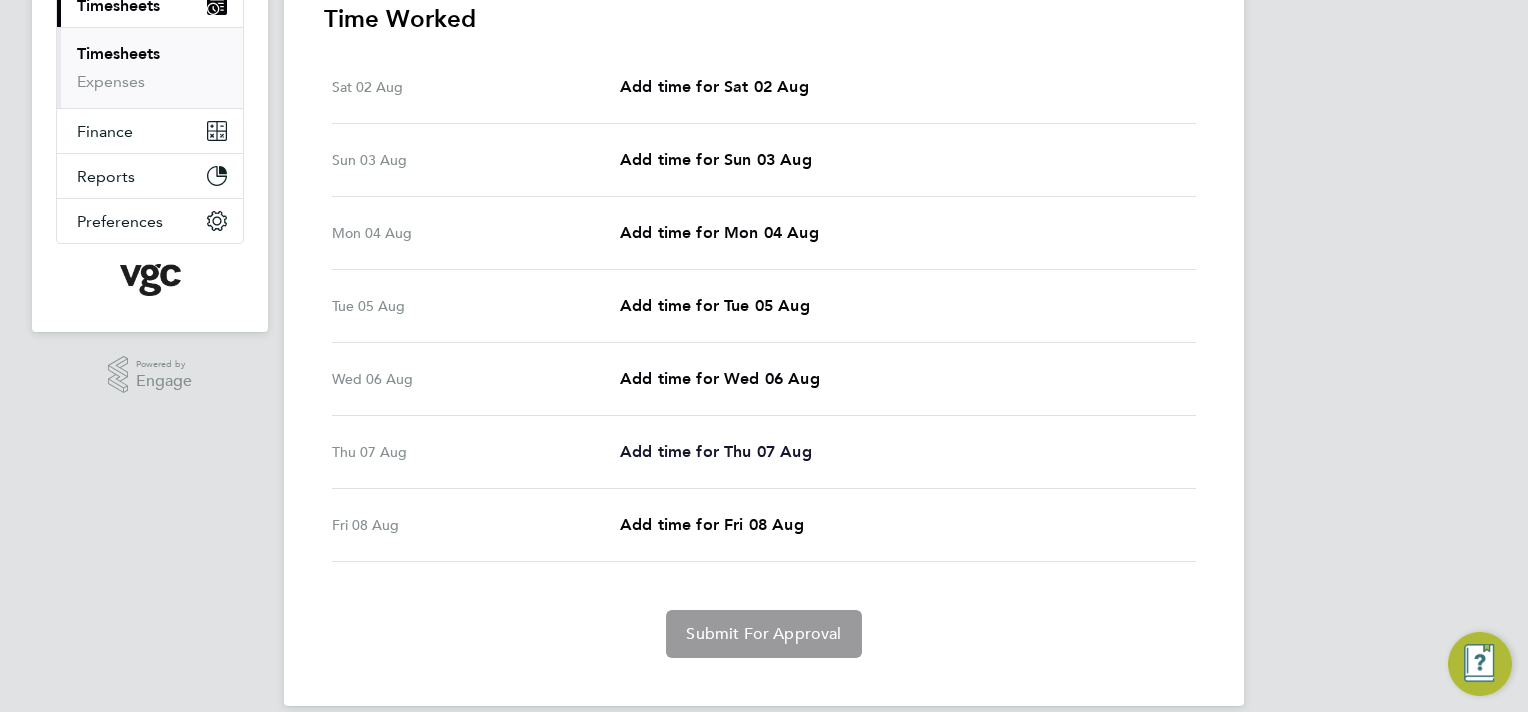 click on "Add time for Thu 07 Aug" at bounding box center [716, 451] 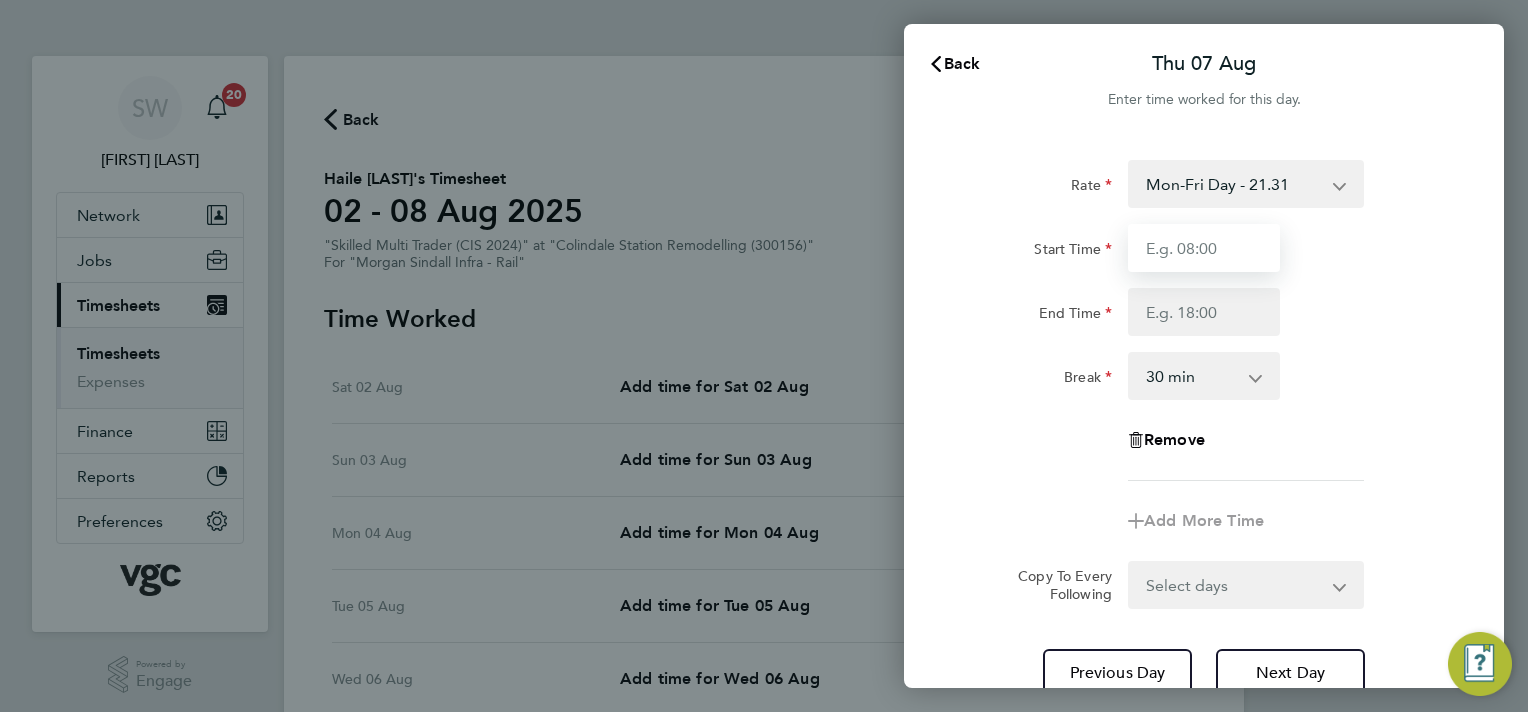 click on "Start Time" at bounding box center (1204, 248) 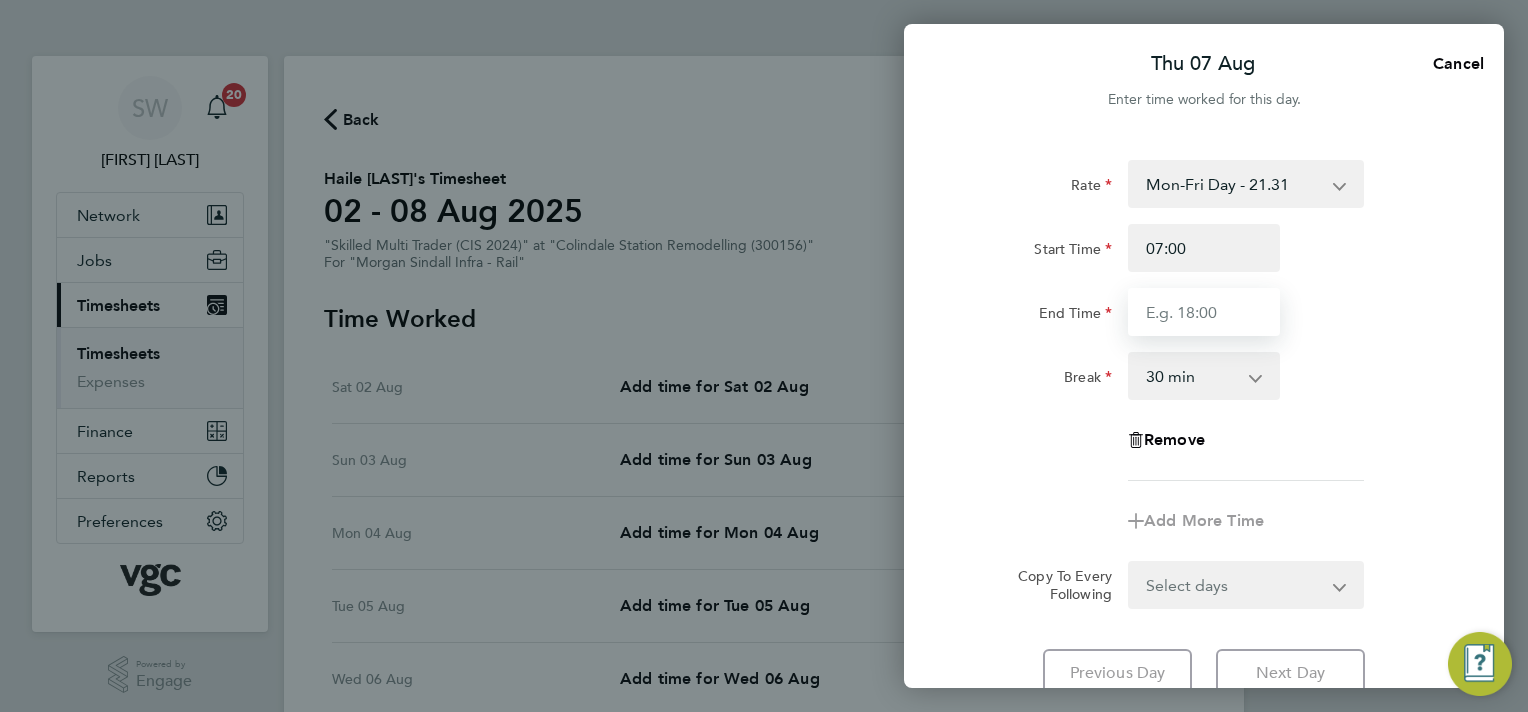 click on "End Time" at bounding box center [1204, 312] 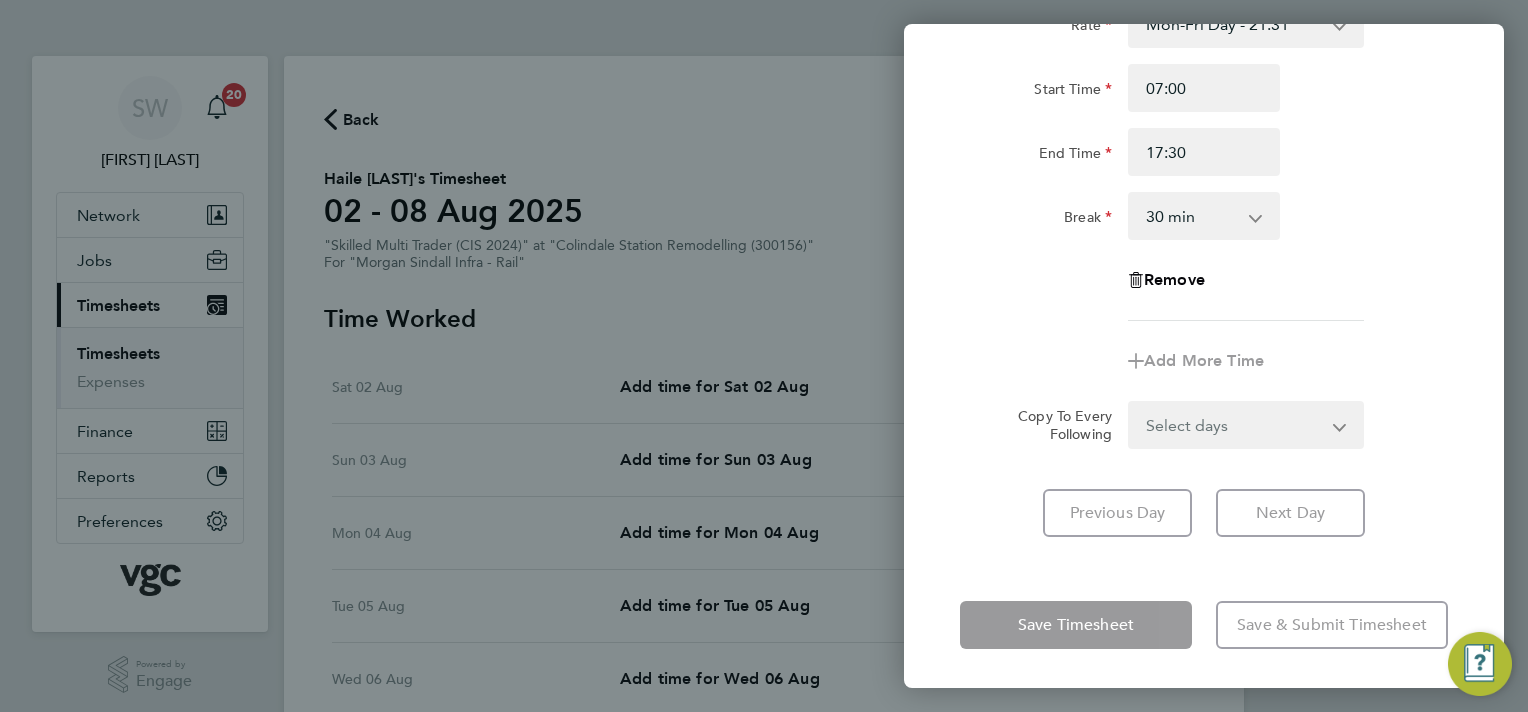 click on "Rate  Mon-Fri Day - 21.31   Mon-Thurs Nights - 24.51   Weekend - 27.70   Bank Hol - 31.96   Xmas / NY - 42.62
Start Time 07:00 End Time 17:30 Break  0 min   15 min   30 min   45 min   60 min   75 min   90 min
Remove
Add More Time  Copy To Every Following  Select days   Friday" 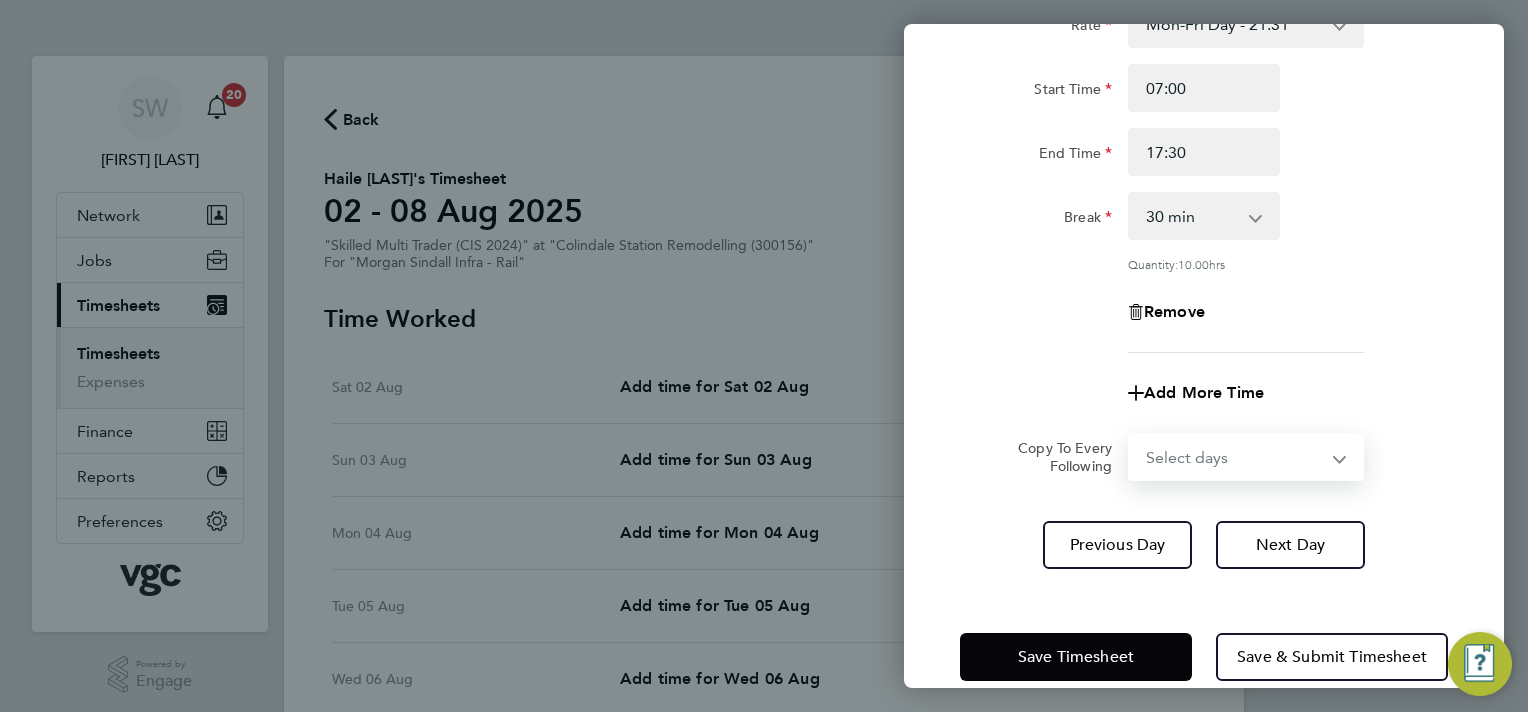 click on "Select days   Friday" at bounding box center (1235, 457) 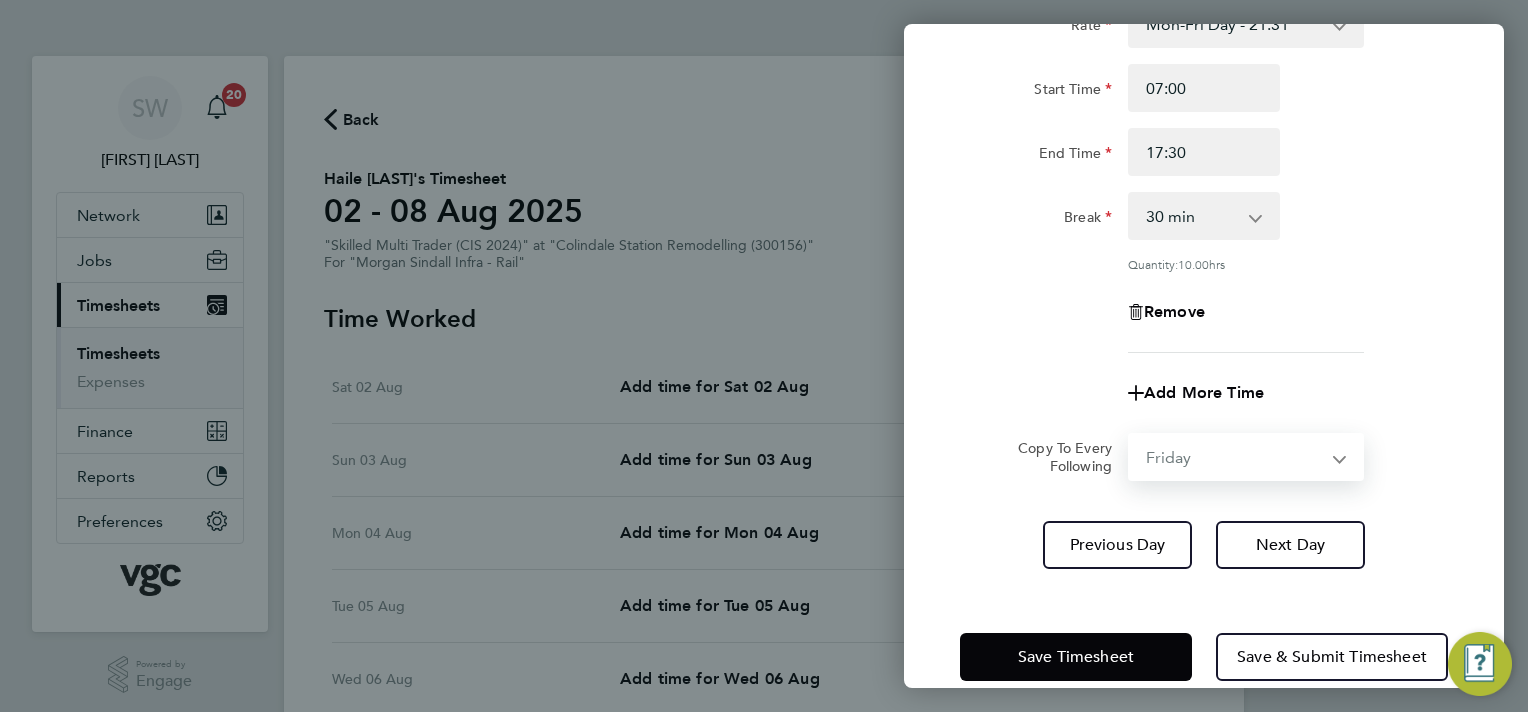 click on "Select days   Friday" at bounding box center (1235, 457) 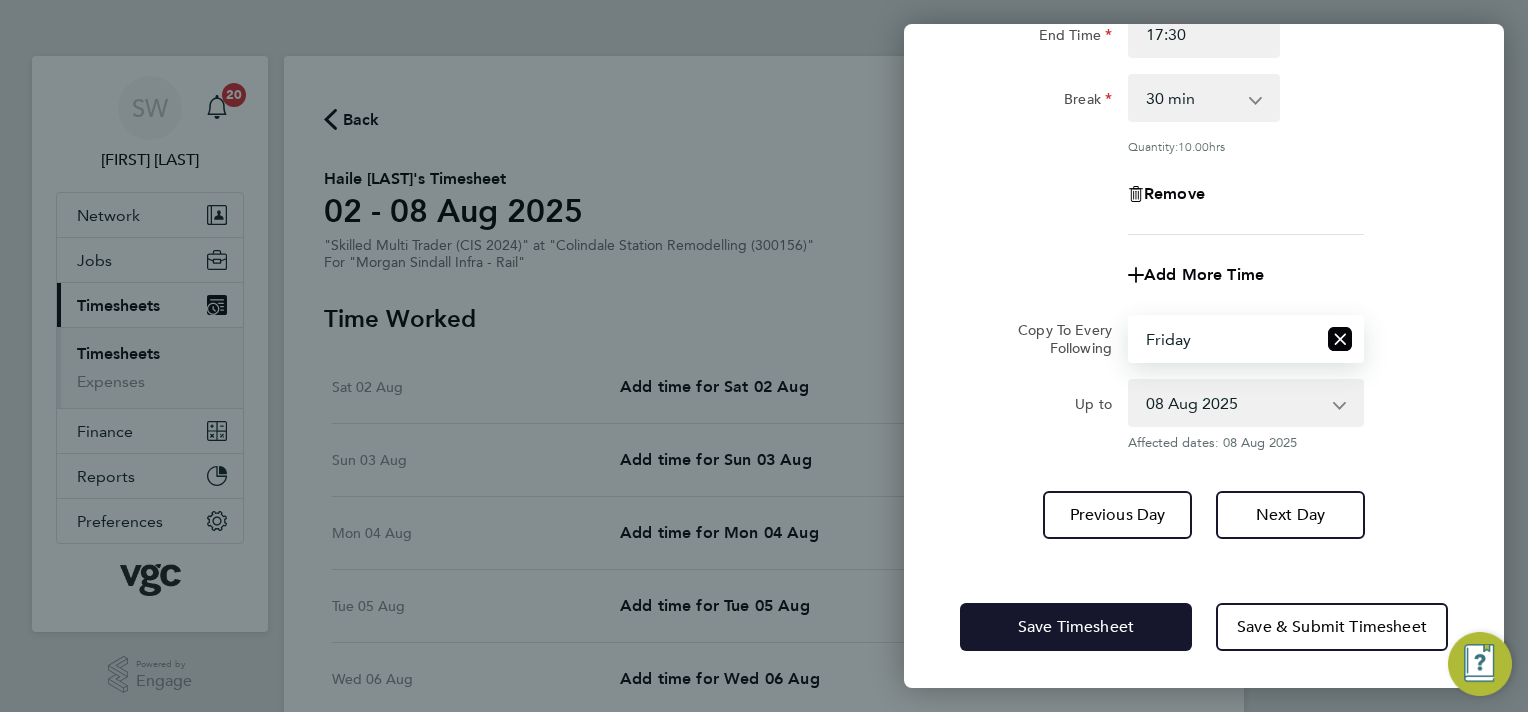 click on "Save Timesheet" 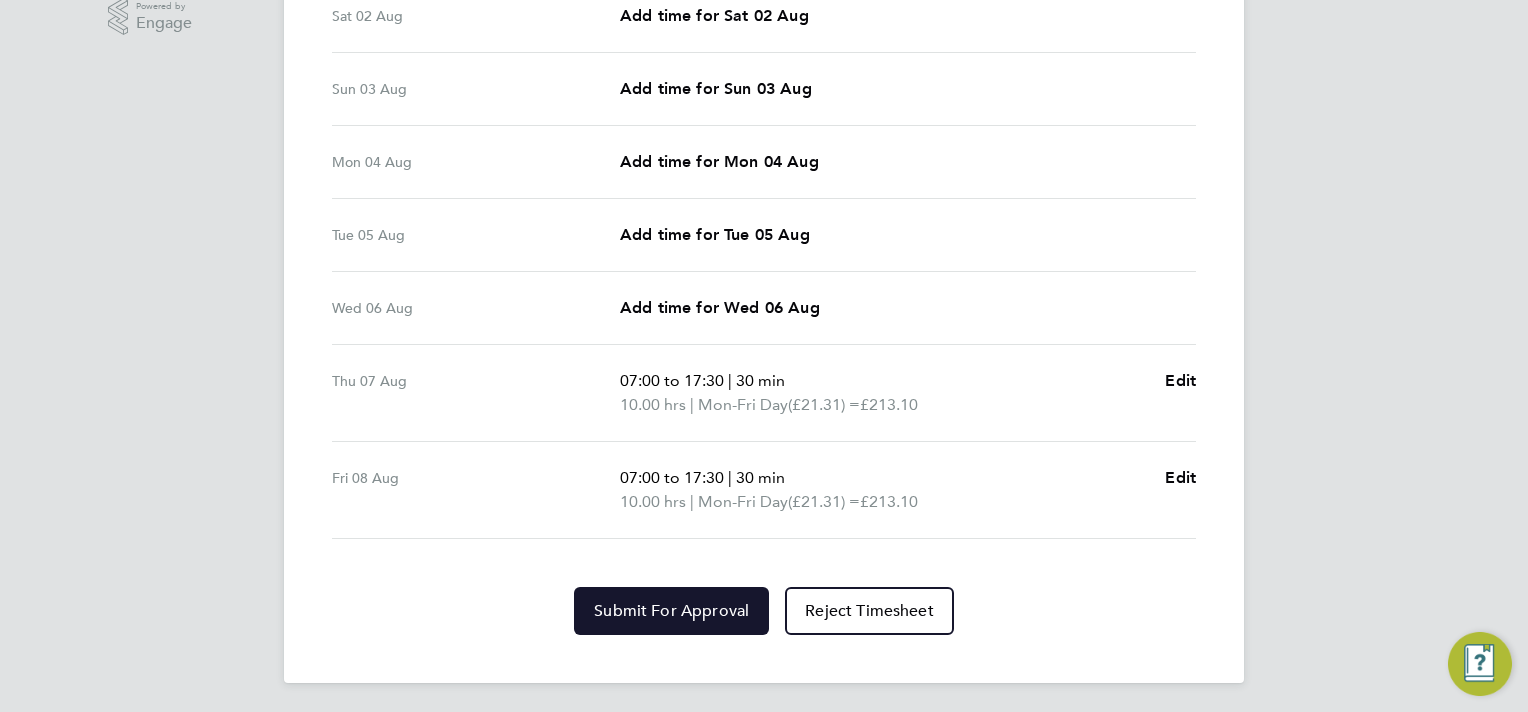 drag, startPoint x: 673, startPoint y: 599, endPoint x: 668, endPoint y: 576, distance: 23.537205 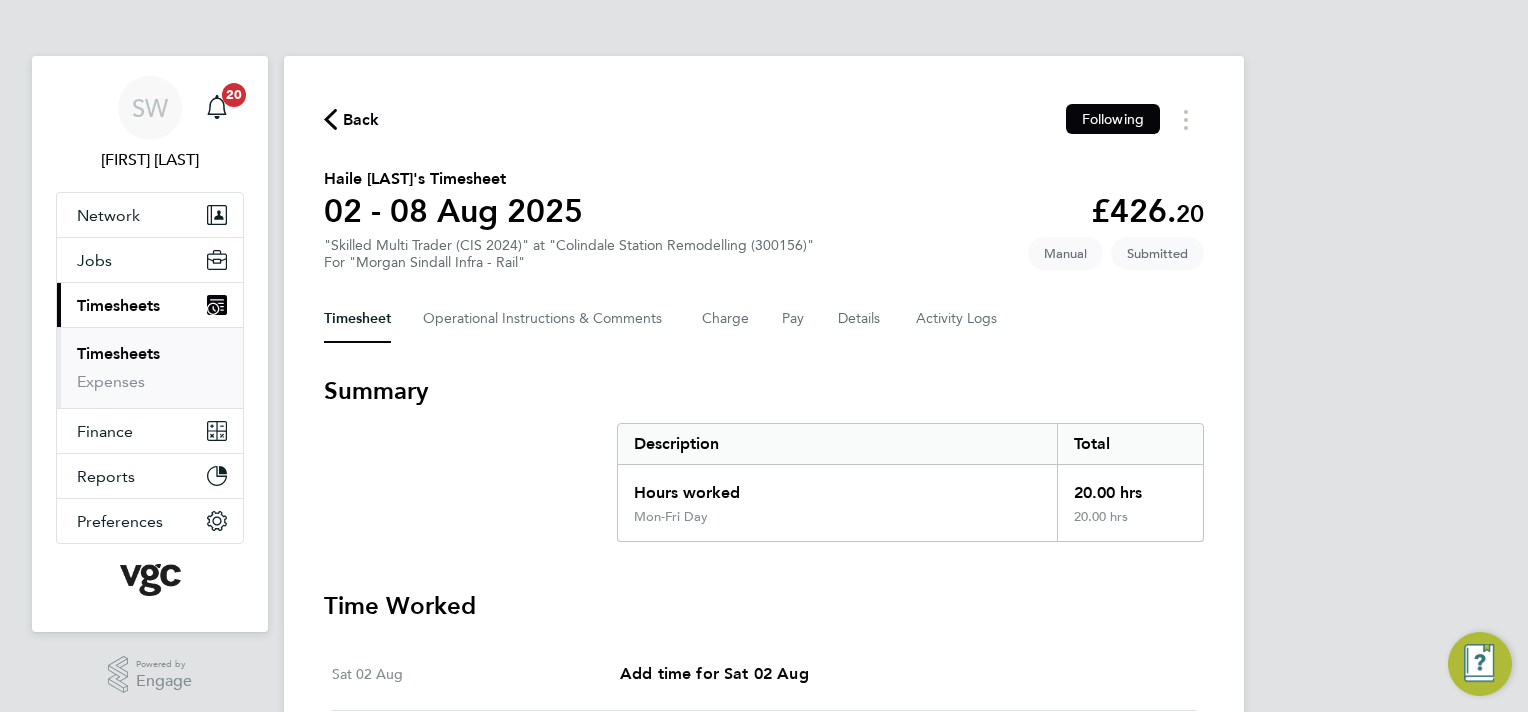 click on "Timesheets" at bounding box center [118, 353] 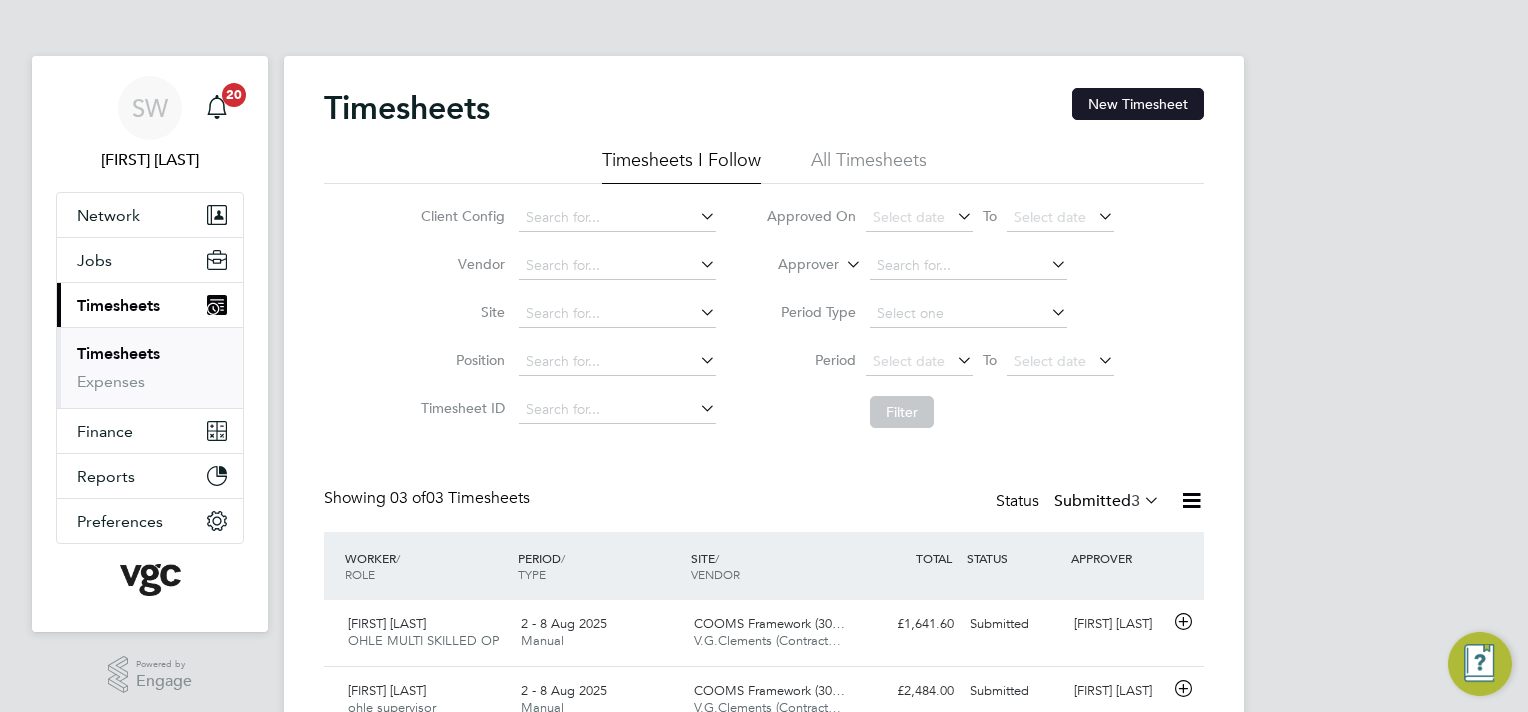 click on "New Timesheet" 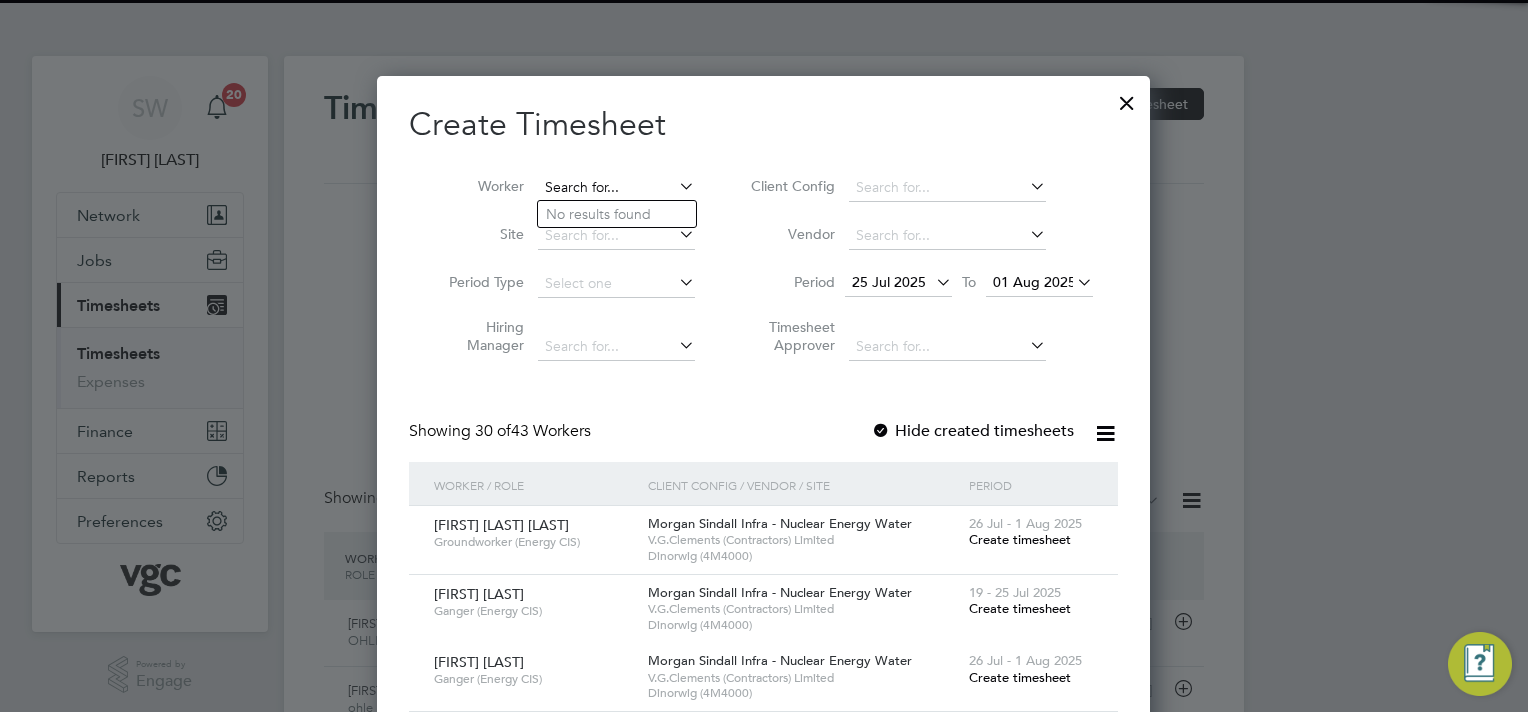 click at bounding box center [616, 188] 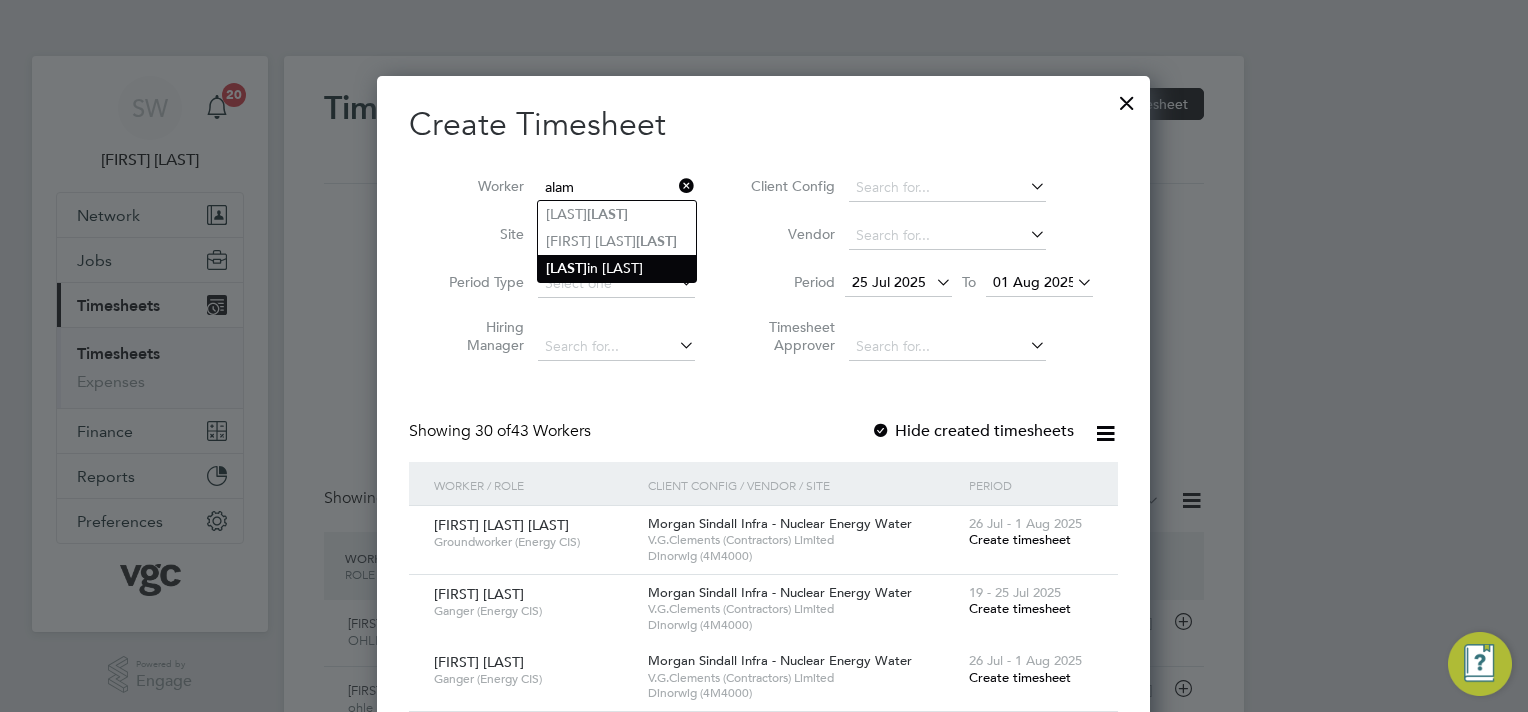 drag, startPoint x: 585, startPoint y: 265, endPoint x: 592, endPoint y: 255, distance: 12.206555 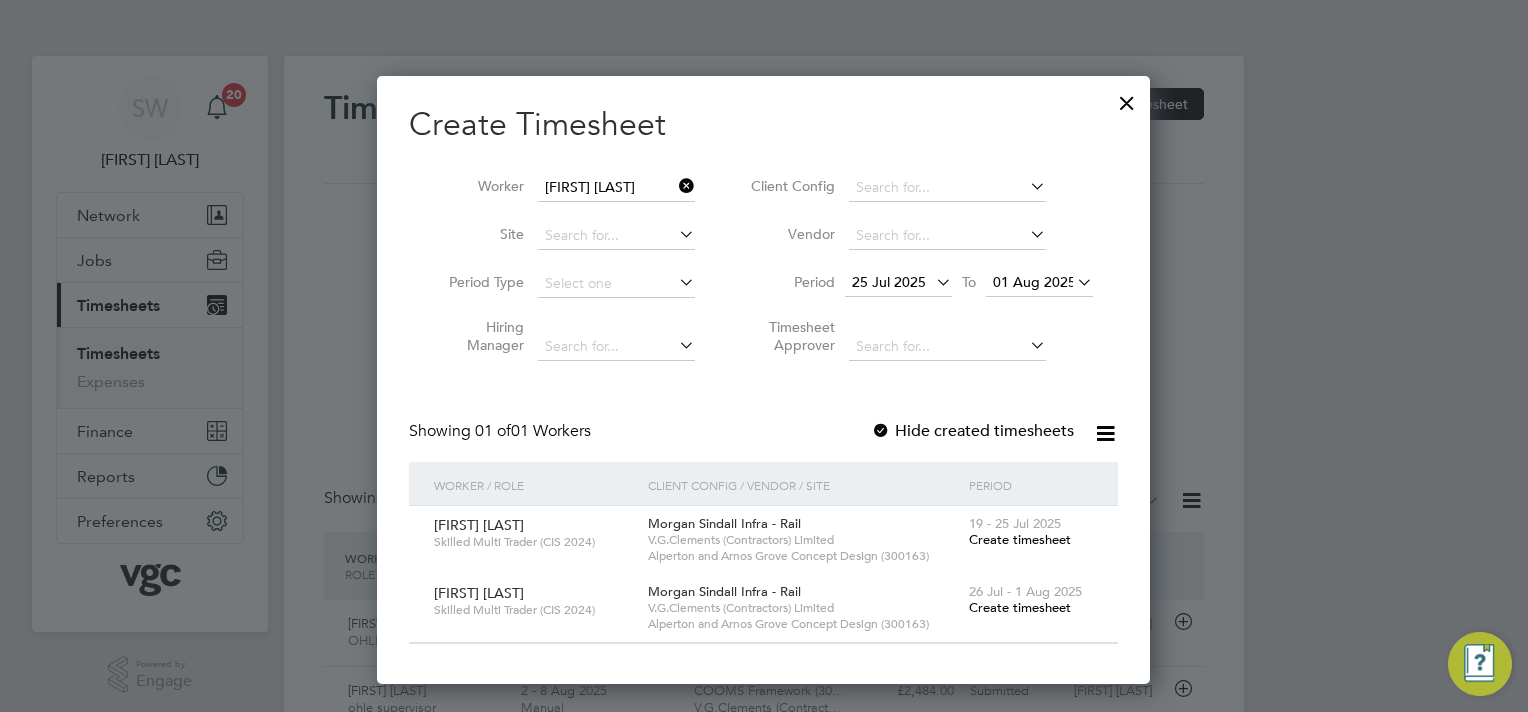 click on "01 Aug 2025" at bounding box center [1034, 282] 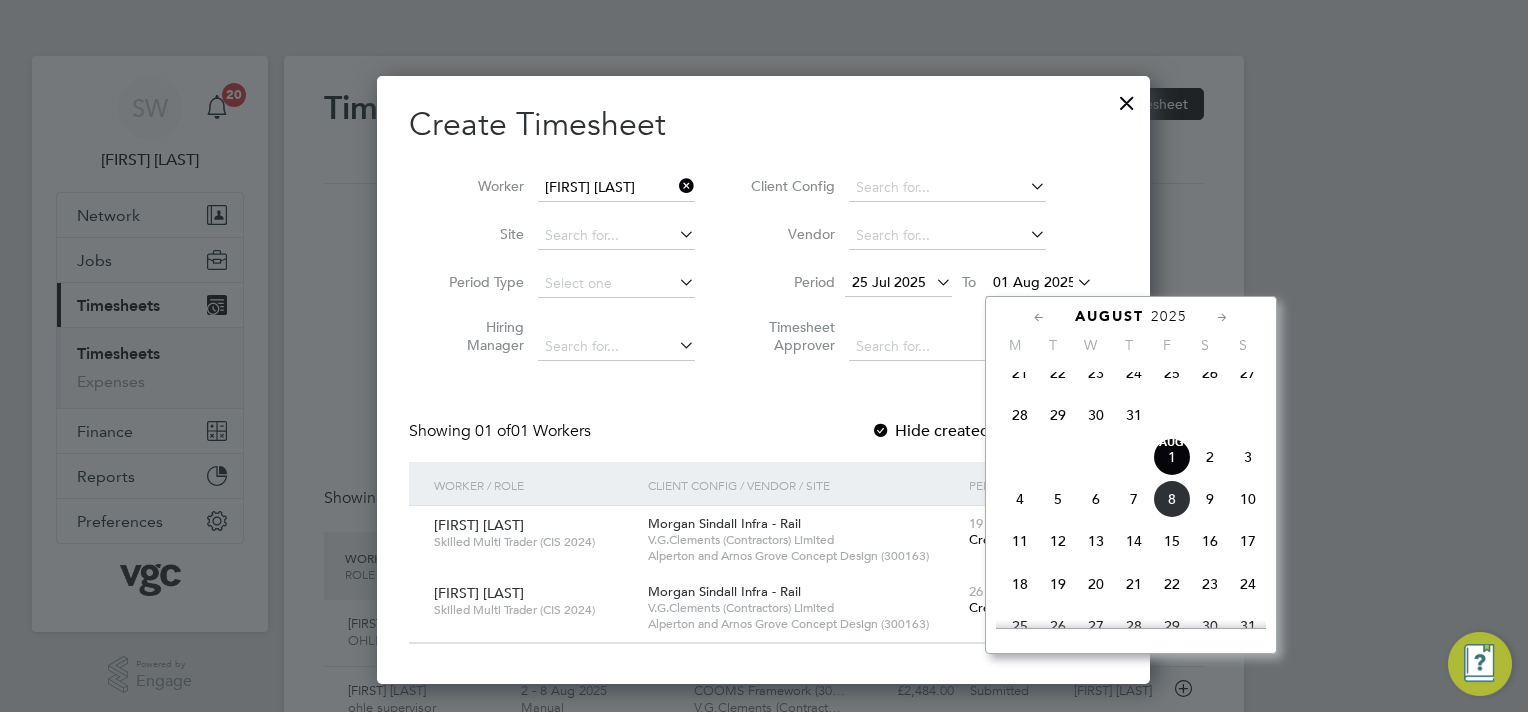 drag, startPoint x: 1176, startPoint y: 516, endPoint x: 1166, endPoint y: 520, distance: 10.770329 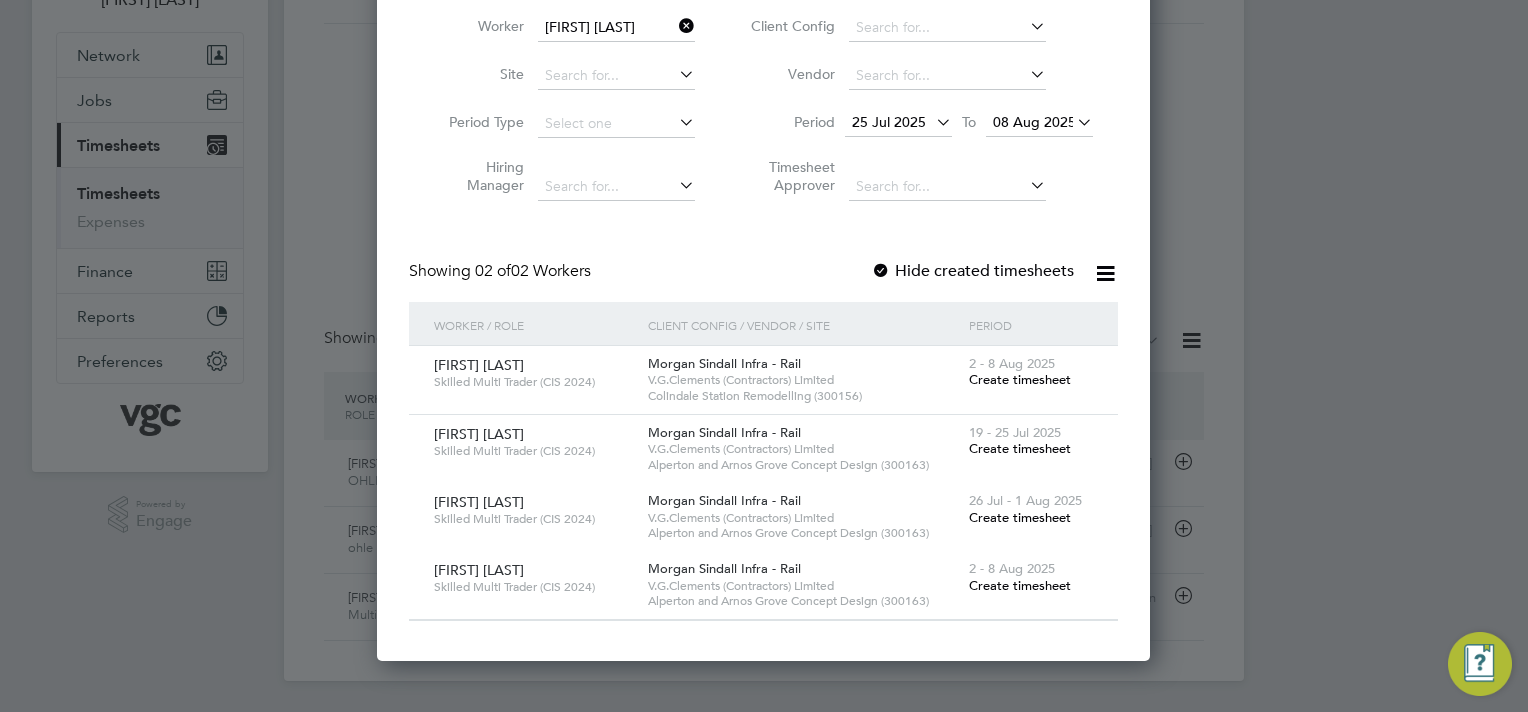 click on "Create timesheet" at bounding box center [1020, 379] 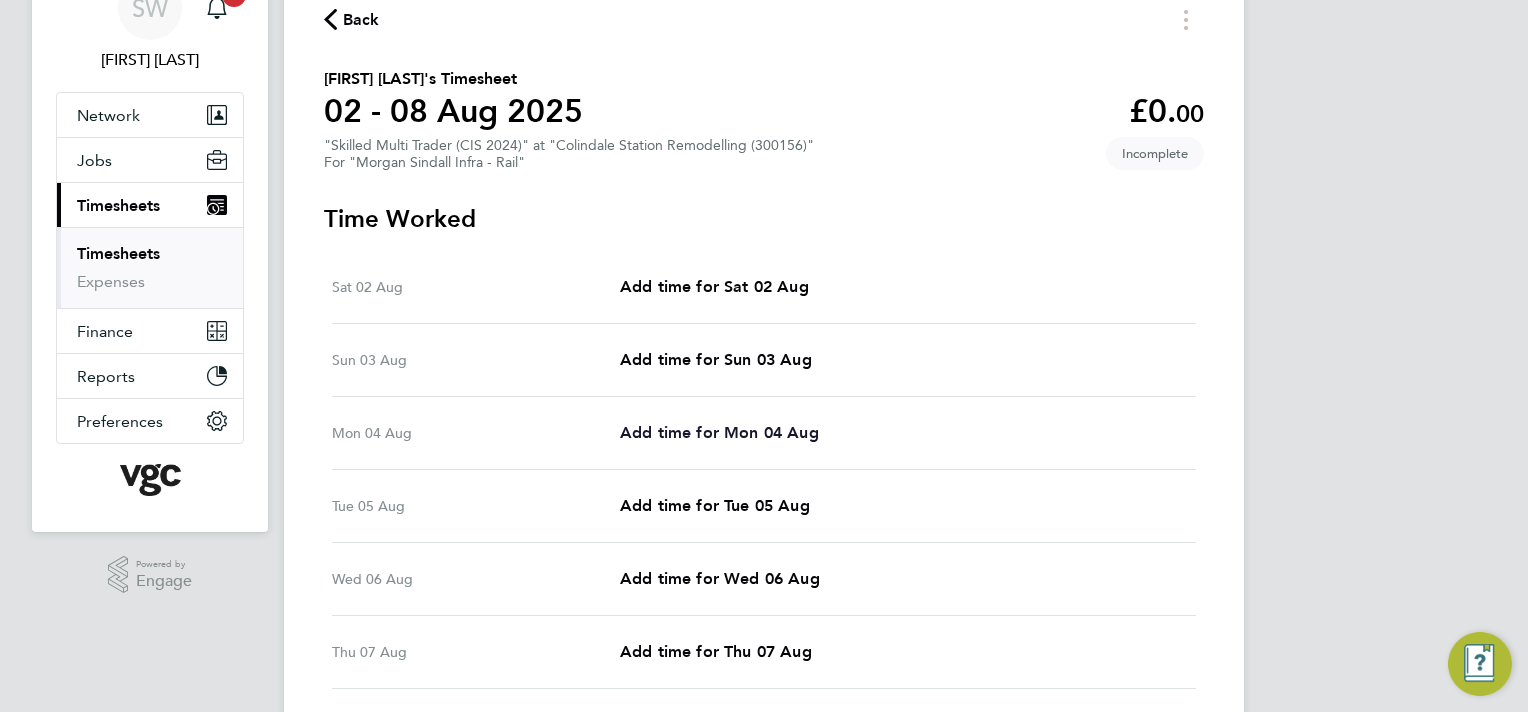 click on "Add time for Mon 04 Aug" at bounding box center (719, 432) 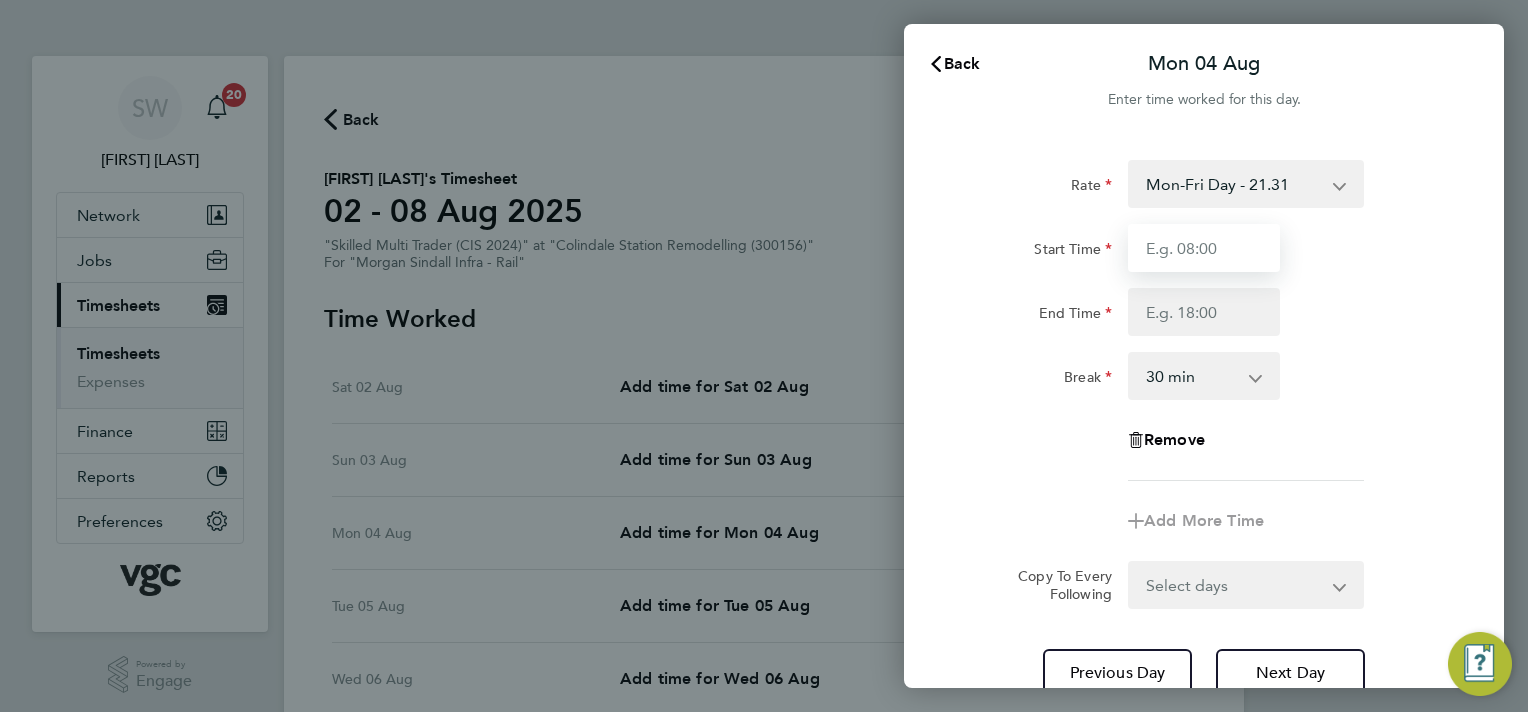 click on "Start Time" at bounding box center (1204, 248) 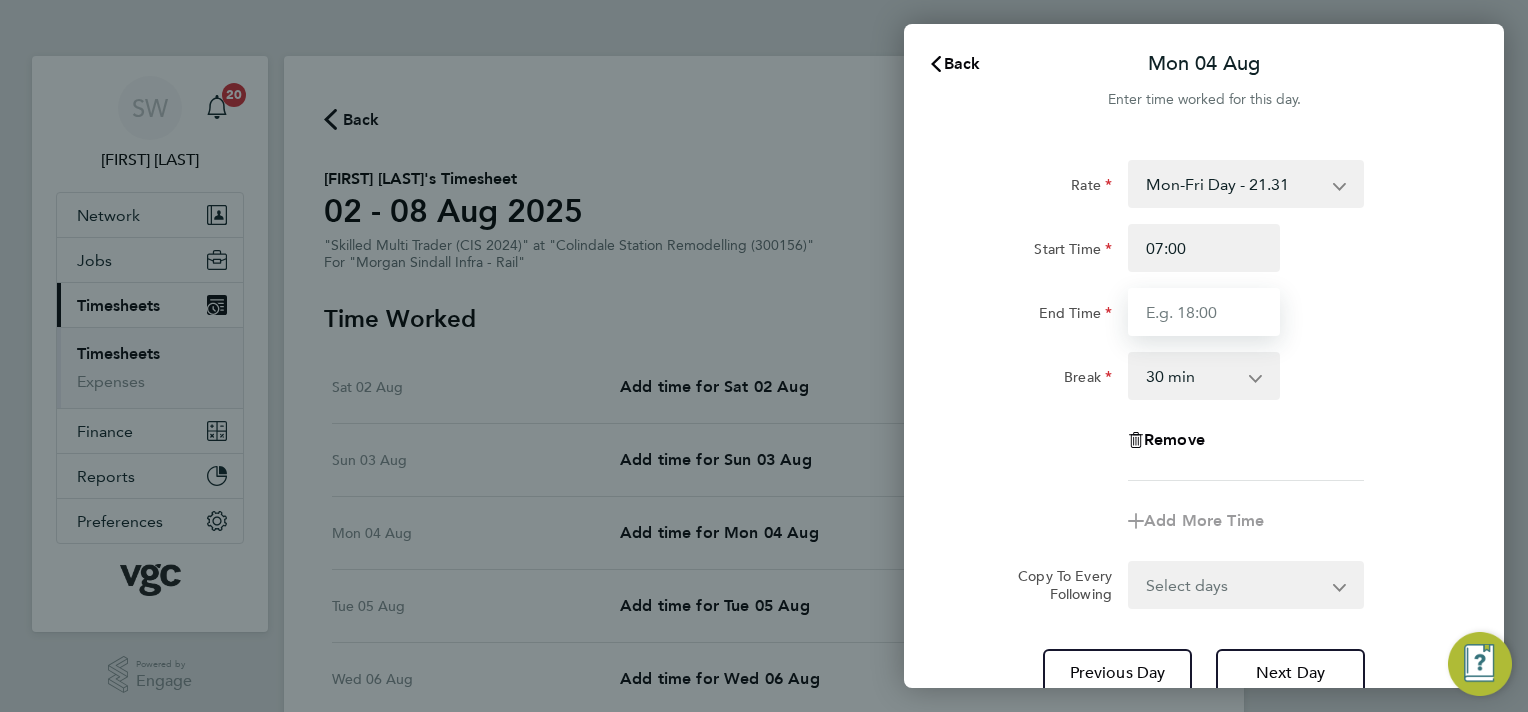 type on "17:30" 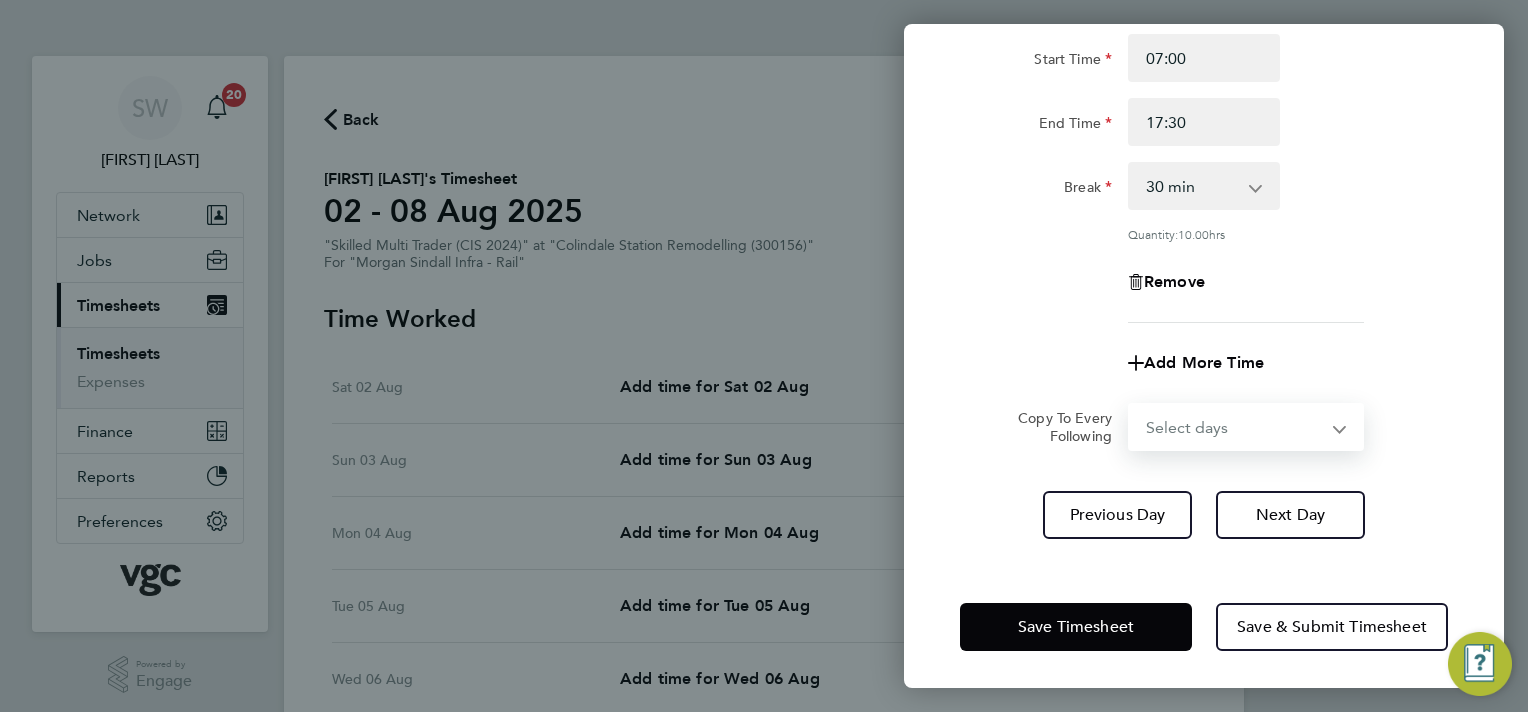 click on "Select days   Day   Tuesday   Wednesday   Thursday   Friday" at bounding box center (1235, 427) 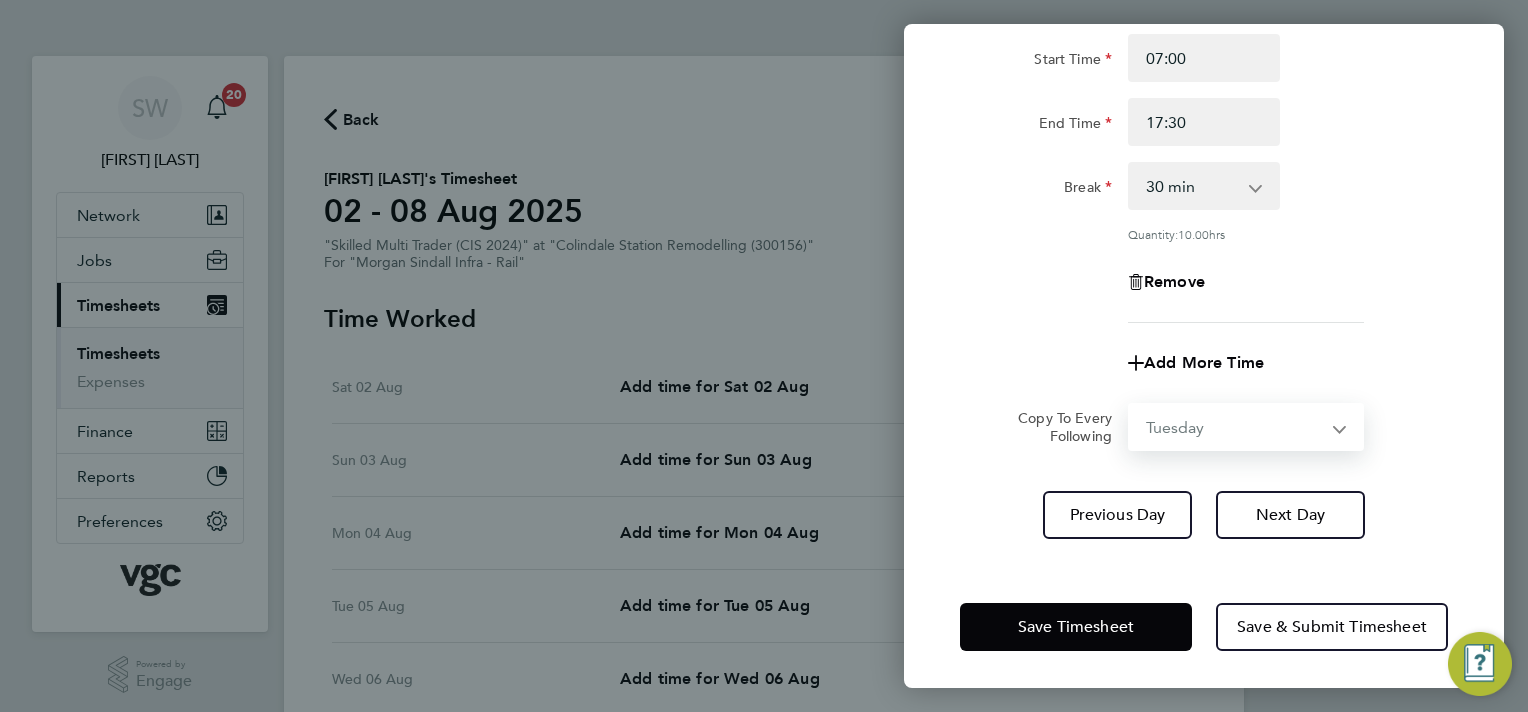 click on "Select days   Day   Tuesday   Wednesday   Thursday   Friday" at bounding box center (1235, 427) 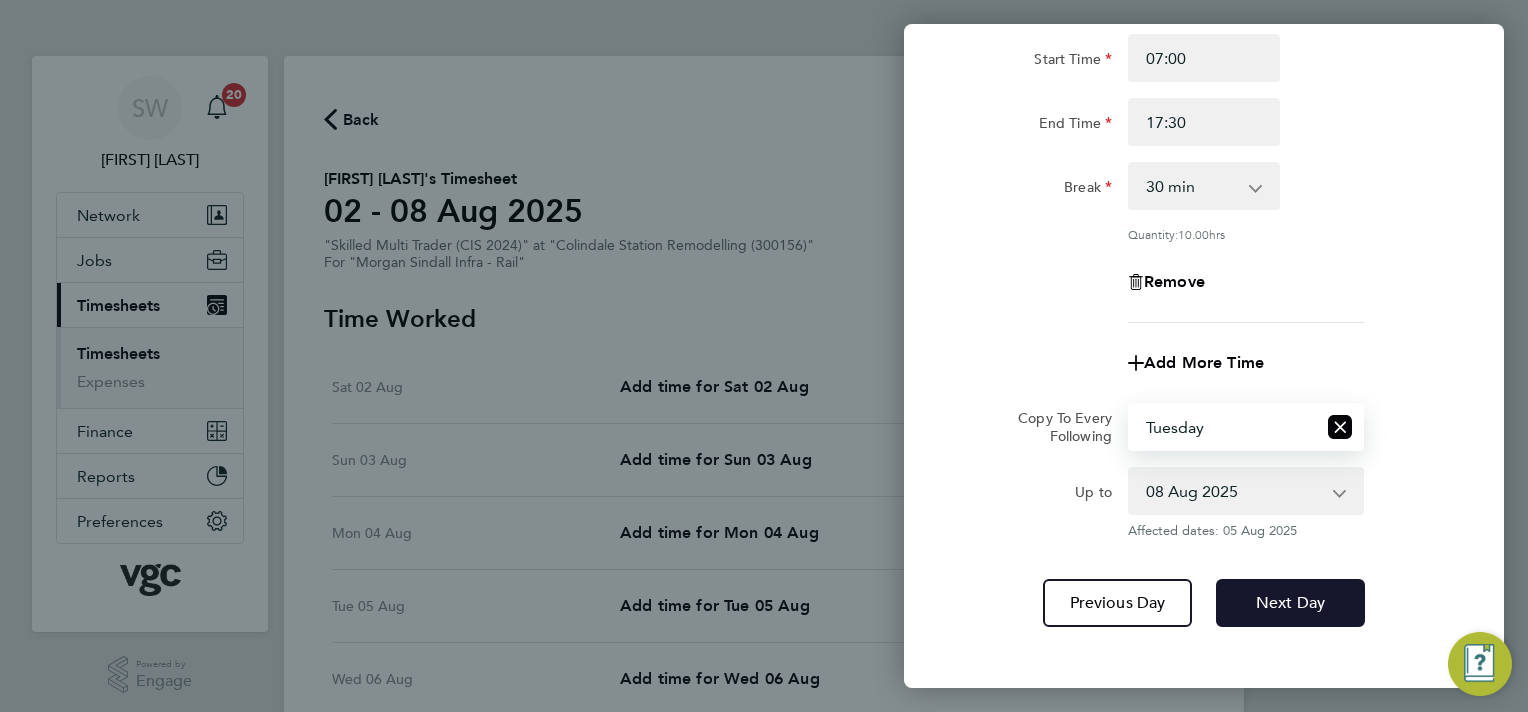 click on "Next Day" 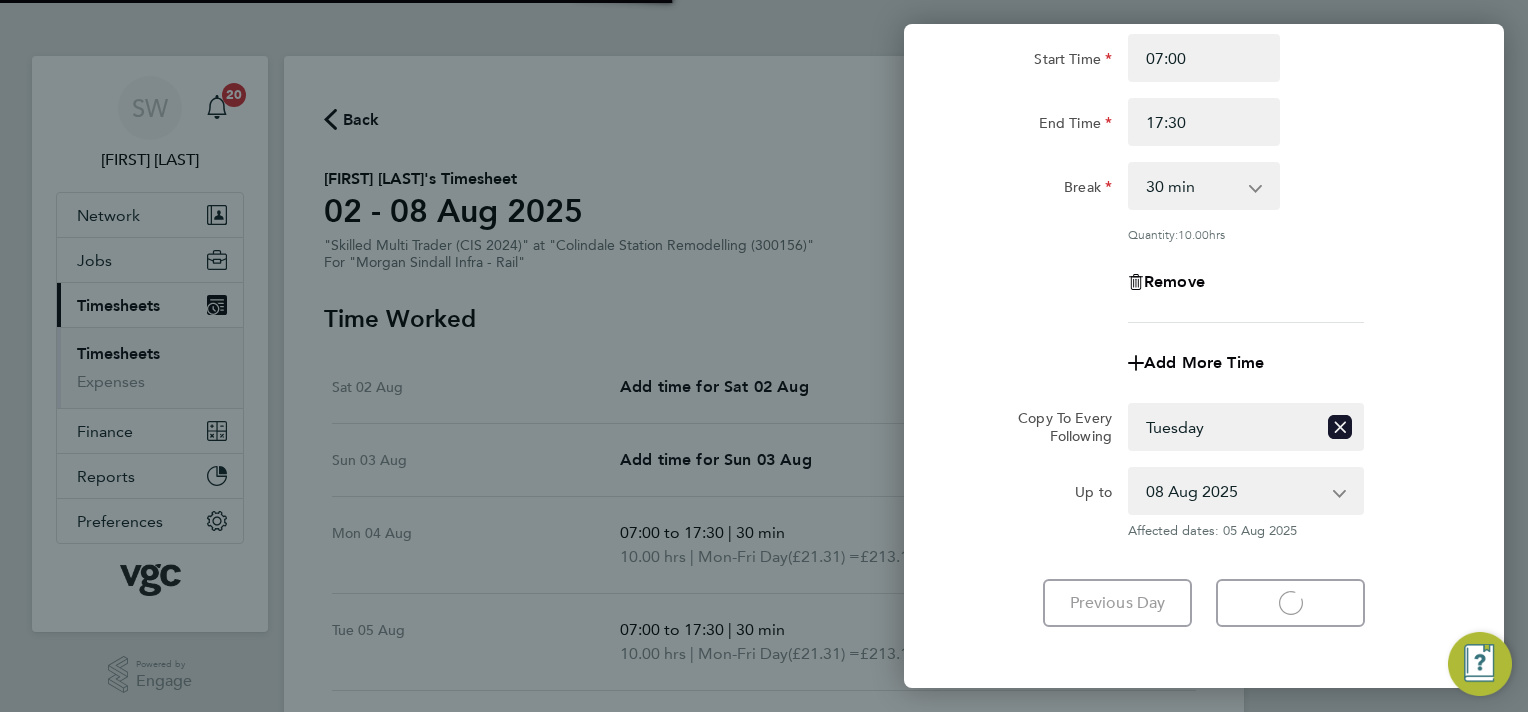 select on "30" 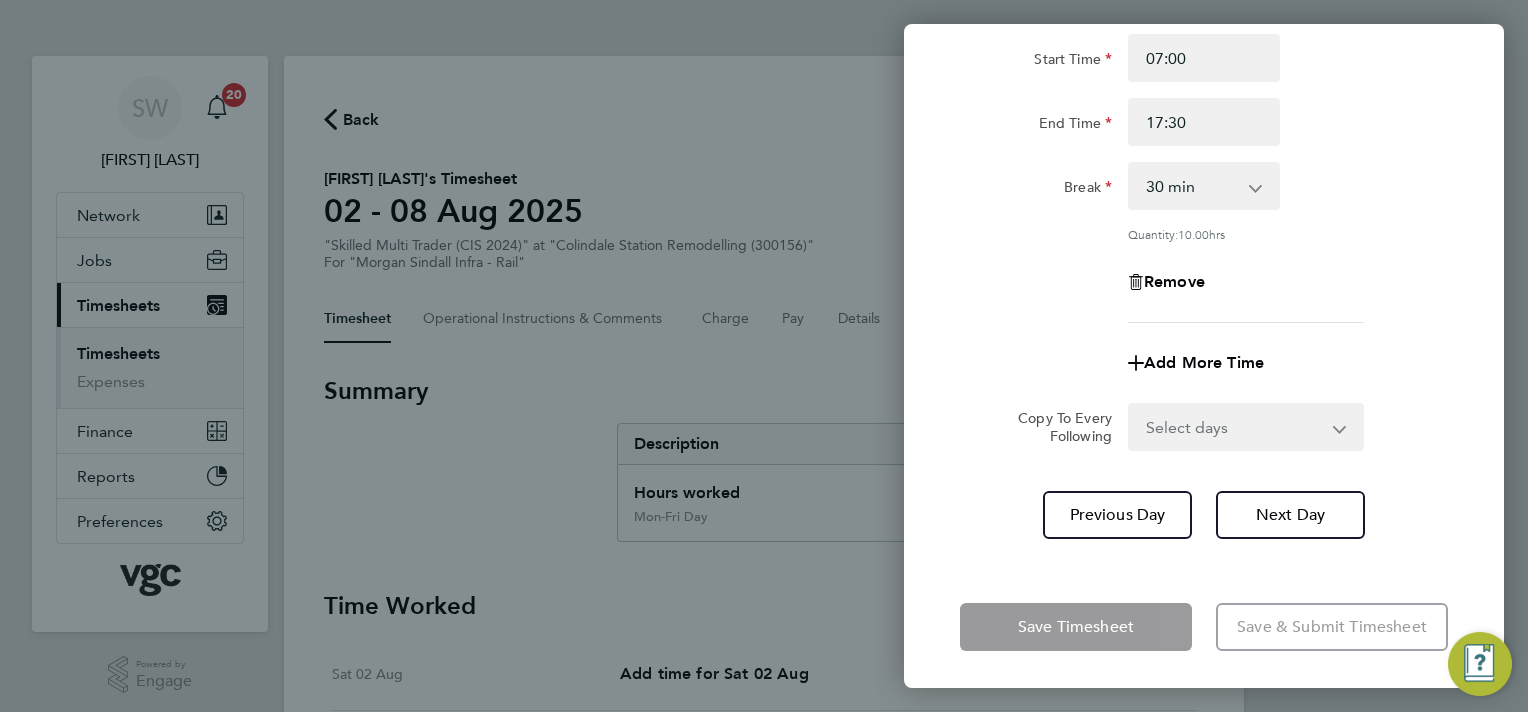 click on "Select days   Day   Wednesday   Thursday   Friday" at bounding box center [1235, 427] 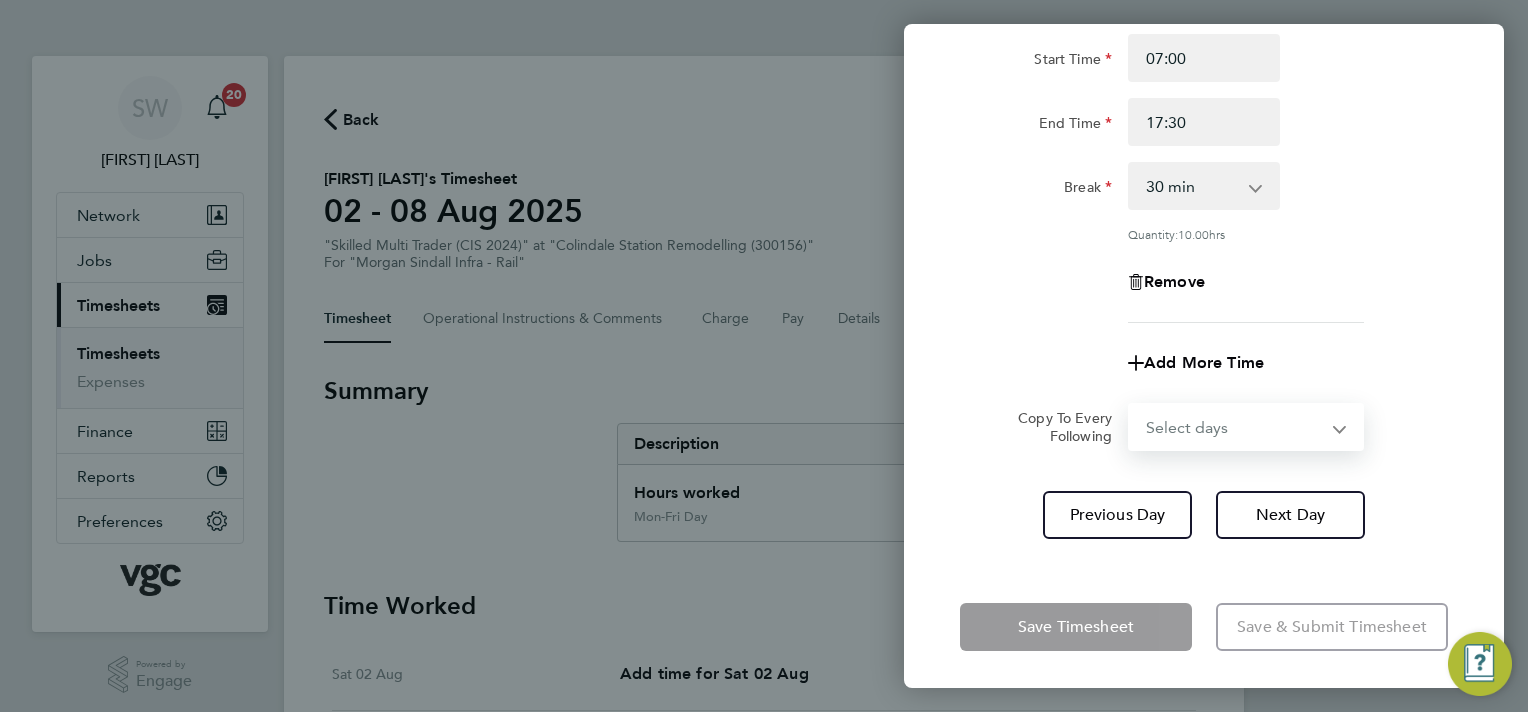 select on "WED" 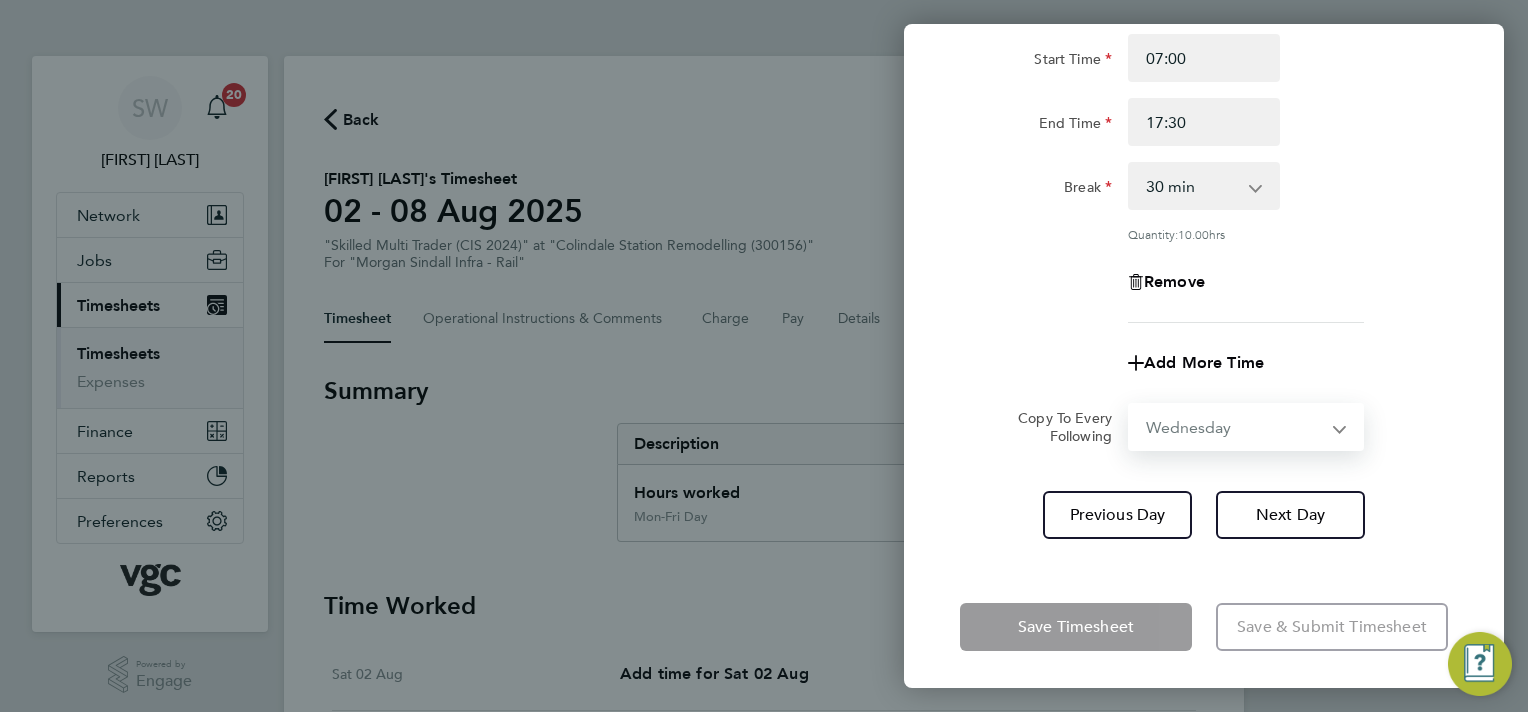 click on "Select days   Day   Wednesday   Thursday   Friday" at bounding box center [1235, 427] 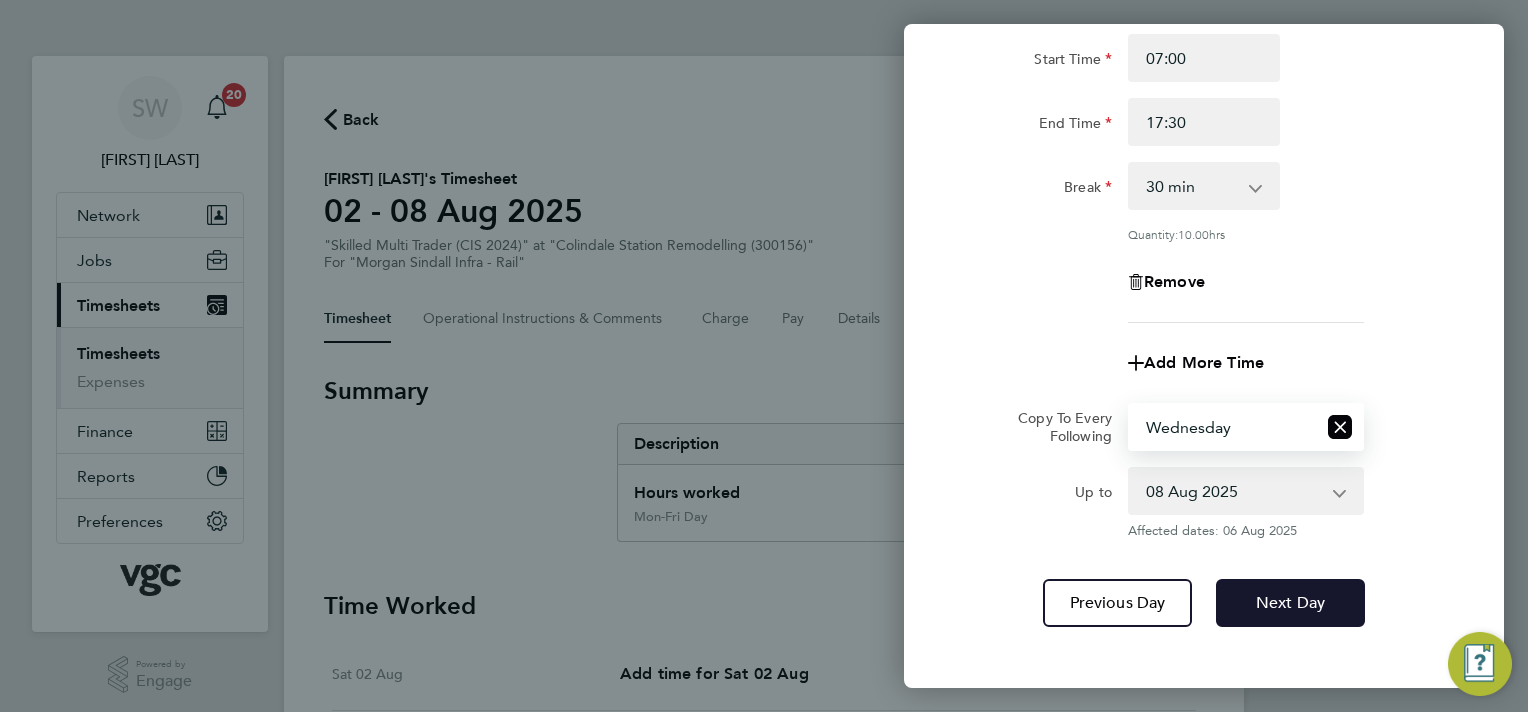 drag, startPoint x: 1291, startPoint y: 594, endPoint x: 1288, endPoint y: 584, distance: 10.440307 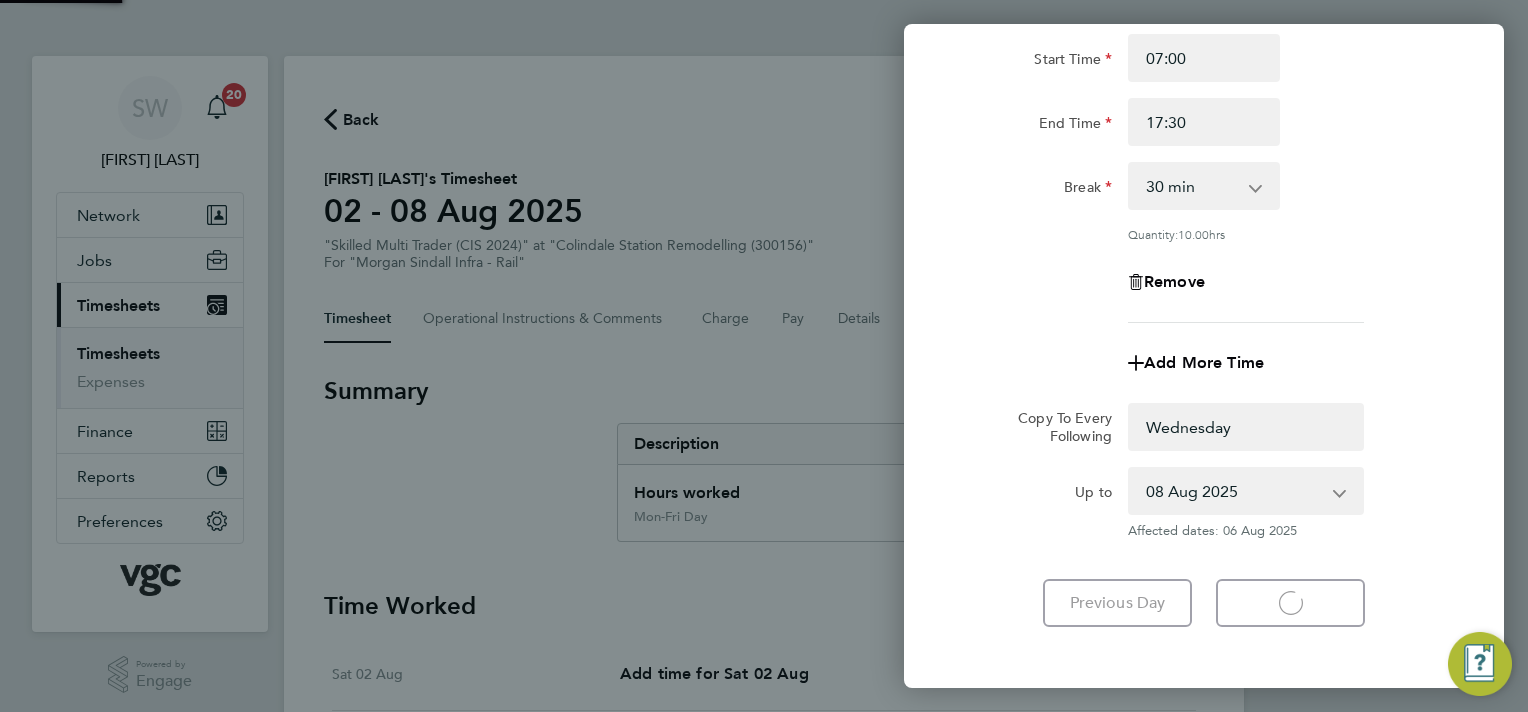 select on "0: null" 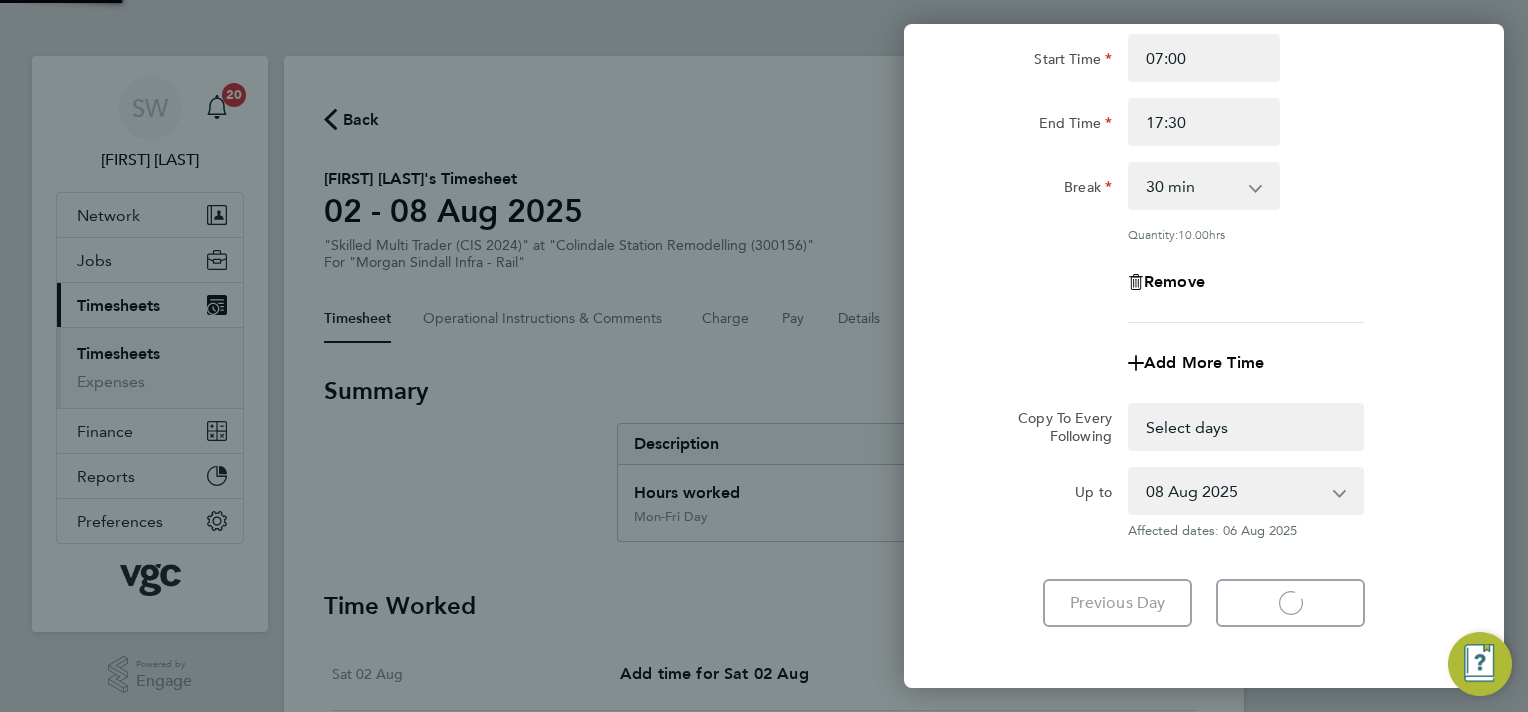 select on "30" 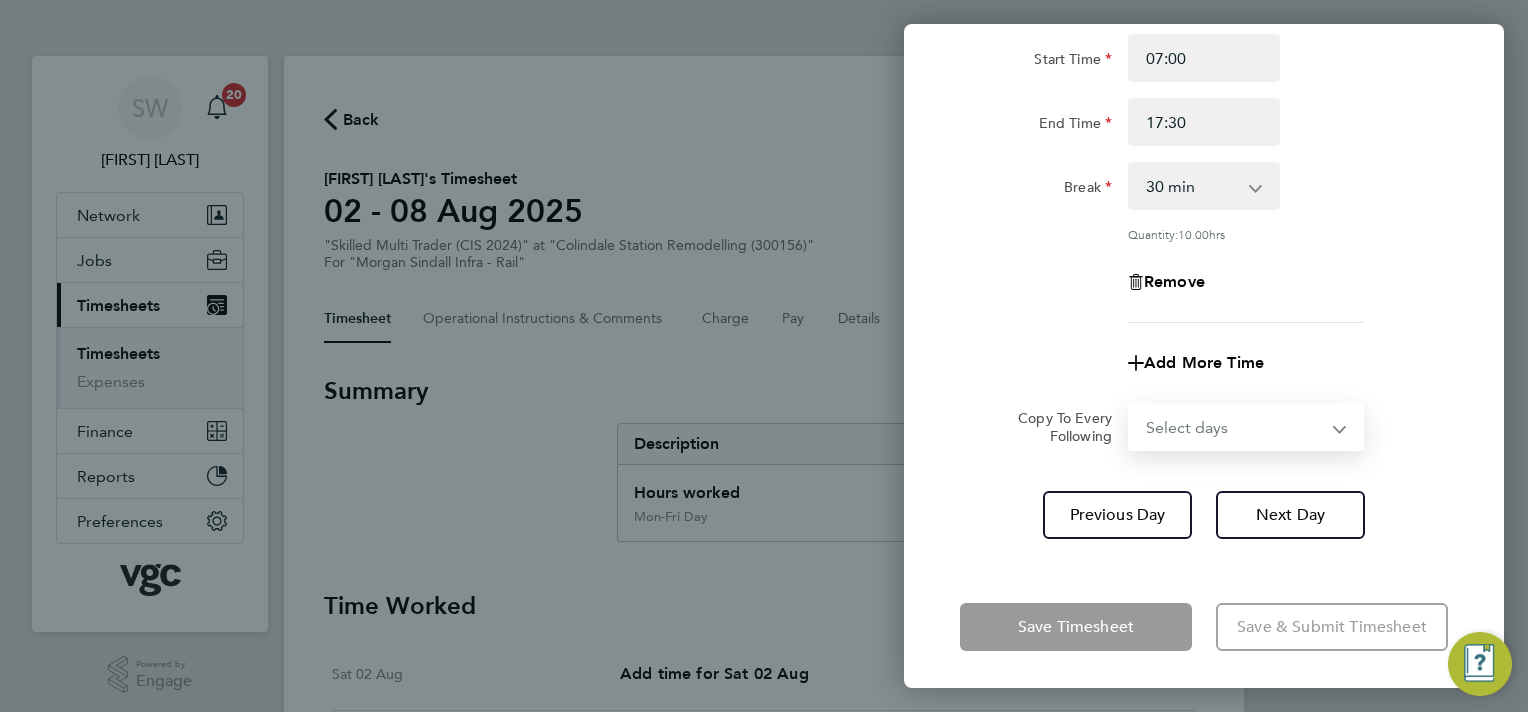 click on "Select days   Day   Thursday   Friday" at bounding box center (1235, 427) 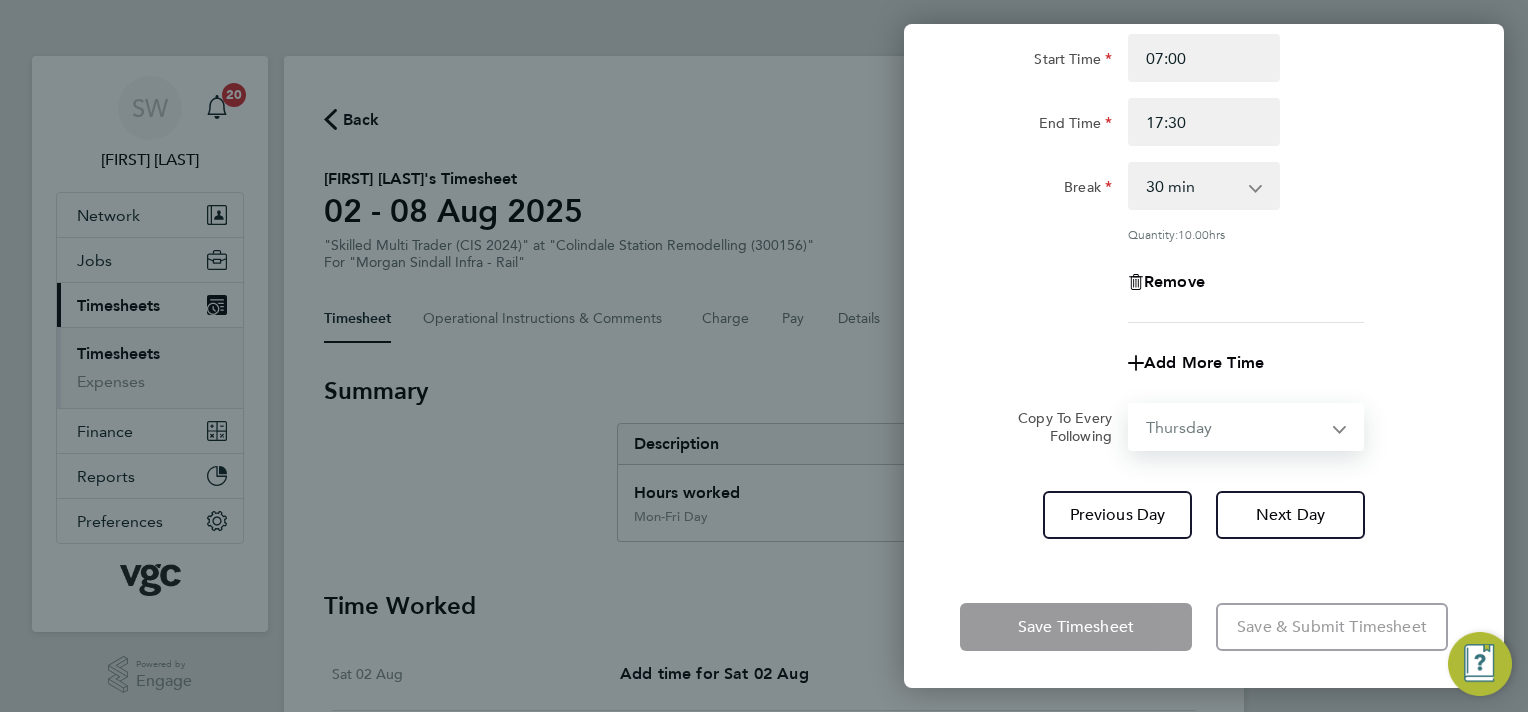 click on "Select days   Day   Thursday   Friday" at bounding box center (1235, 427) 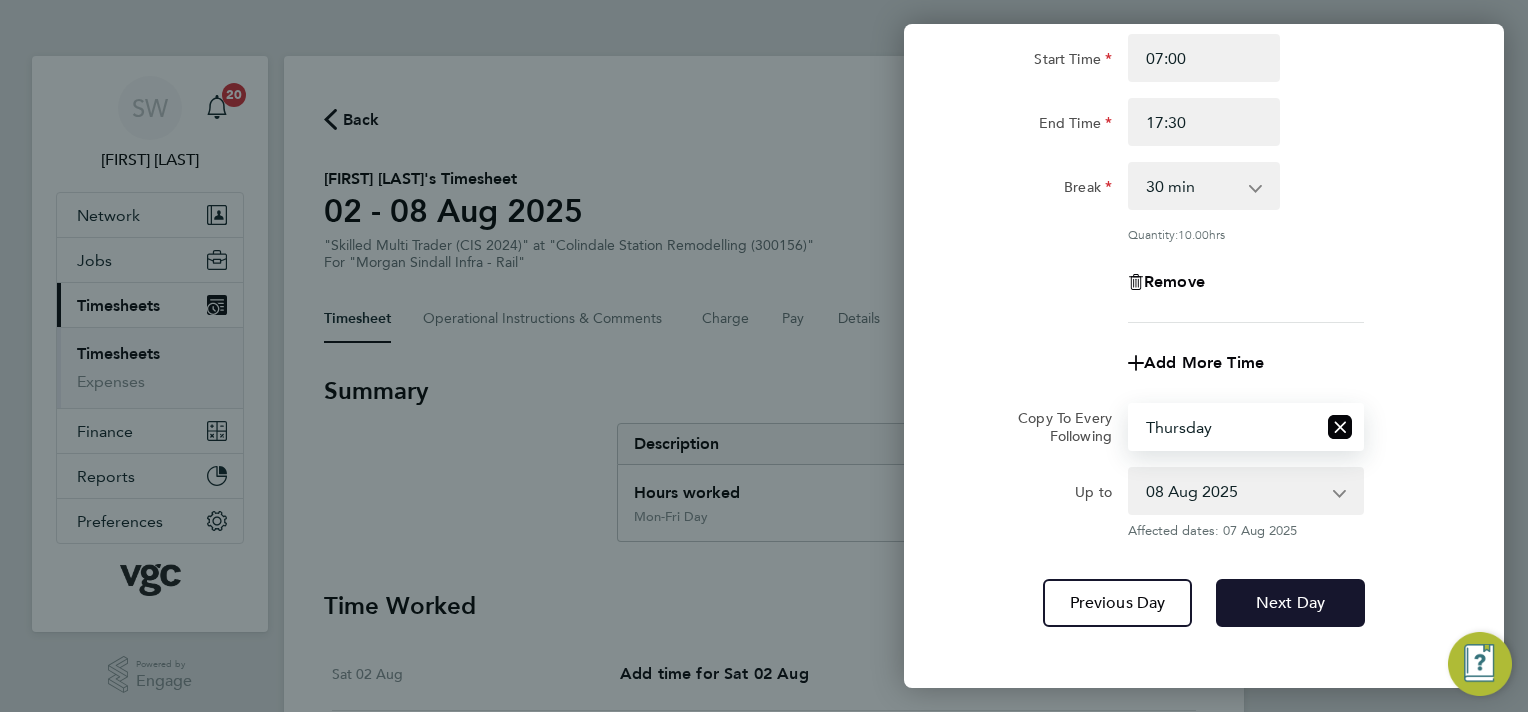 click on "Rate  Mon-Fri Day - 21.31   Bank Hol - 31.96   Mon-Thurs Nights - 24.51   Weekend - 27.70   Xmas / NY - 42.62
Start Time 07:00 End Time 17:30 Break  0 min   15 min   30 min   45 min   60 min   75 min   90 min
Quantity:  10.00  hrs
Remove
Add More Time  Copy To Every Following  Select days   Day   Thursday   Friday
Up to  07 Aug 2025   08 Aug 2025
Affected dates: 07 Aug 2025   Previous Day   Next Day" 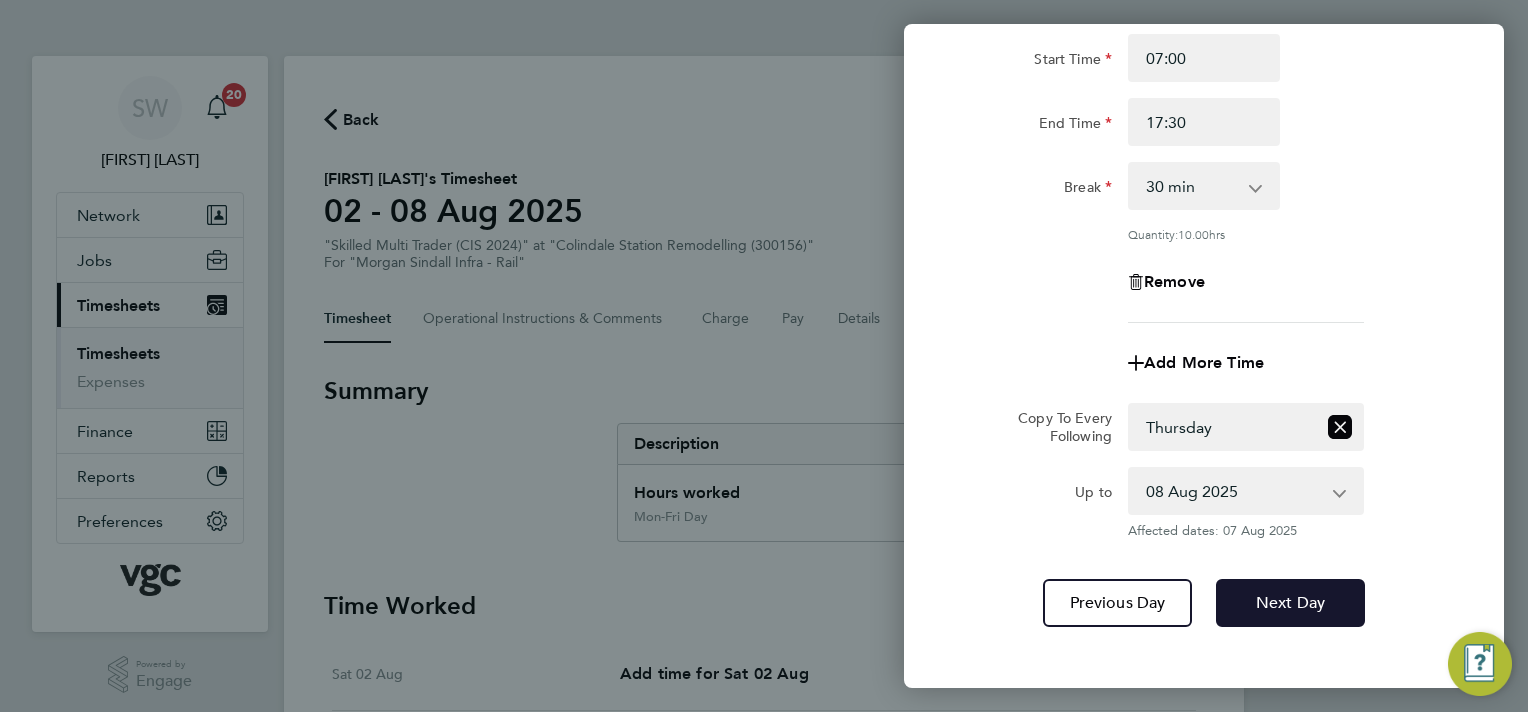 drag, startPoint x: 1318, startPoint y: 619, endPoint x: 1311, endPoint y: 608, distance: 13.038404 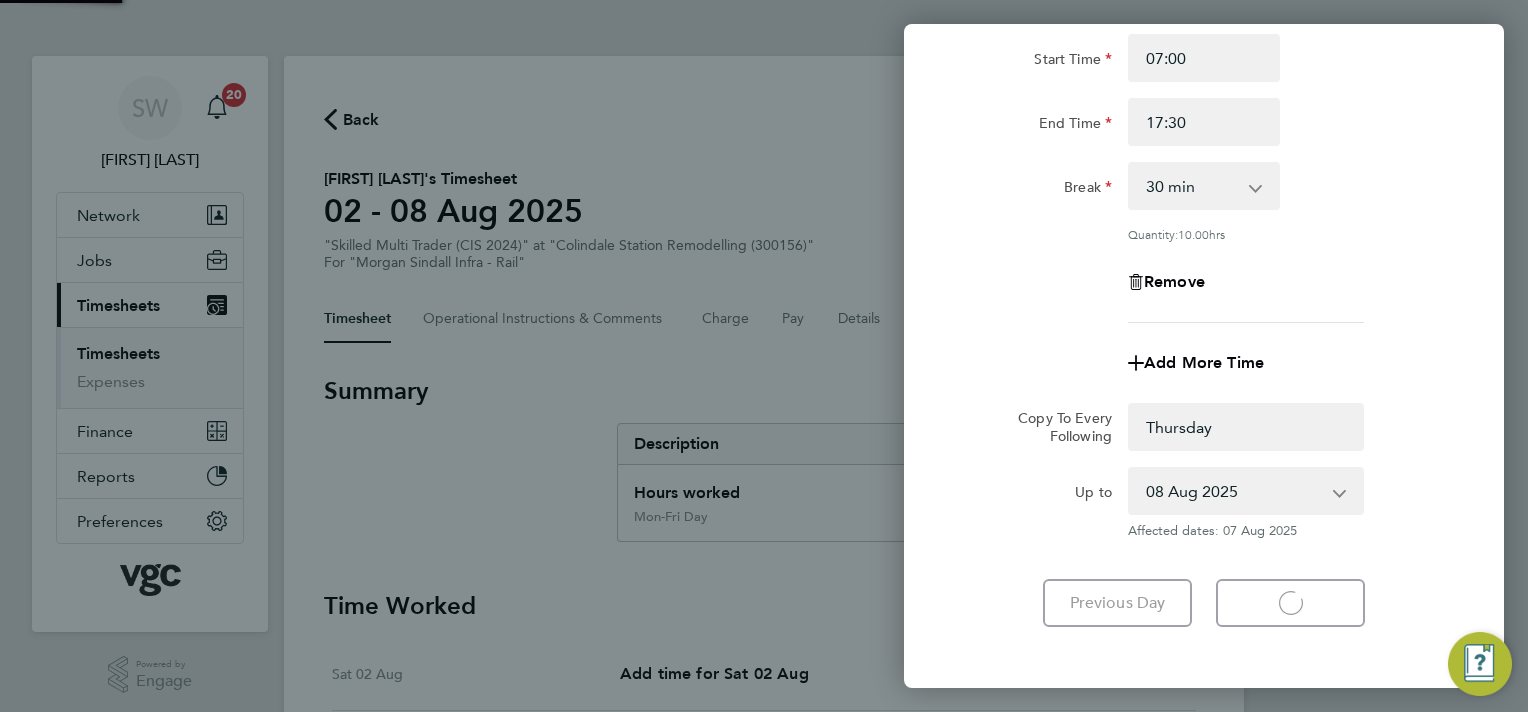 select on "0: null" 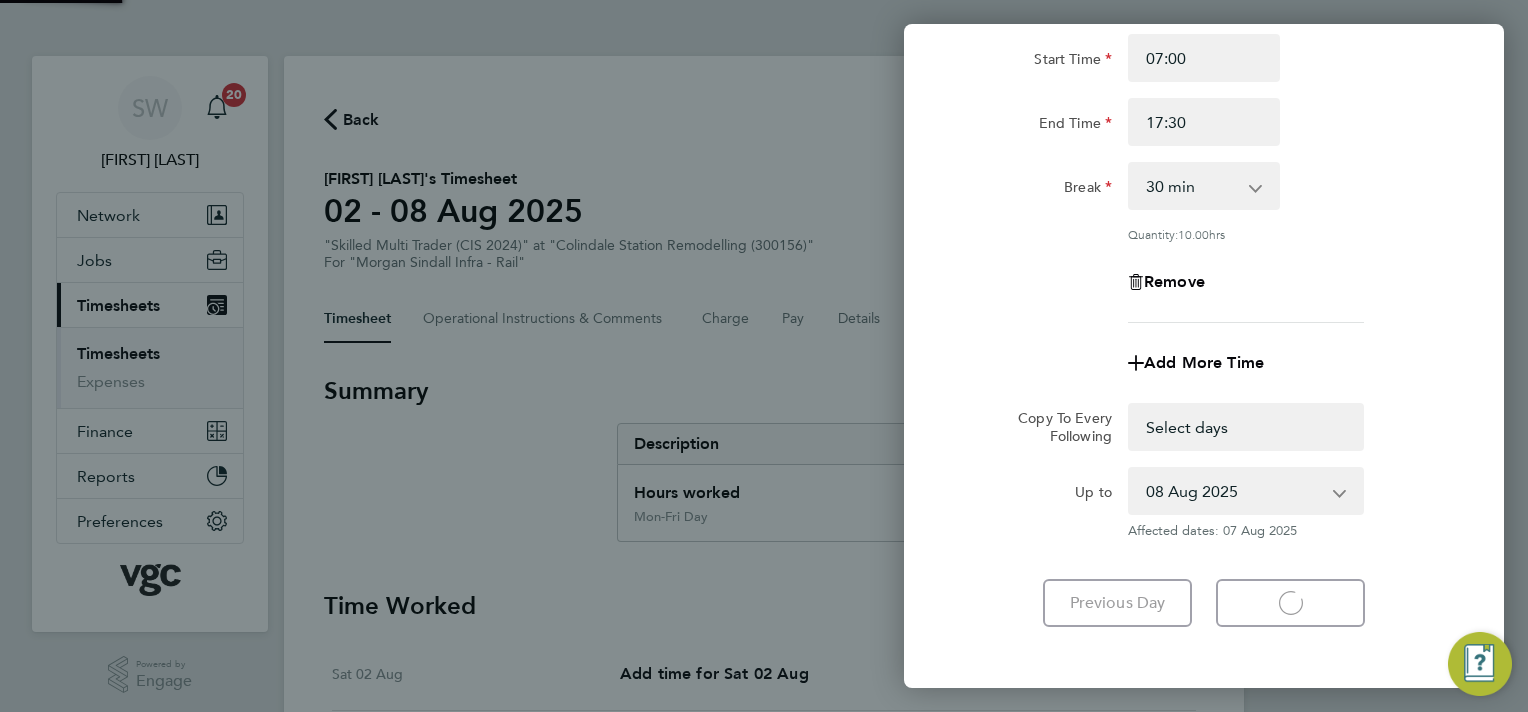 select on "30" 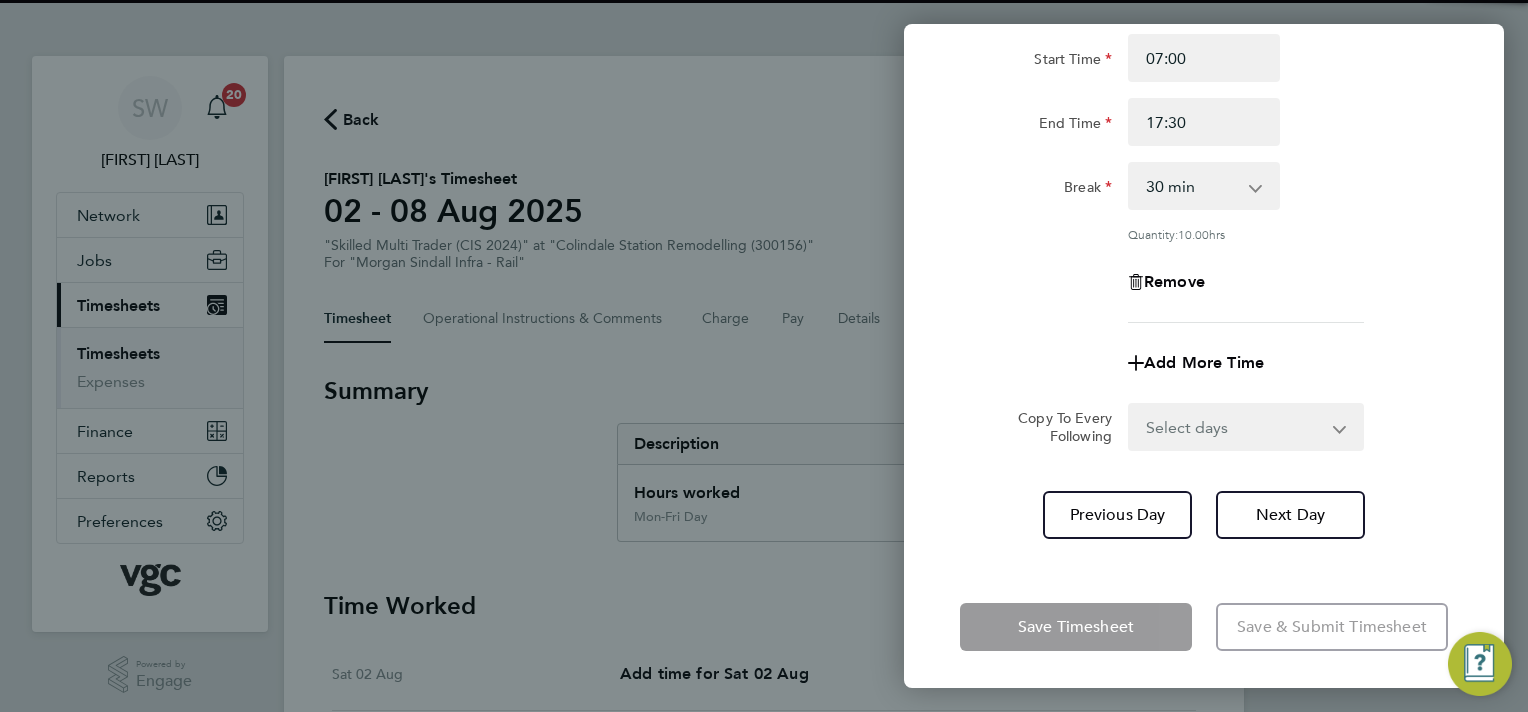 click on "Select days   Friday" at bounding box center [1235, 427] 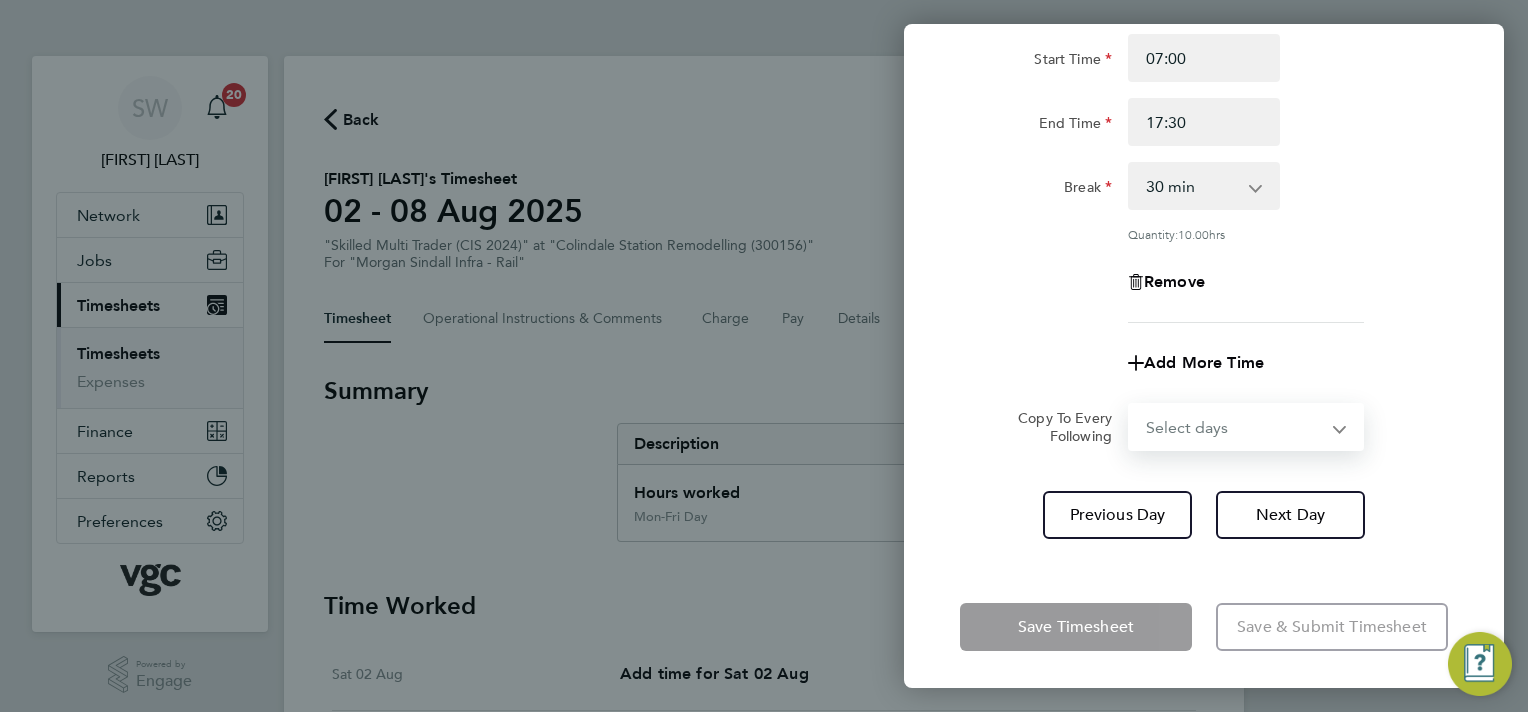 select on "FRI" 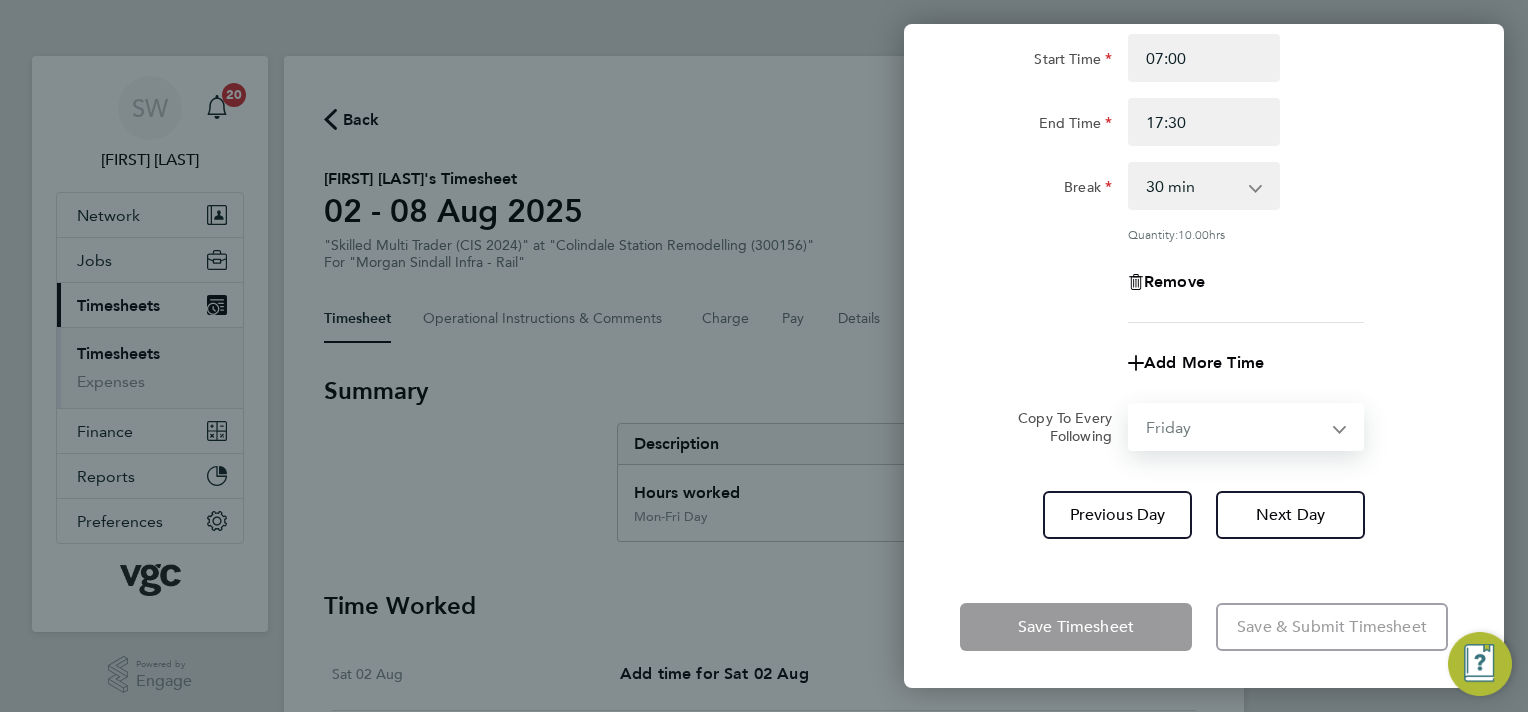 click on "Select days   Friday" at bounding box center [1235, 427] 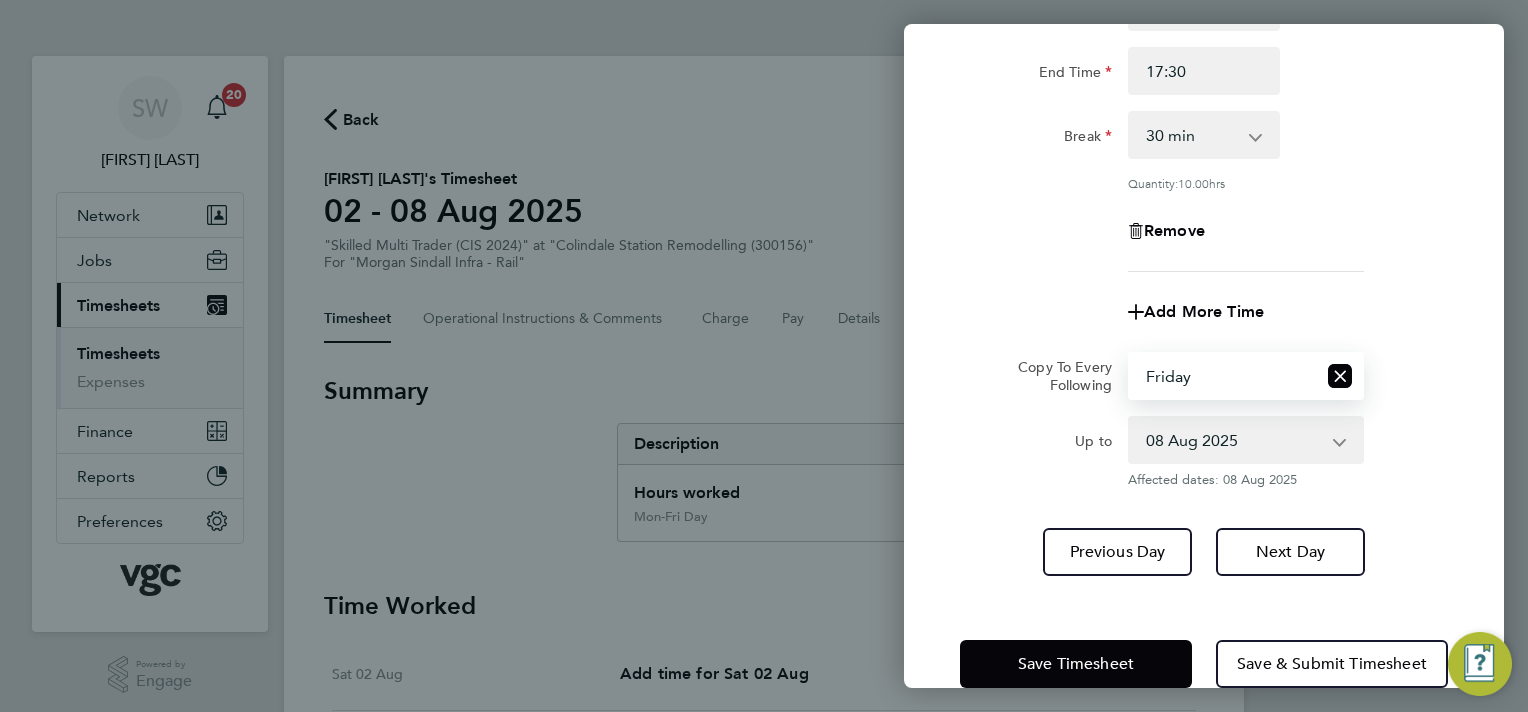 scroll, scrollTop: 278, scrollLeft: 0, axis: vertical 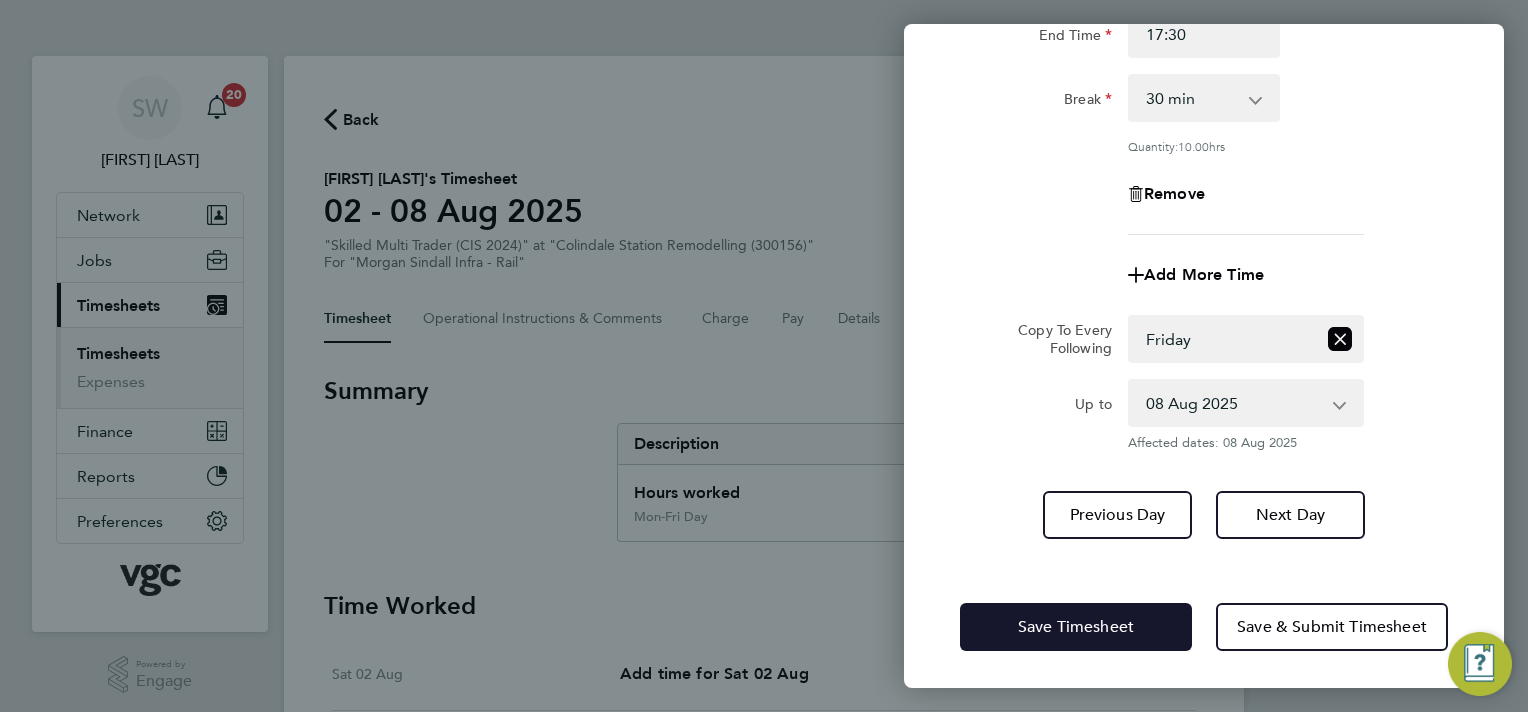 click on "Save Timesheet" 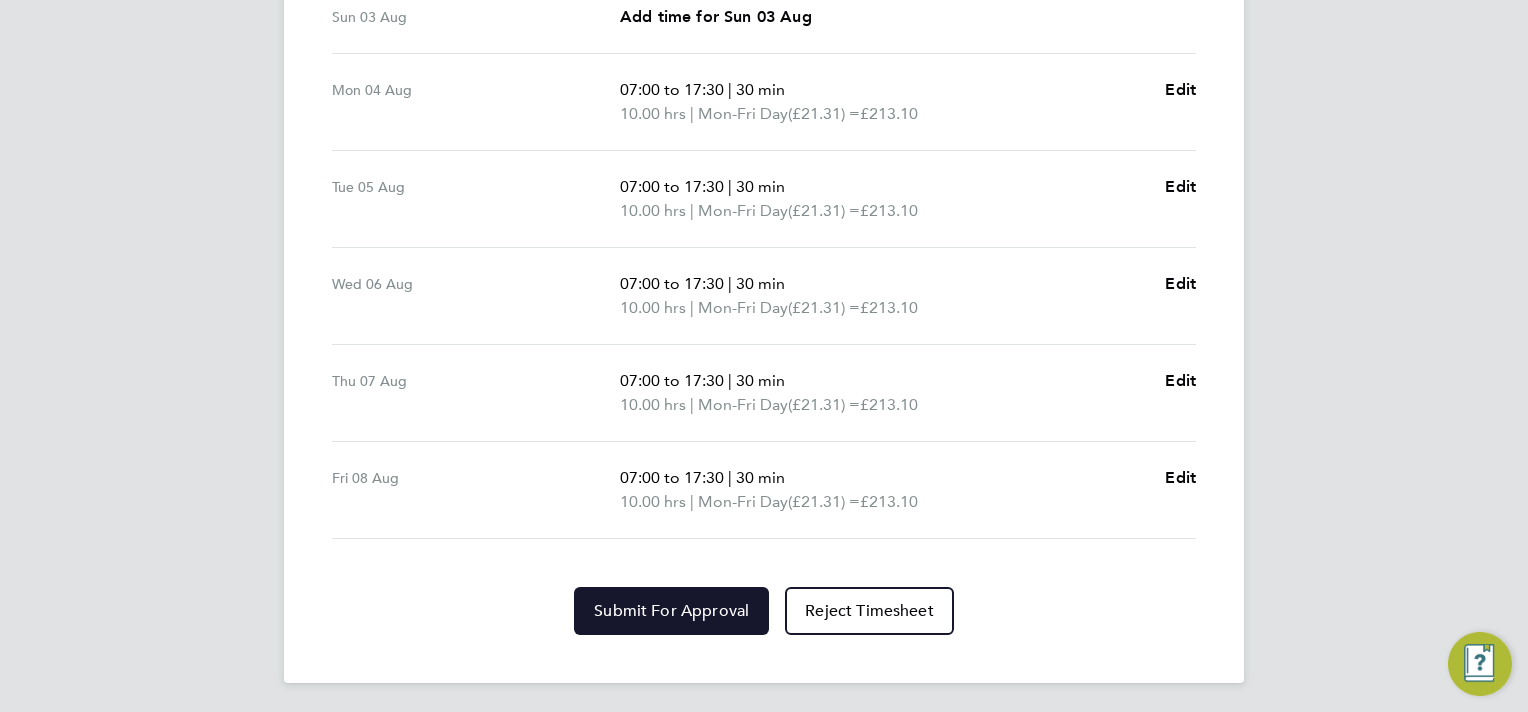 click on "Submit For Approval" 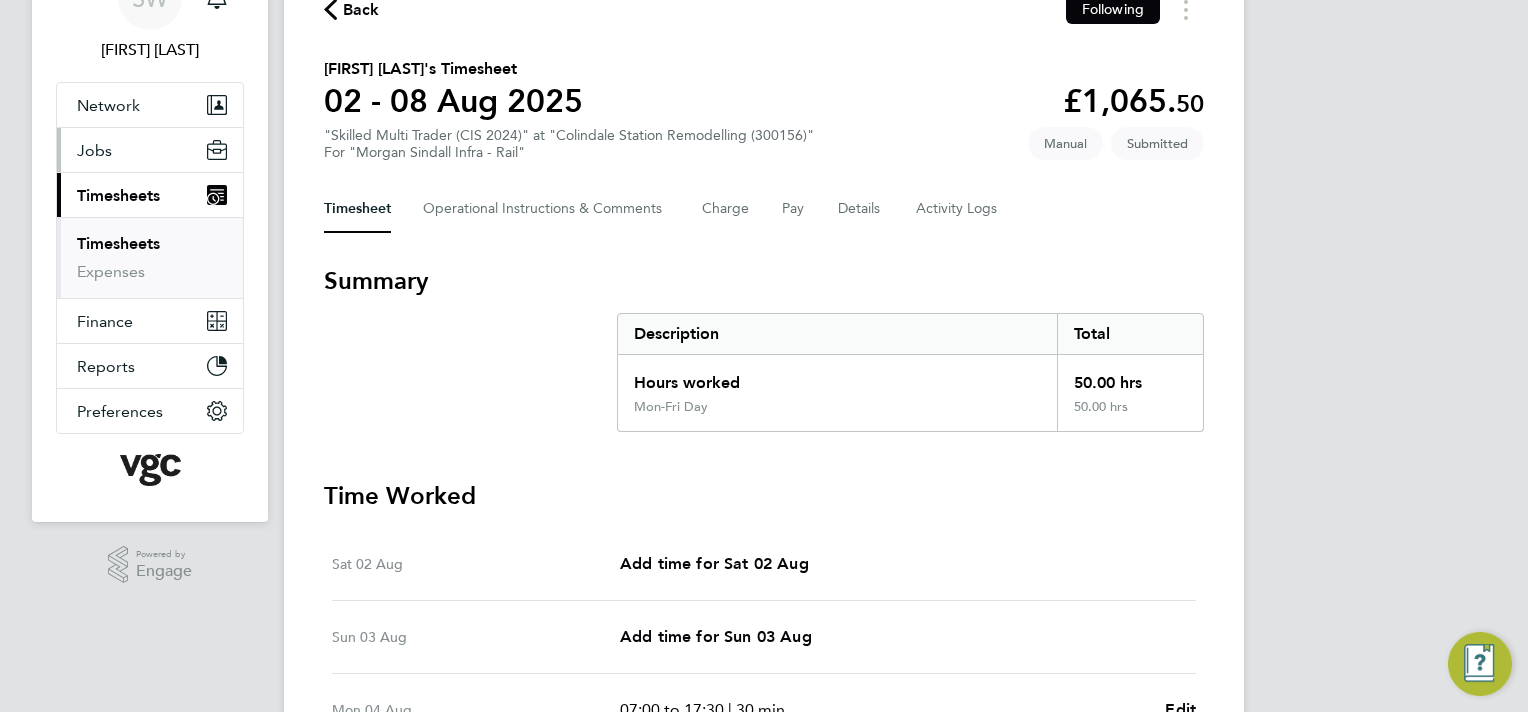 scroll, scrollTop: 0, scrollLeft: 0, axis: both 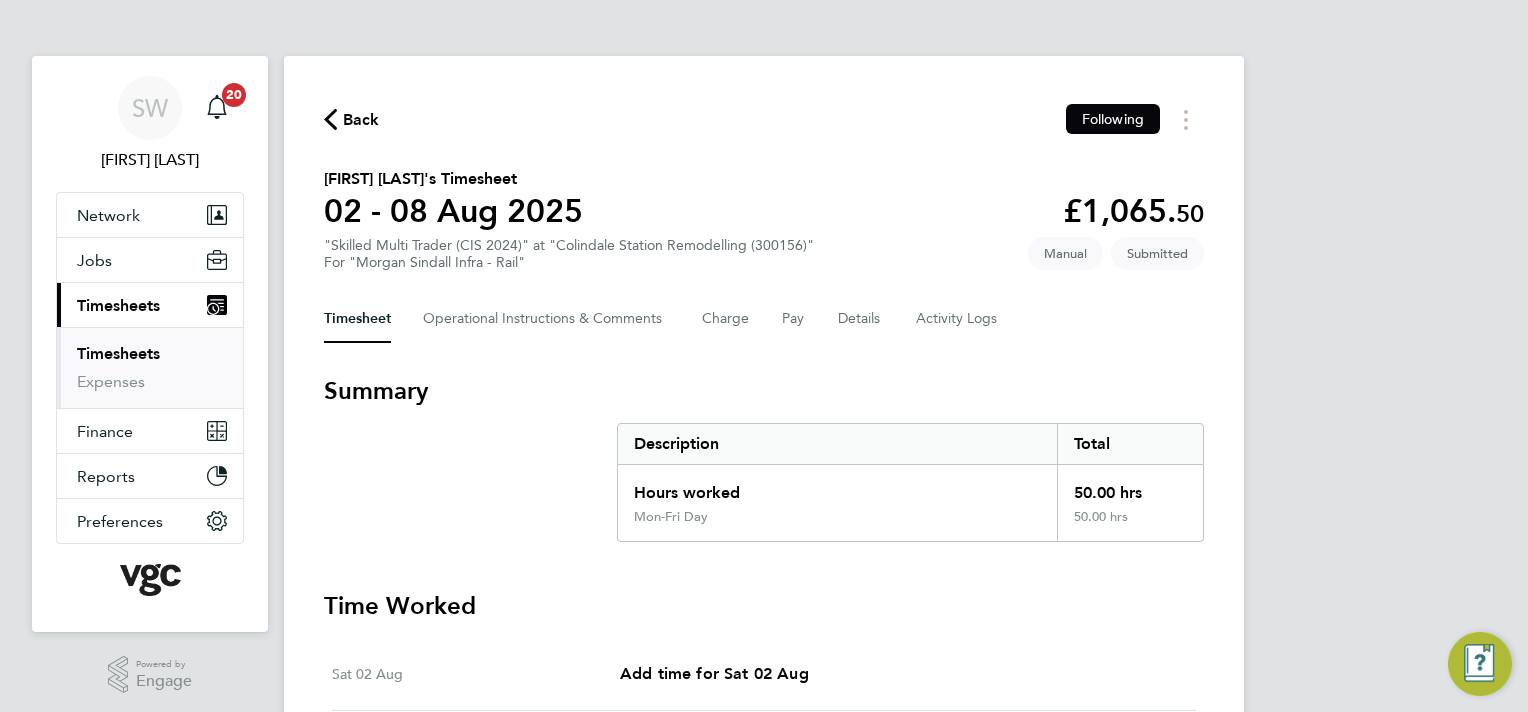 click on "Timesheets" at bounding box center [118, 353] 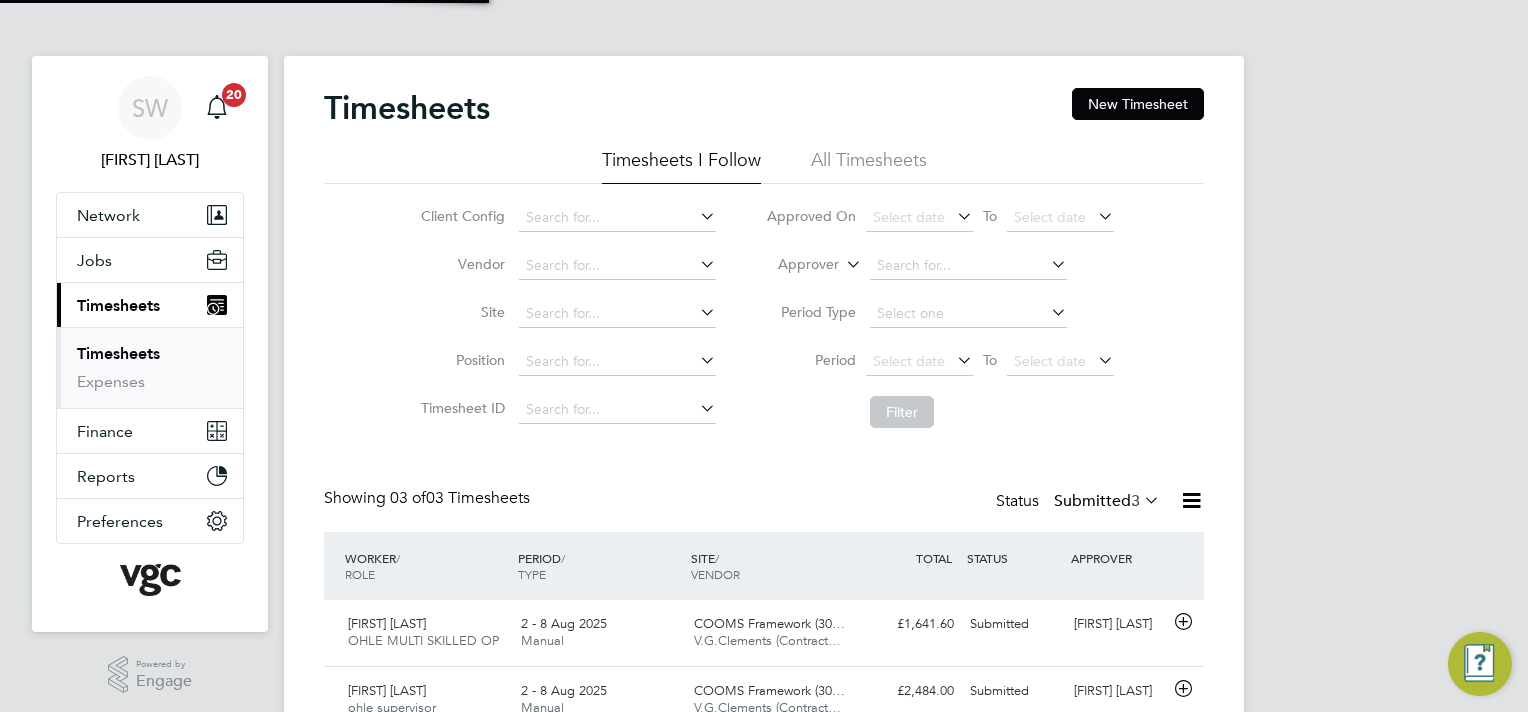 scroll, scrollTop: 9, scrollLeft: 10, axis: both 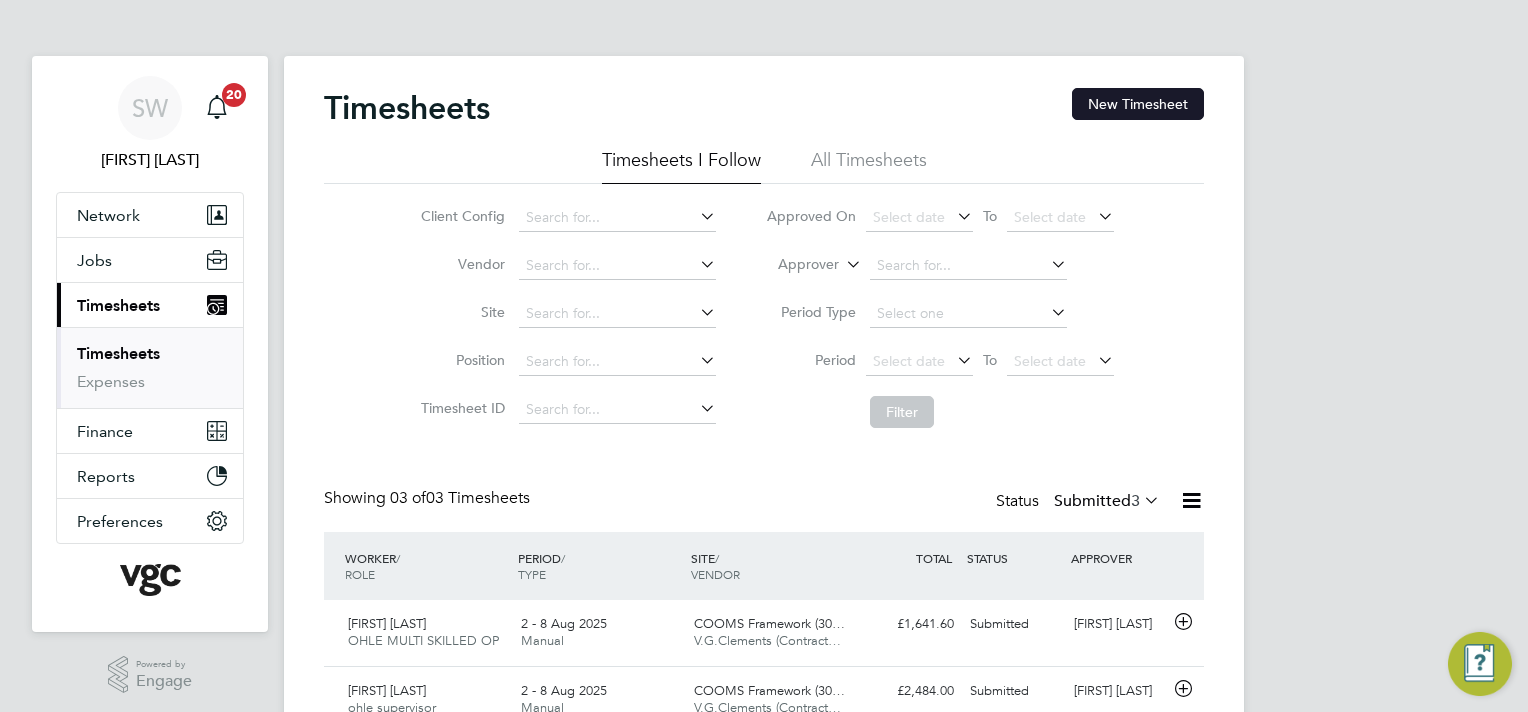 drag, startPoint x: 1127, startPoint y: 96, endPoint x: 1060, endPoint y: 108, distance: 68.06615 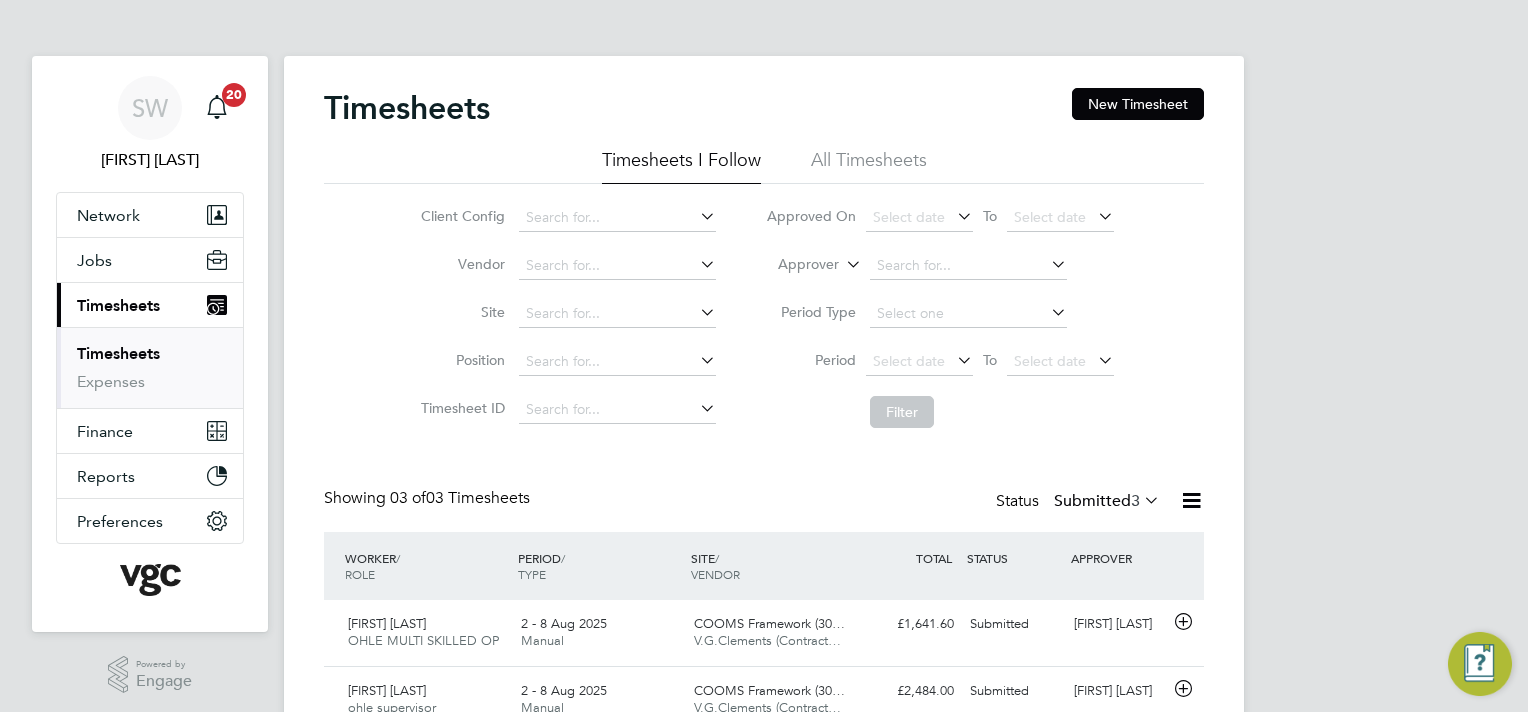 click on "New Timesheet" 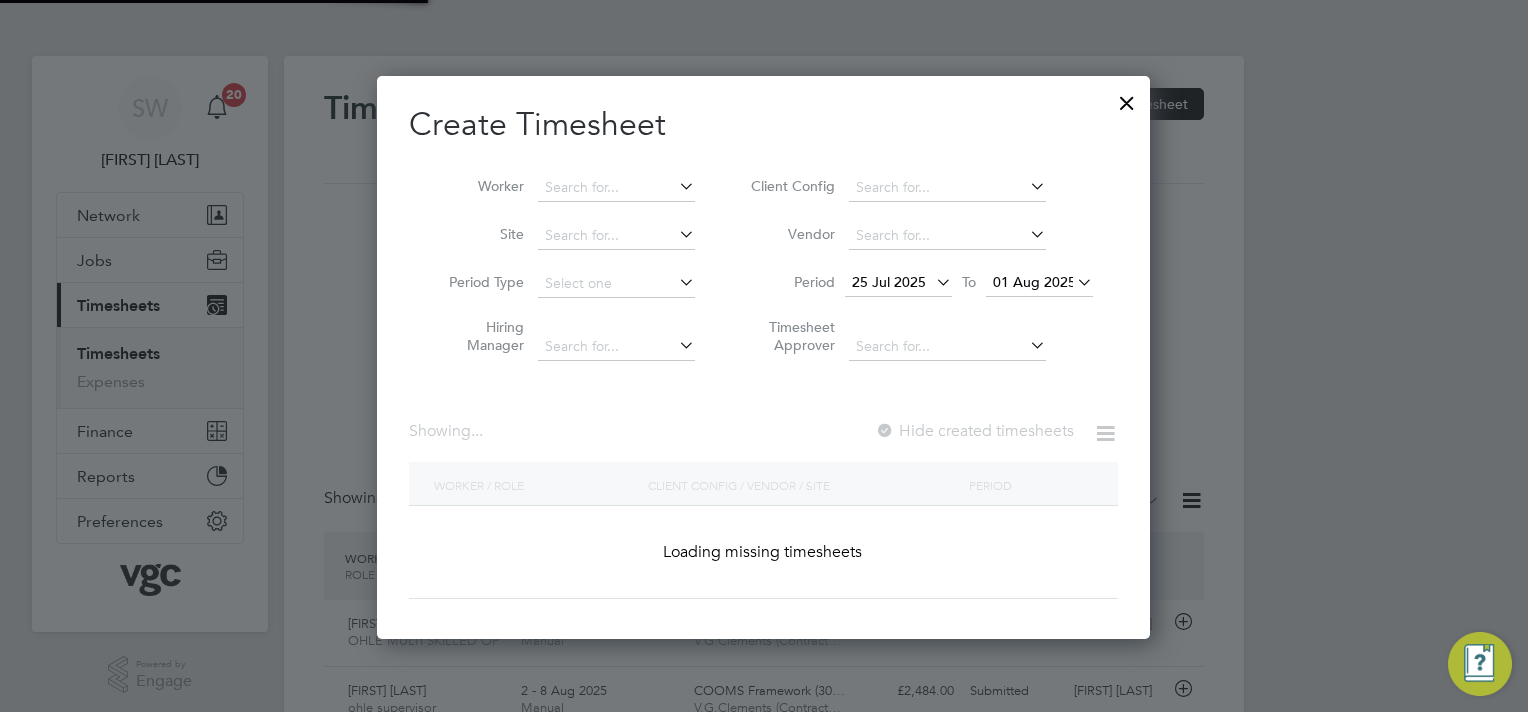 scroll, scrollTop: 10, scrollLeft: 10, axis: both 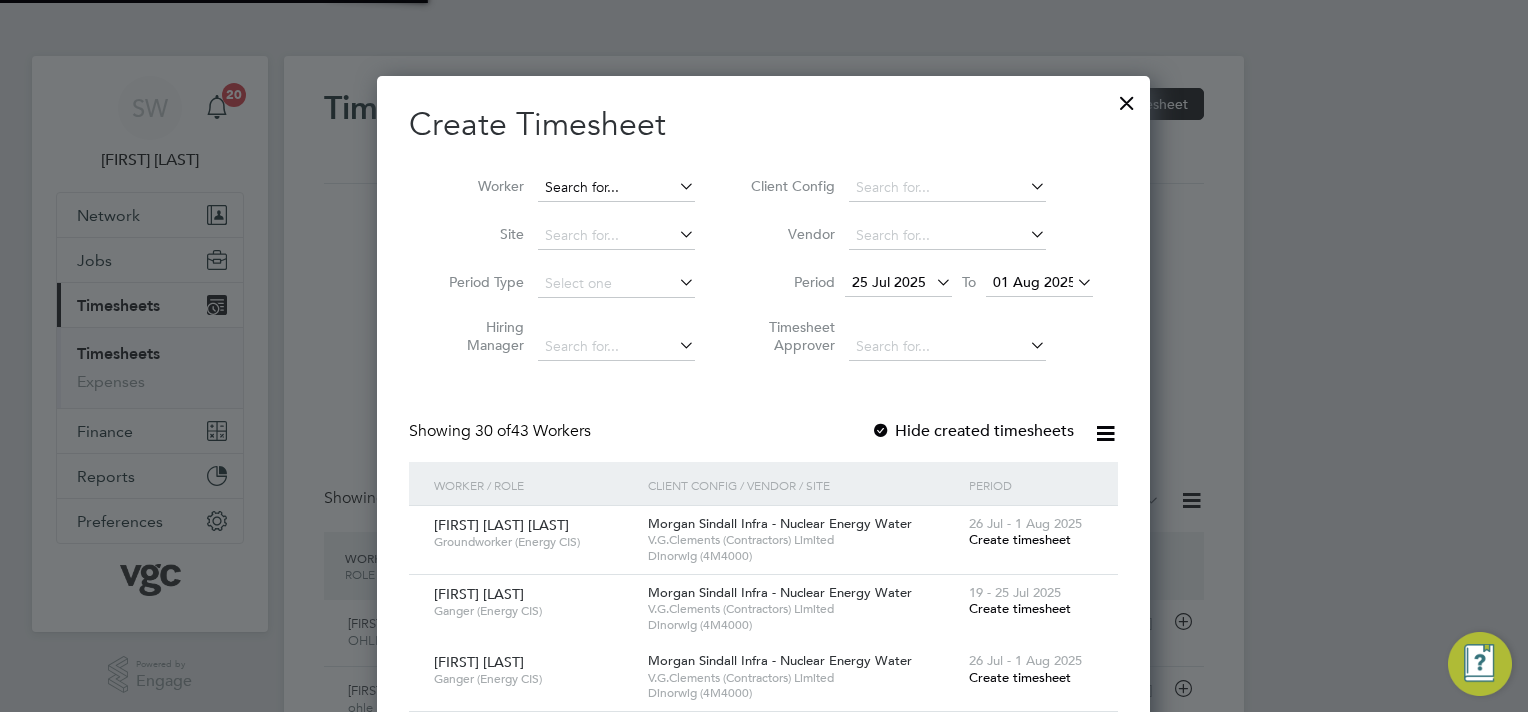click at bounding box center [616, 188] 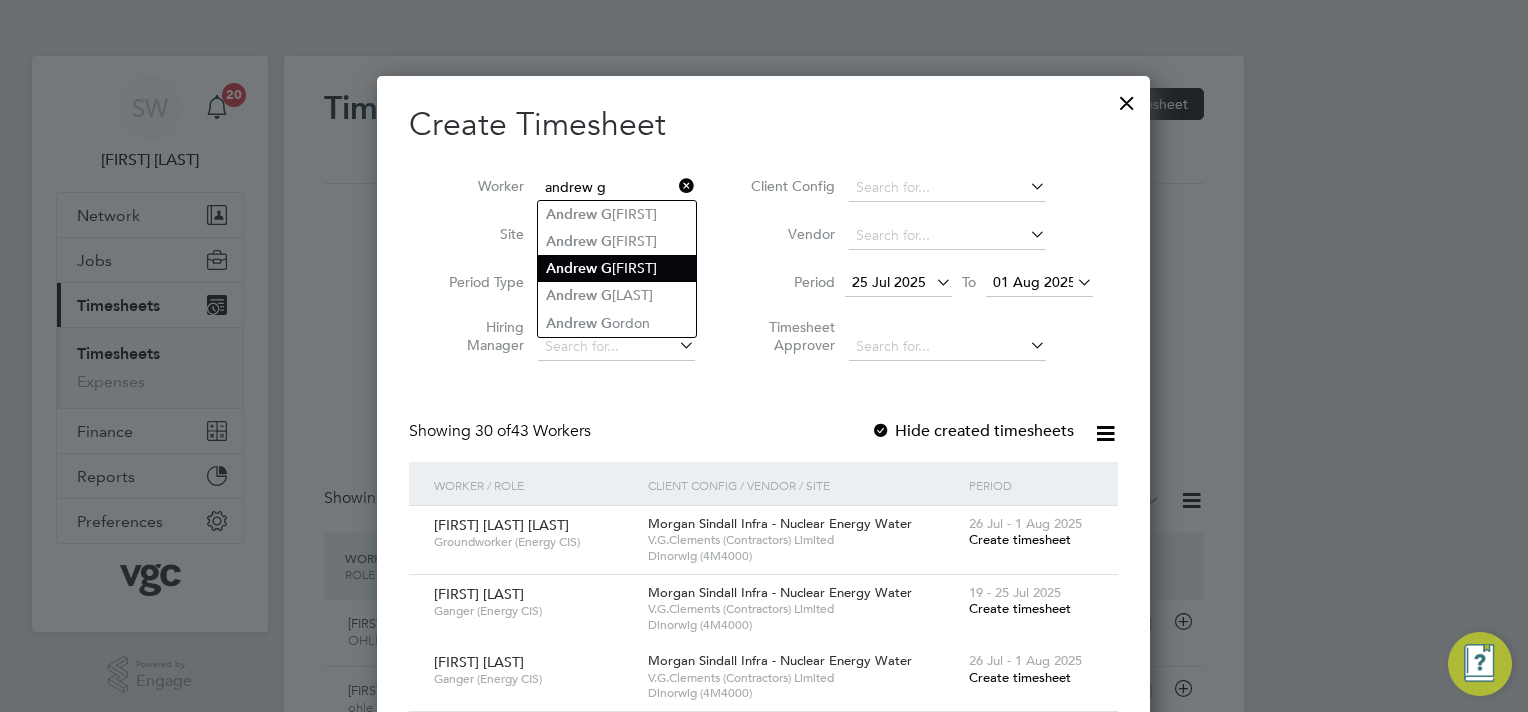 click on "G" 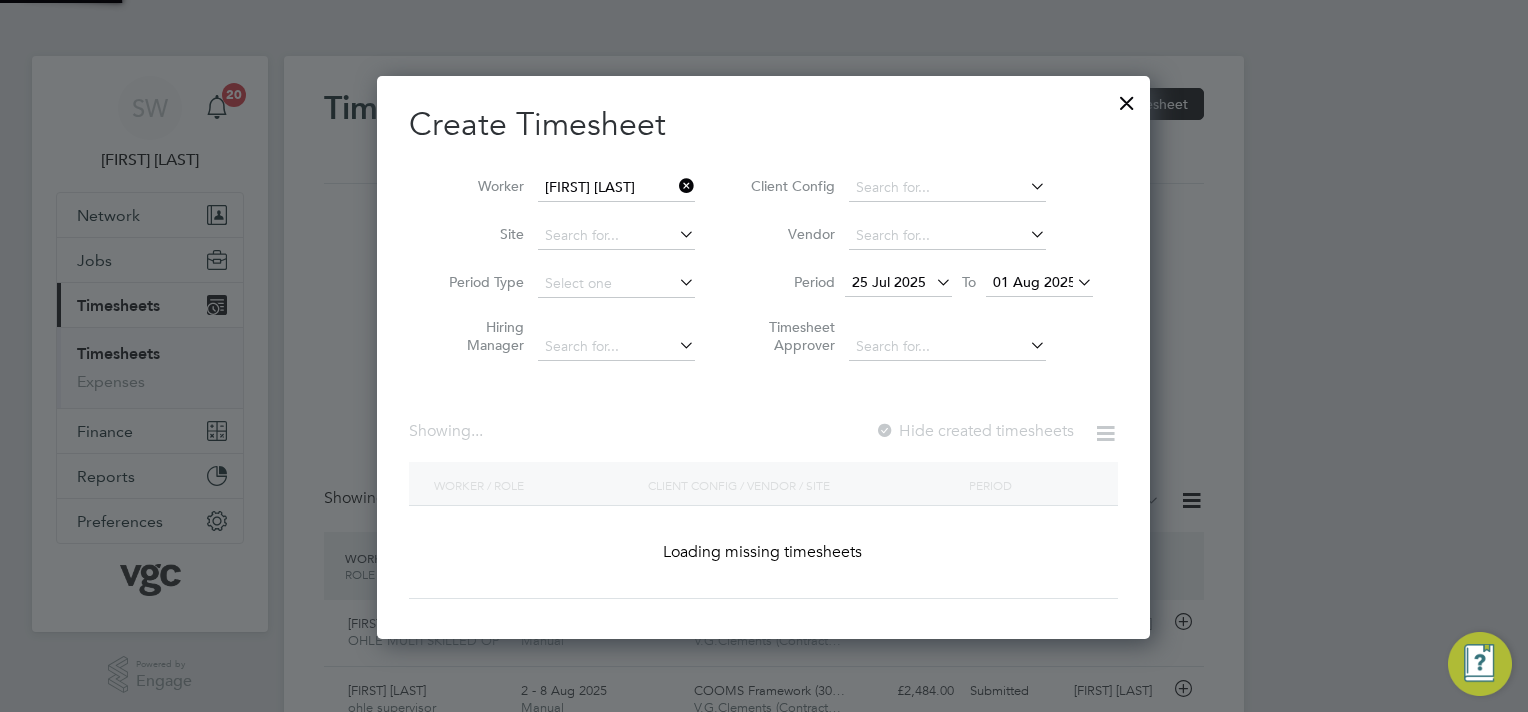scroll, scrollTop: 10, scrollLeft: 10, axis: both 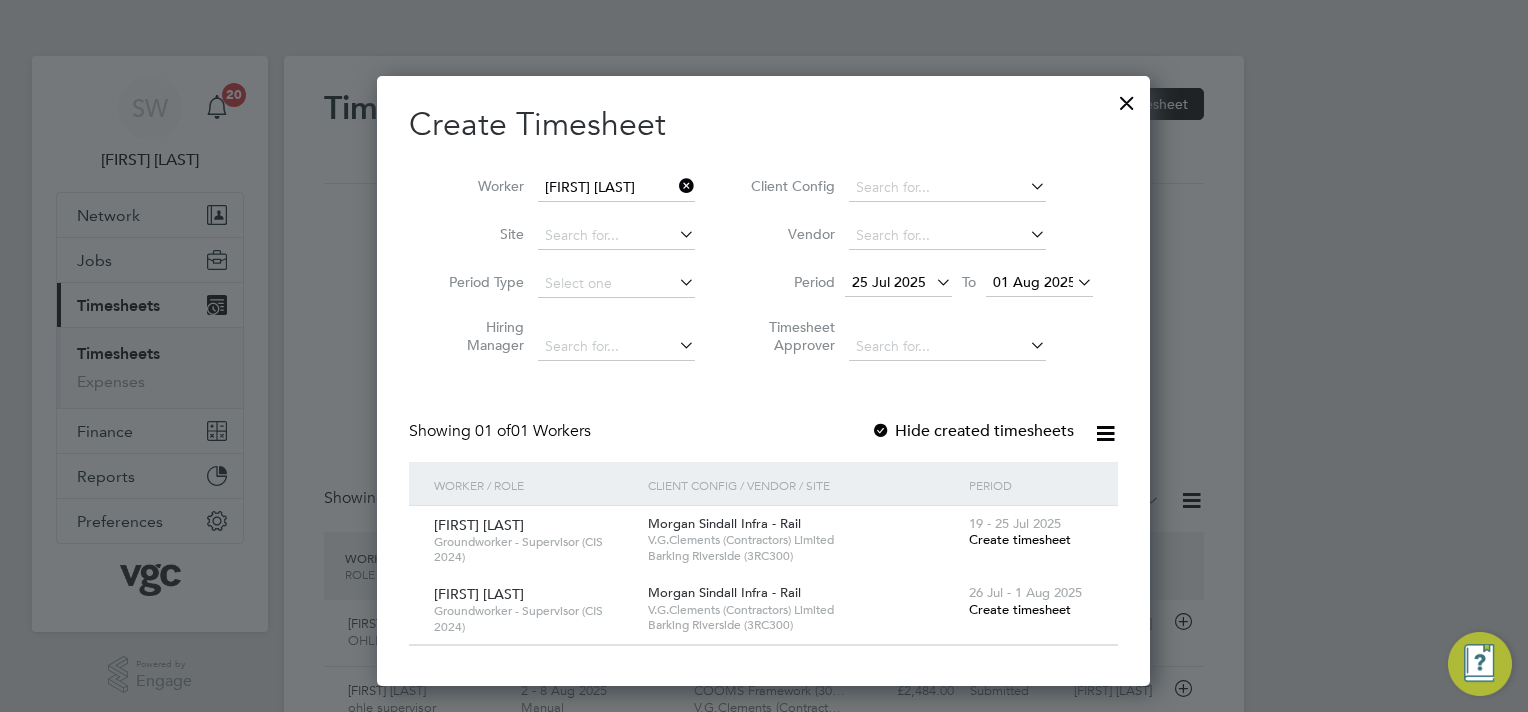 click on "01 Aug 2025" at bounding box center [1034, 282] 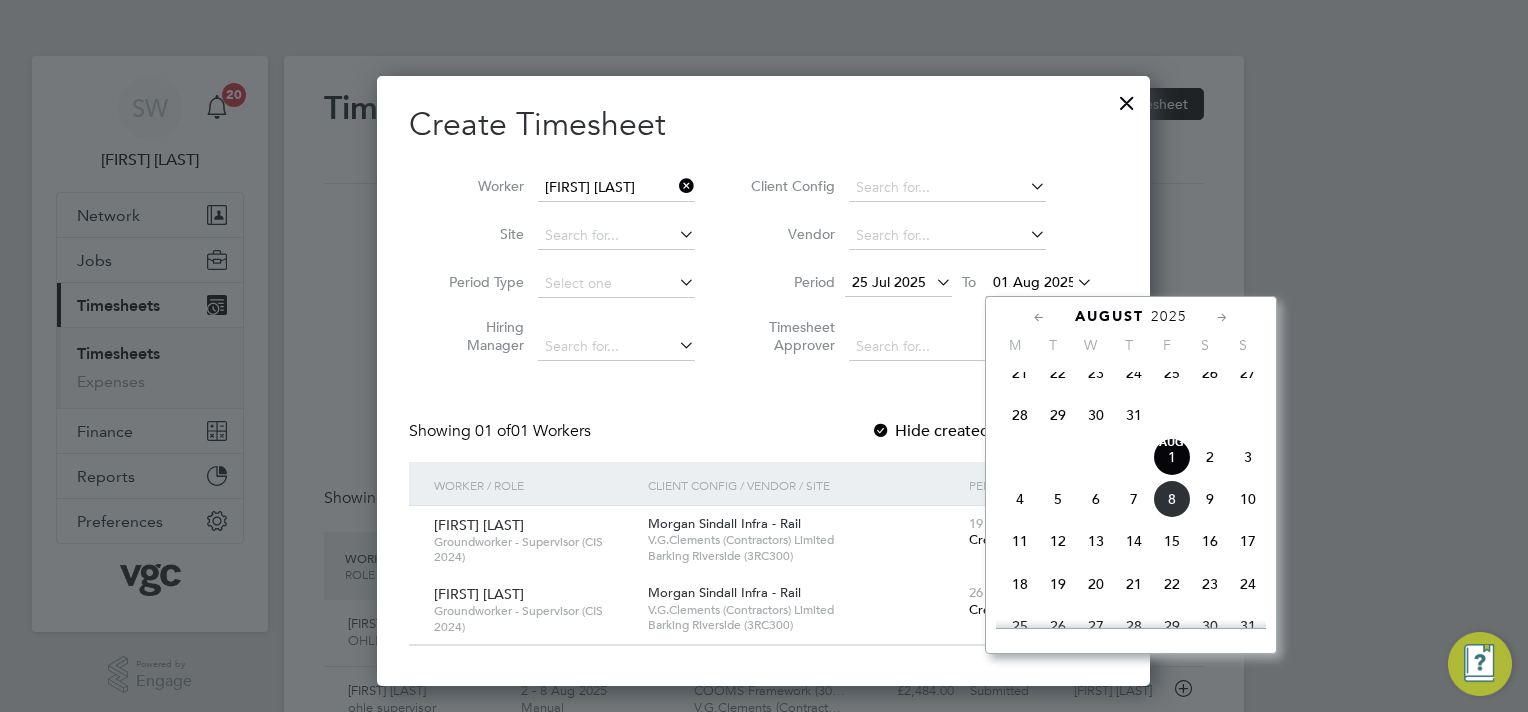 click on "8" 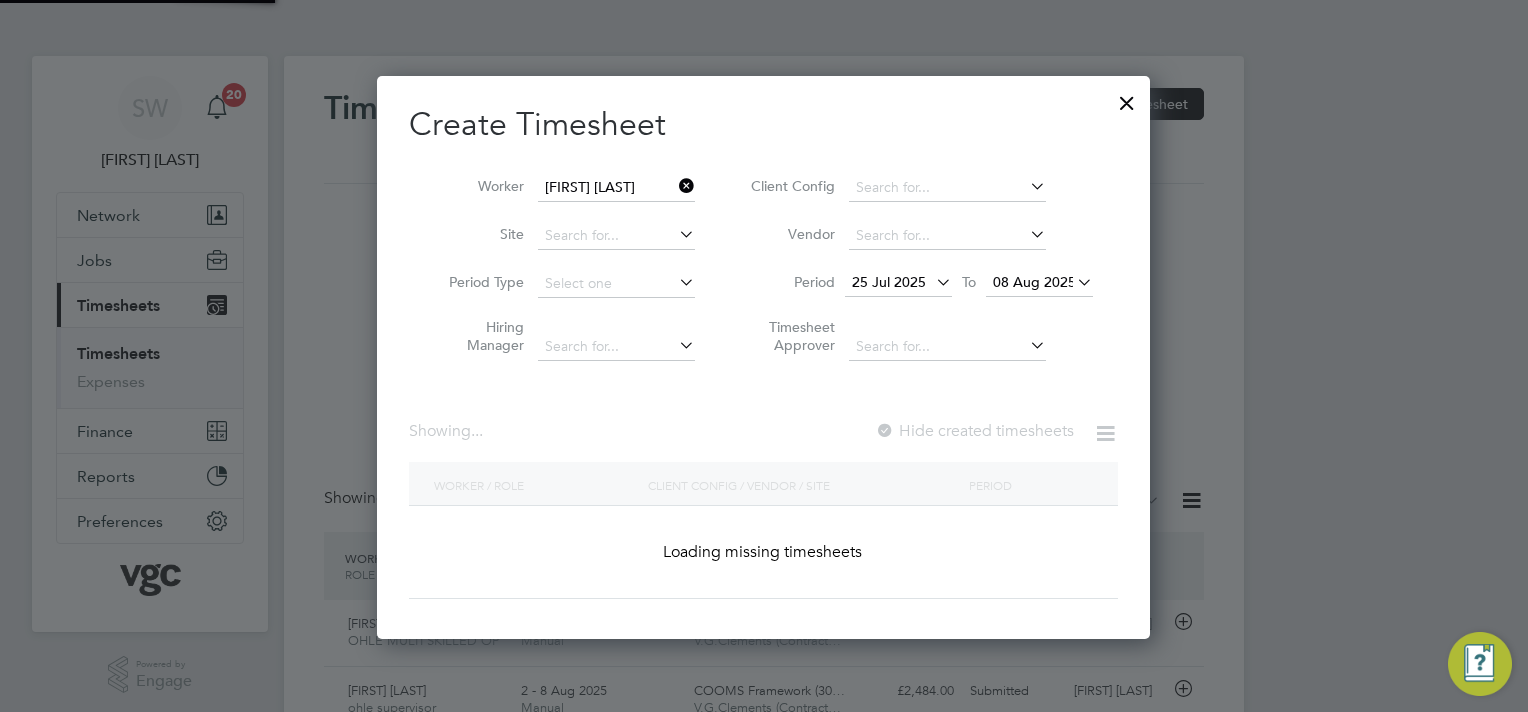 scroll, scrollTop: 10, scrollLeft: 10, axis: both 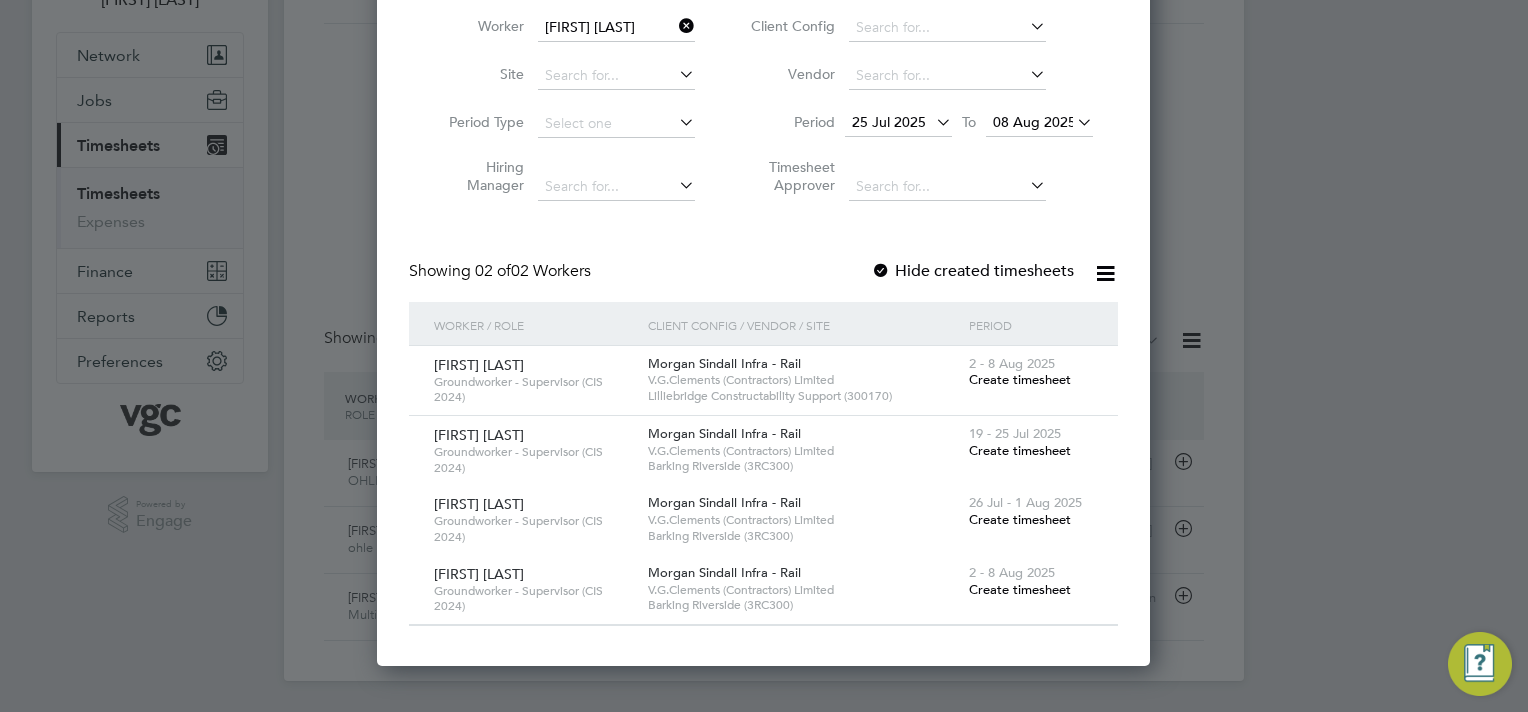click on "Create timesheet" at bounding box center (1020, 379) 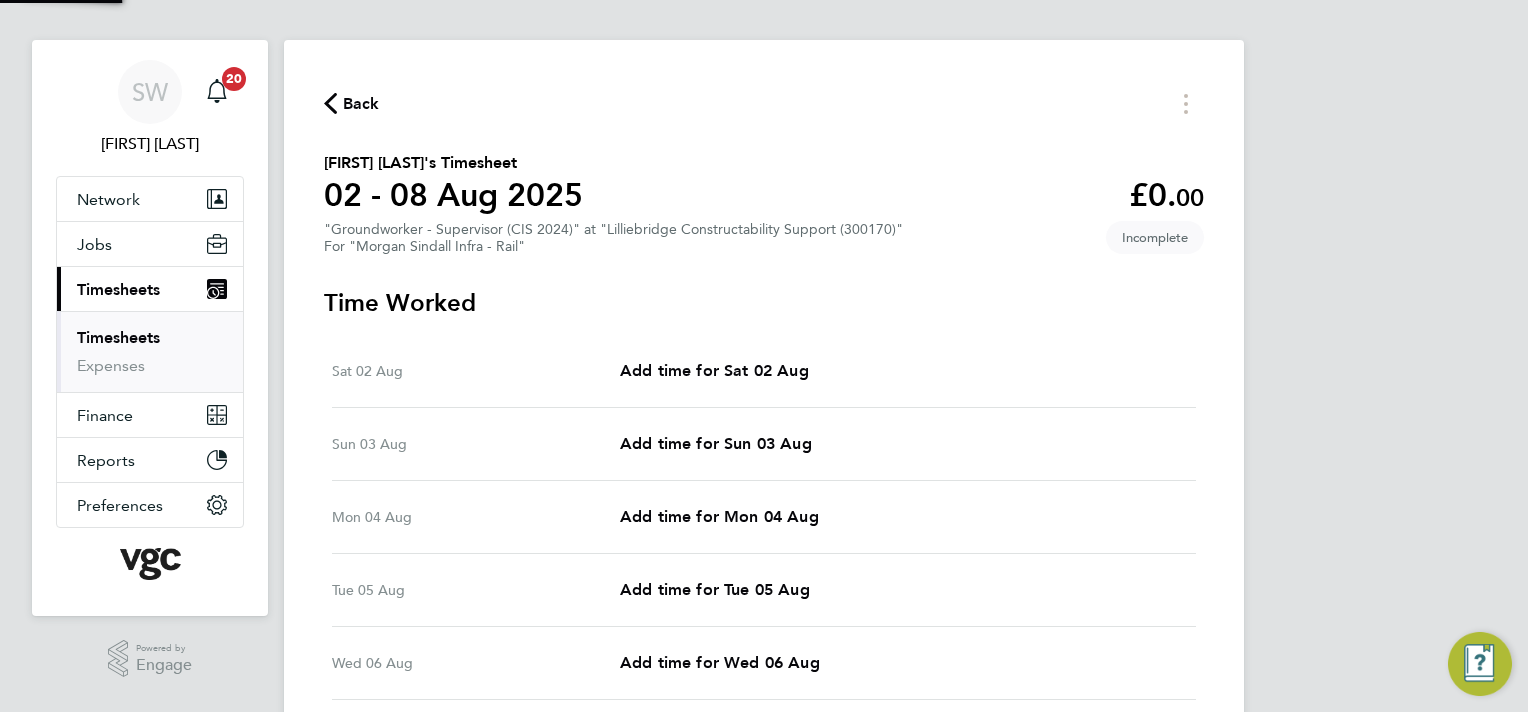 scroll, scrollTop: 0, scrollLeft: 0, axis: both 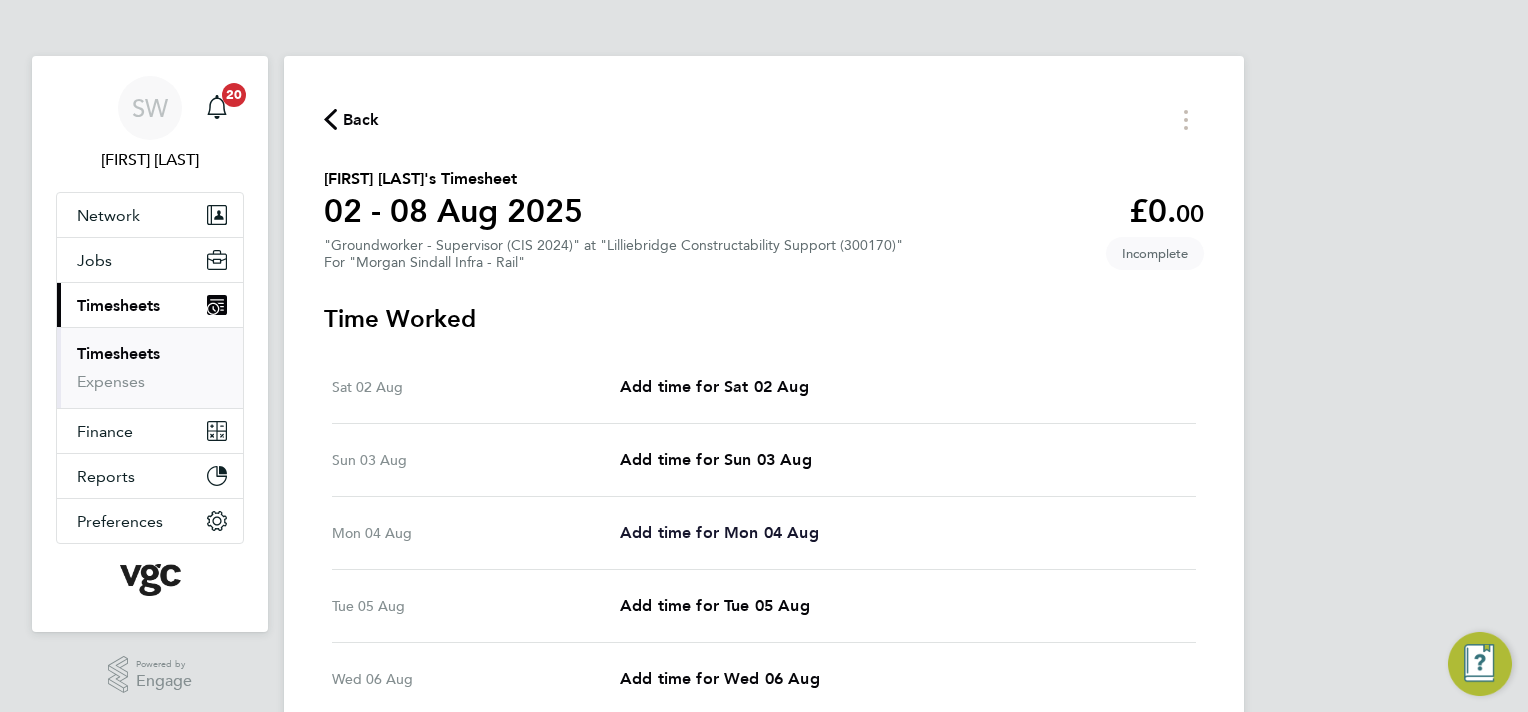 click on "Add time for Mon 04 Aug" at bounding box center (719, 532) 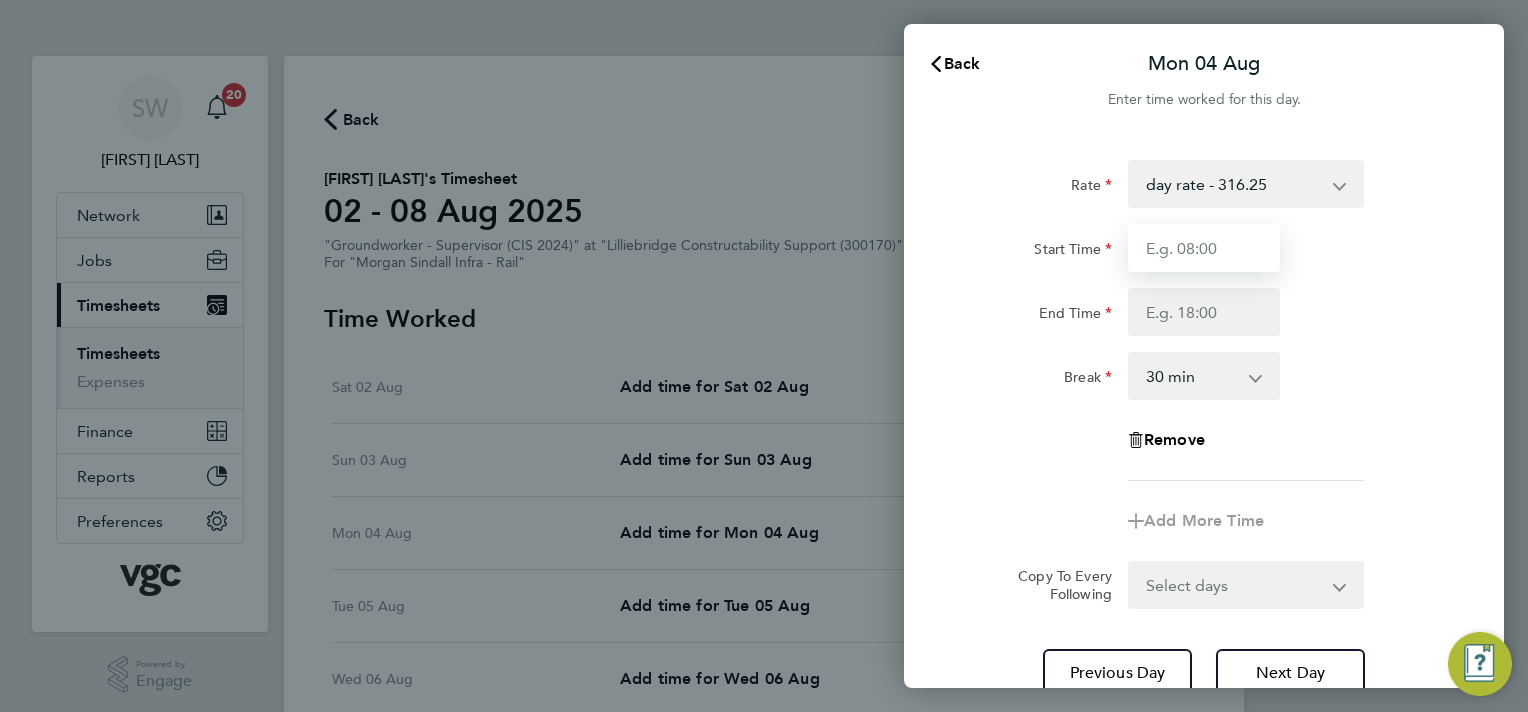 click on "Start Time" at bounding box center (1204, 248) 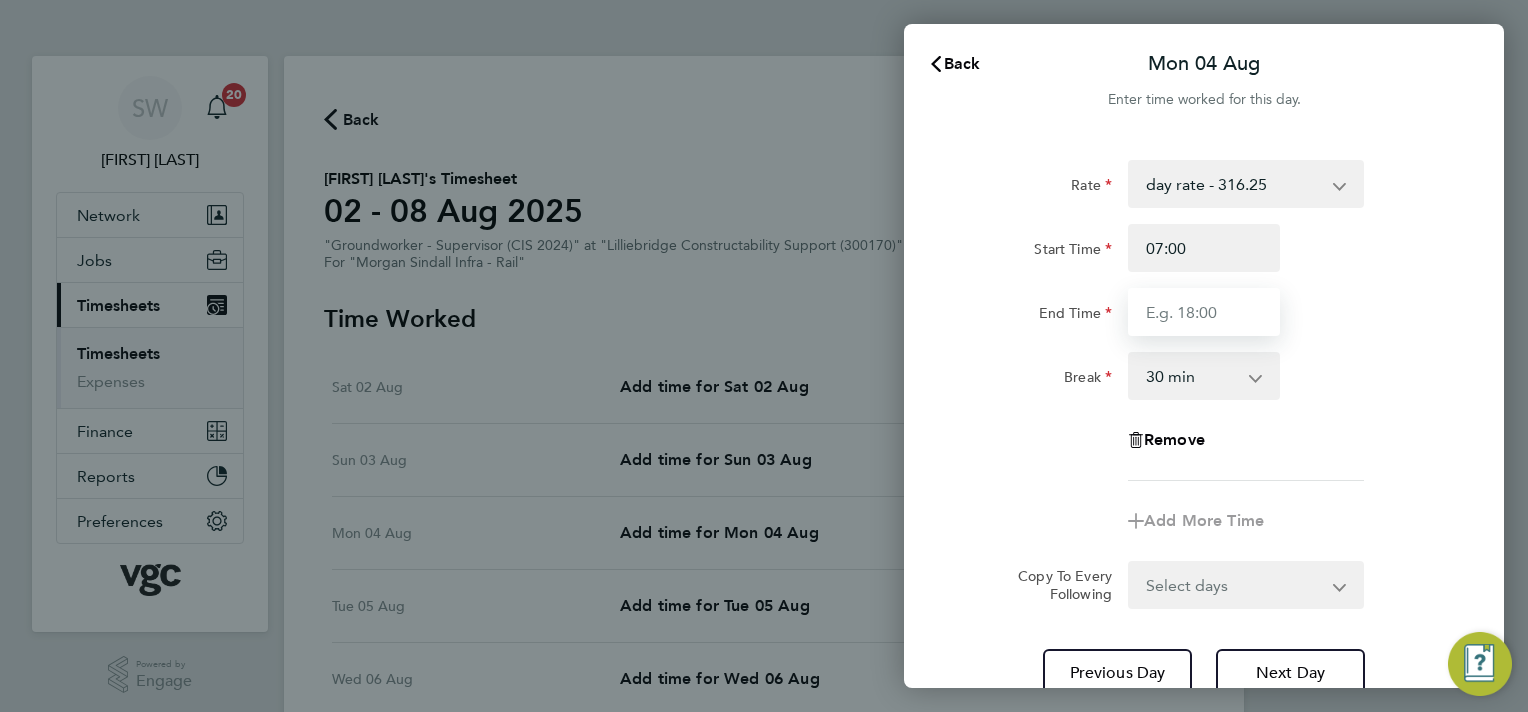 click on "End Time" at bounding box center [1204, 312] 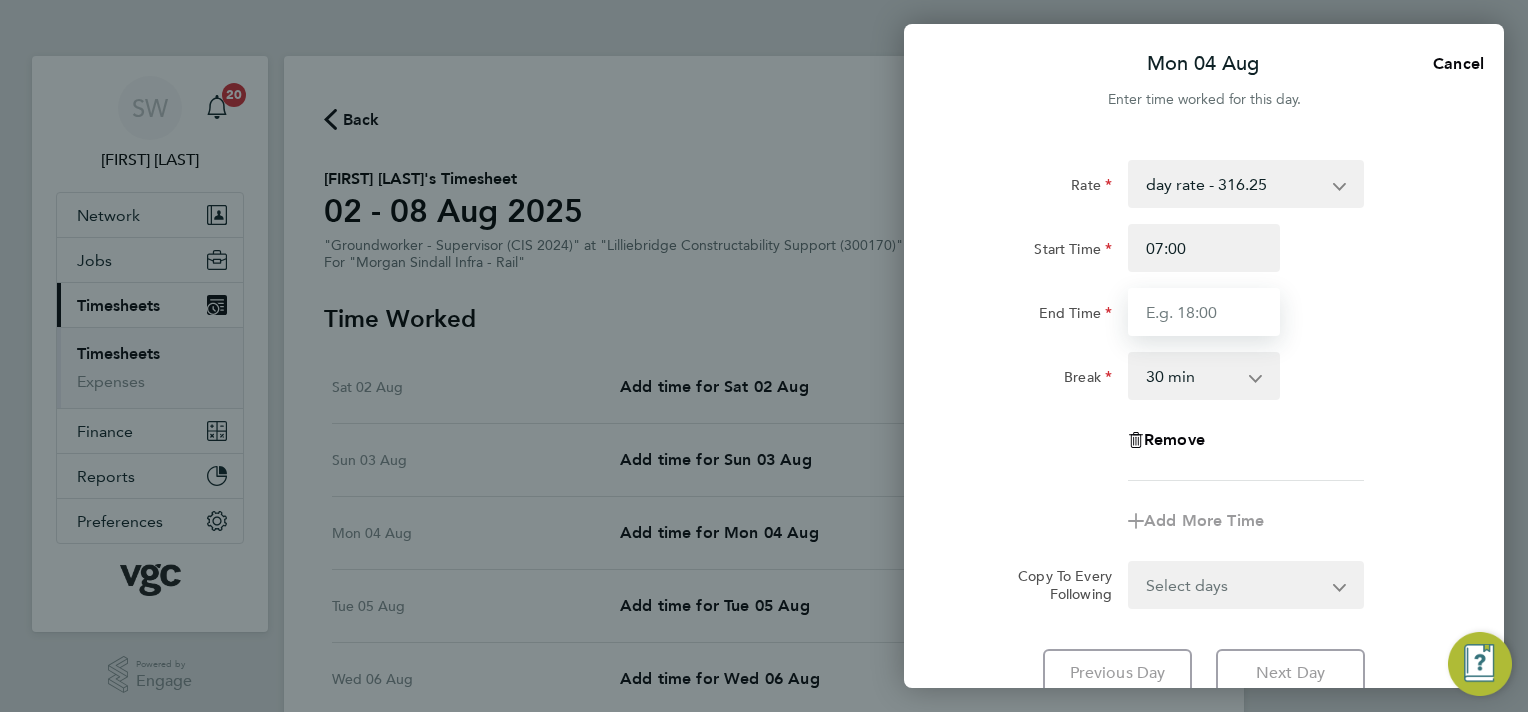 type on "08:30" 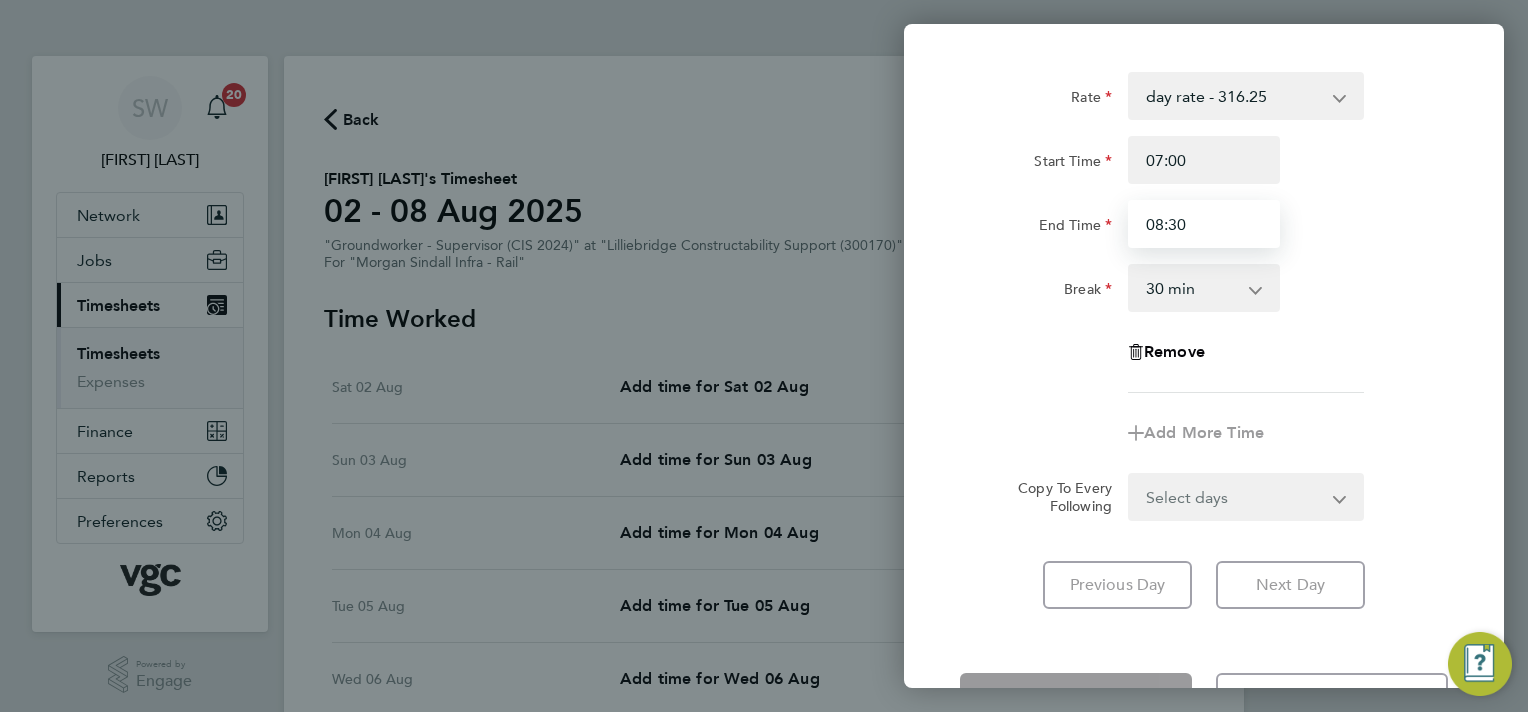 scroll, scrollTop: 160, scrollLeft: 0, axis: vertical 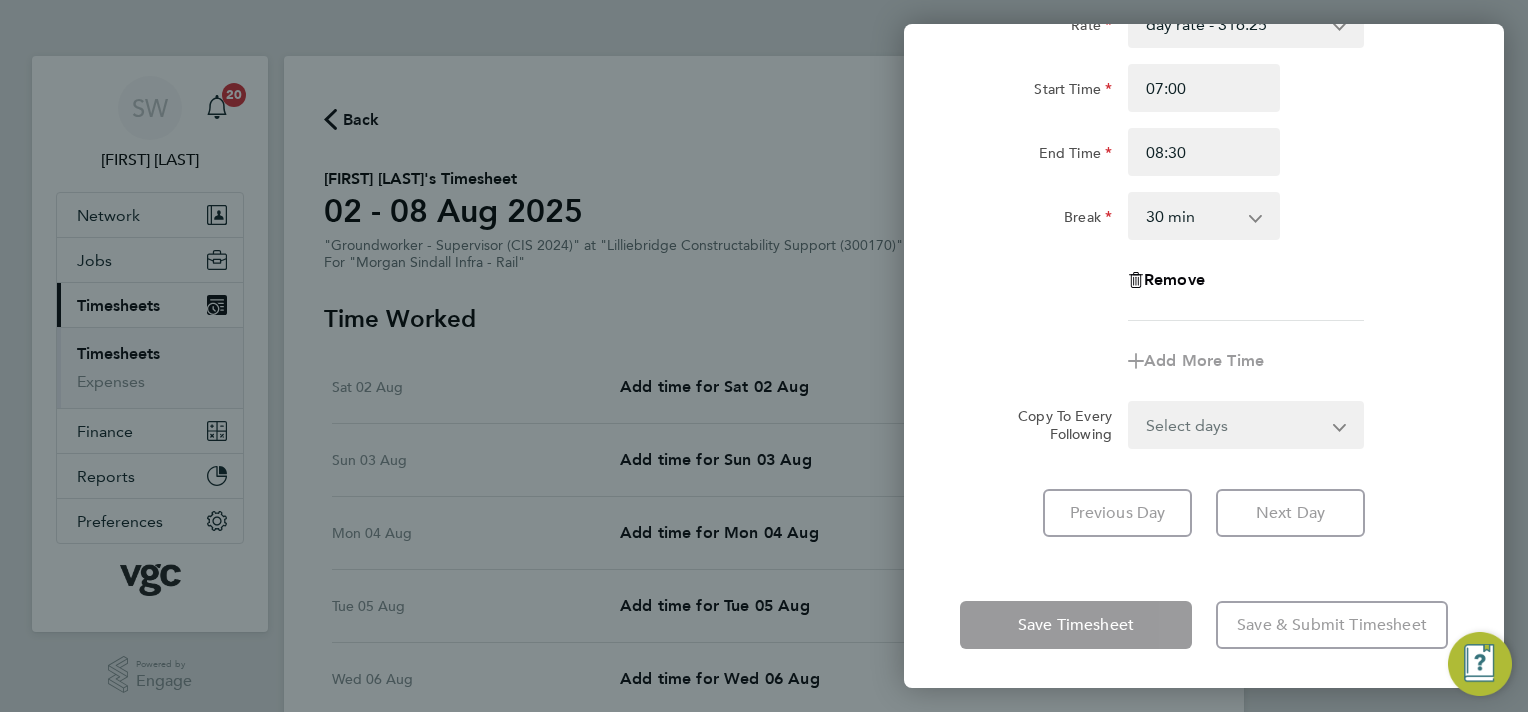click on "Rate  day rate - 316.25   Xmas / NY - 47.34   Bank Hol - 35.50   Mon-Thurs Nights - 27.22   Weekend - 30.77
Start Time 07:00 End Time 08:30 Break  0 min   15 min   30 min   45 min   60 min   75 min   90 min
Remove
Add More Time  Copy To Every Following  Select days   Day   Tuesday   Wednesday   Thursday   Friday" 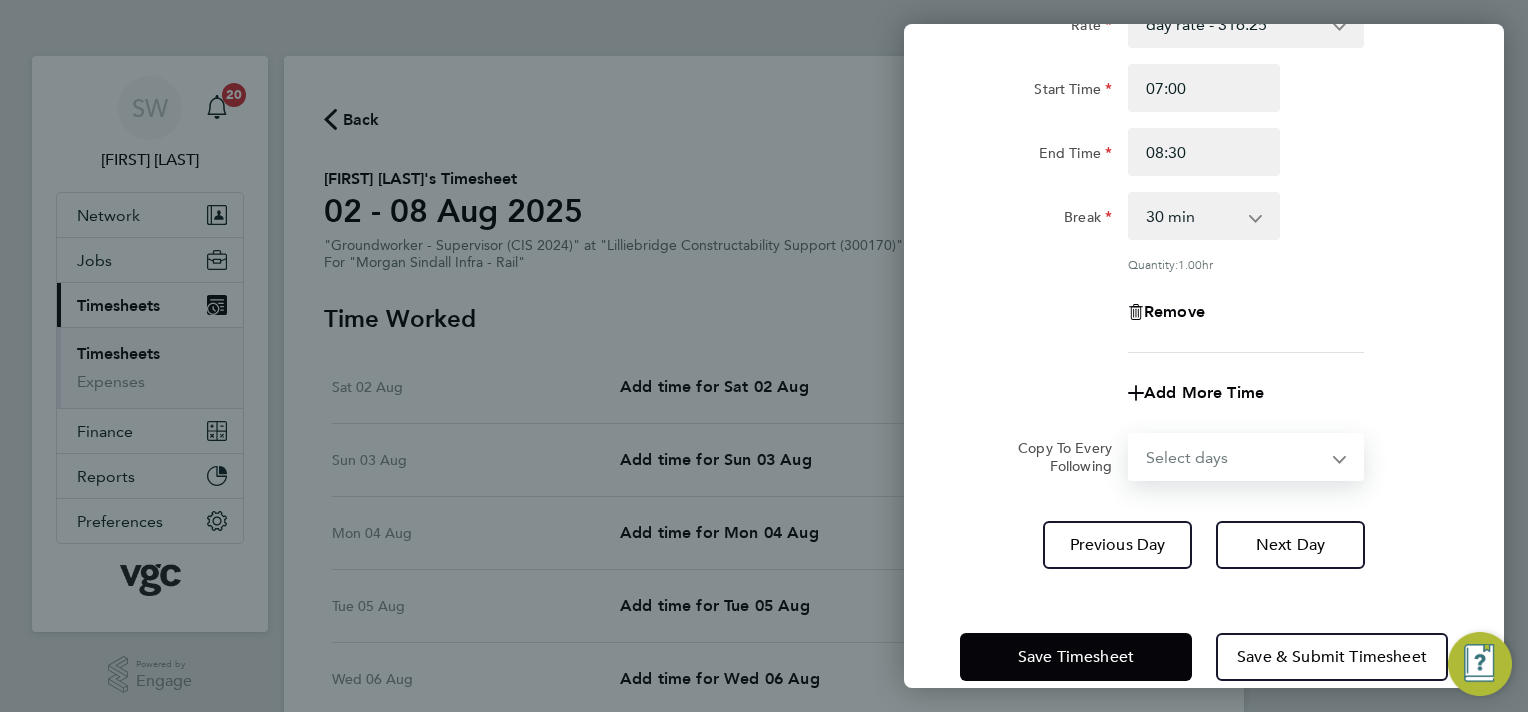 select on "TUE" 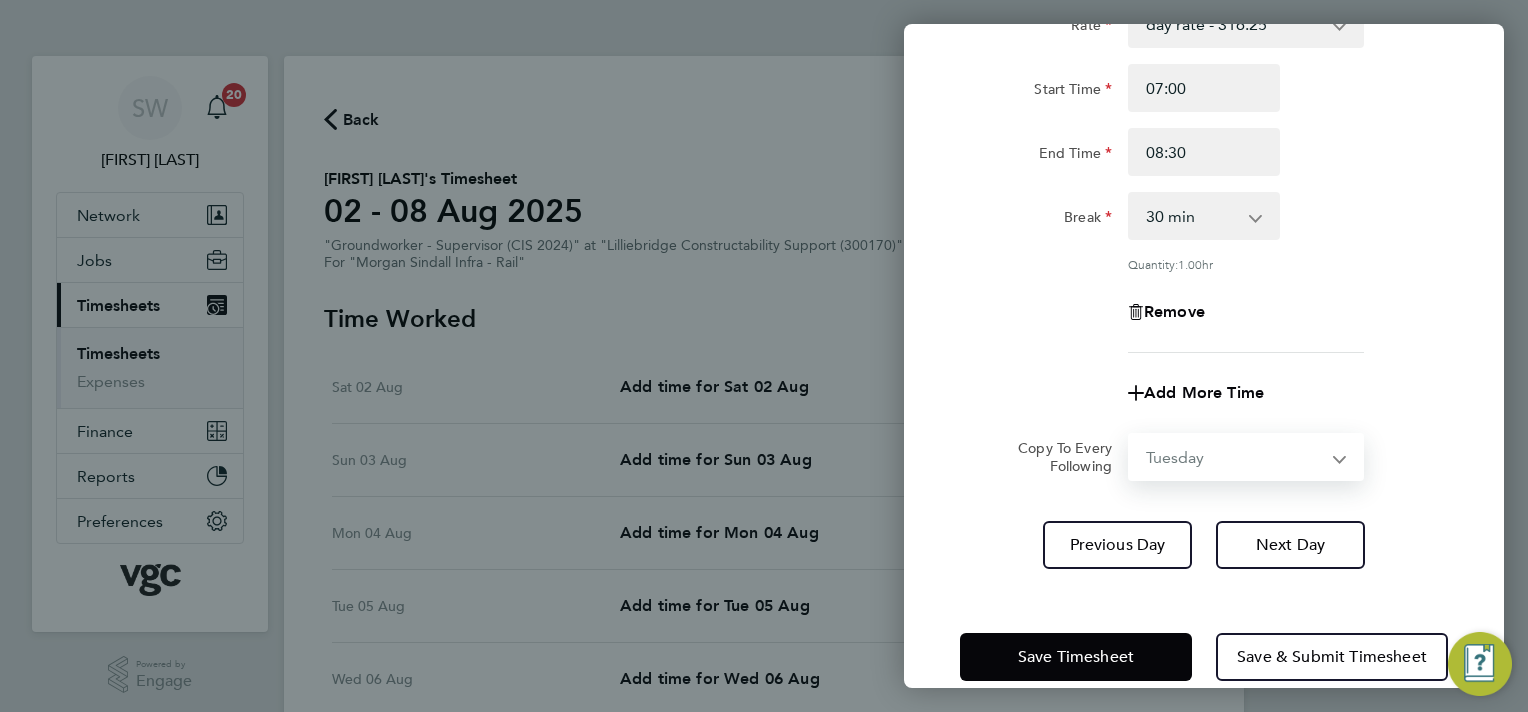 click on "Select days   Day   Tuesday   Wednesday   Thursday   Friday" at bounding box center (1235, 457) 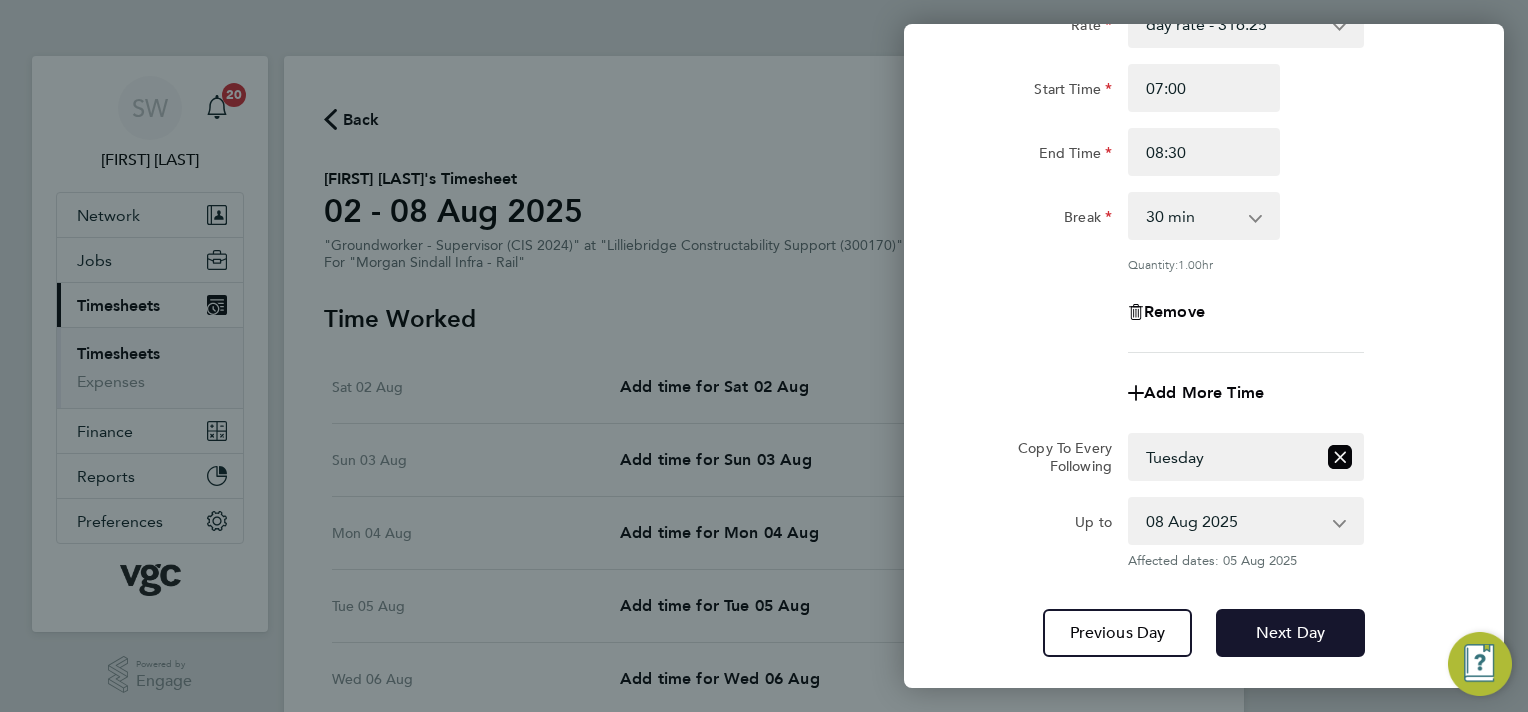 click on "Next Day" 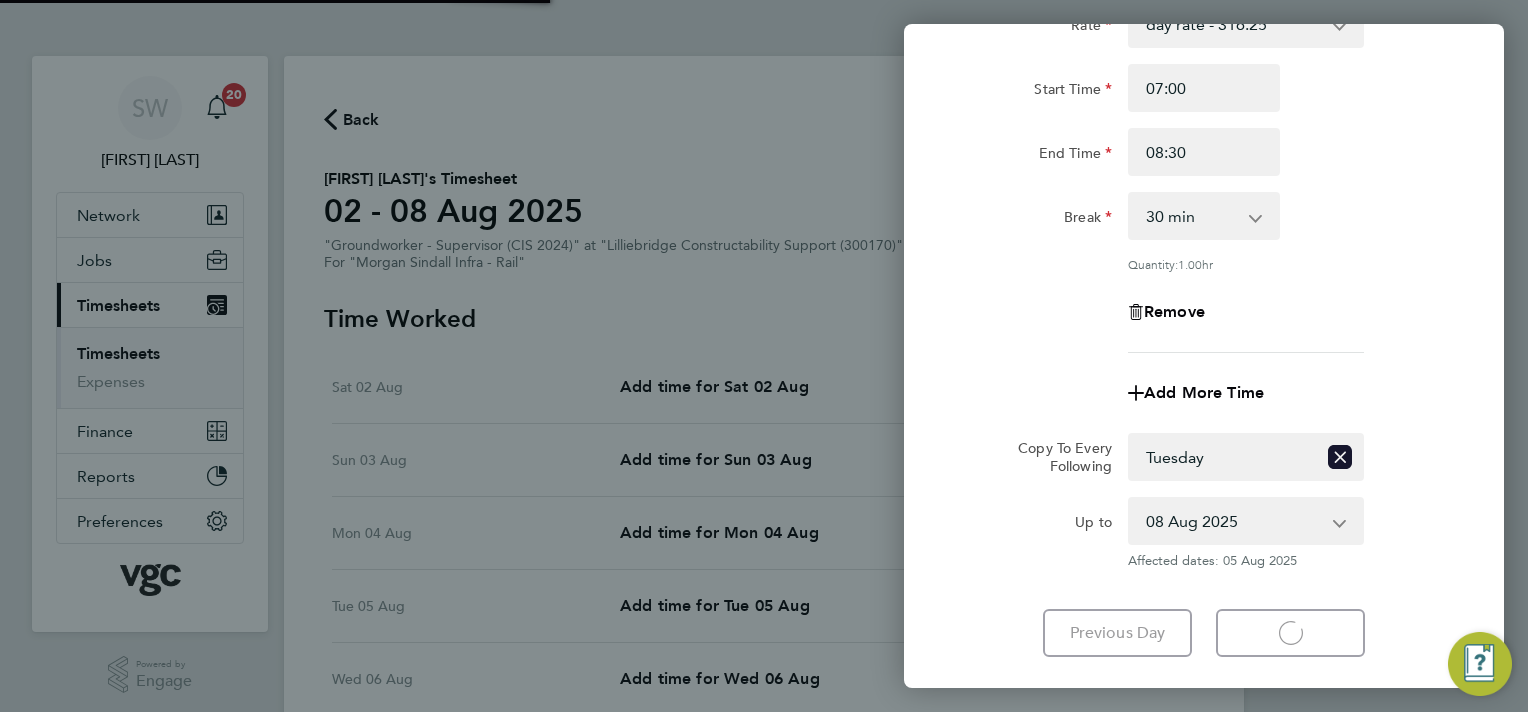 select on "30" 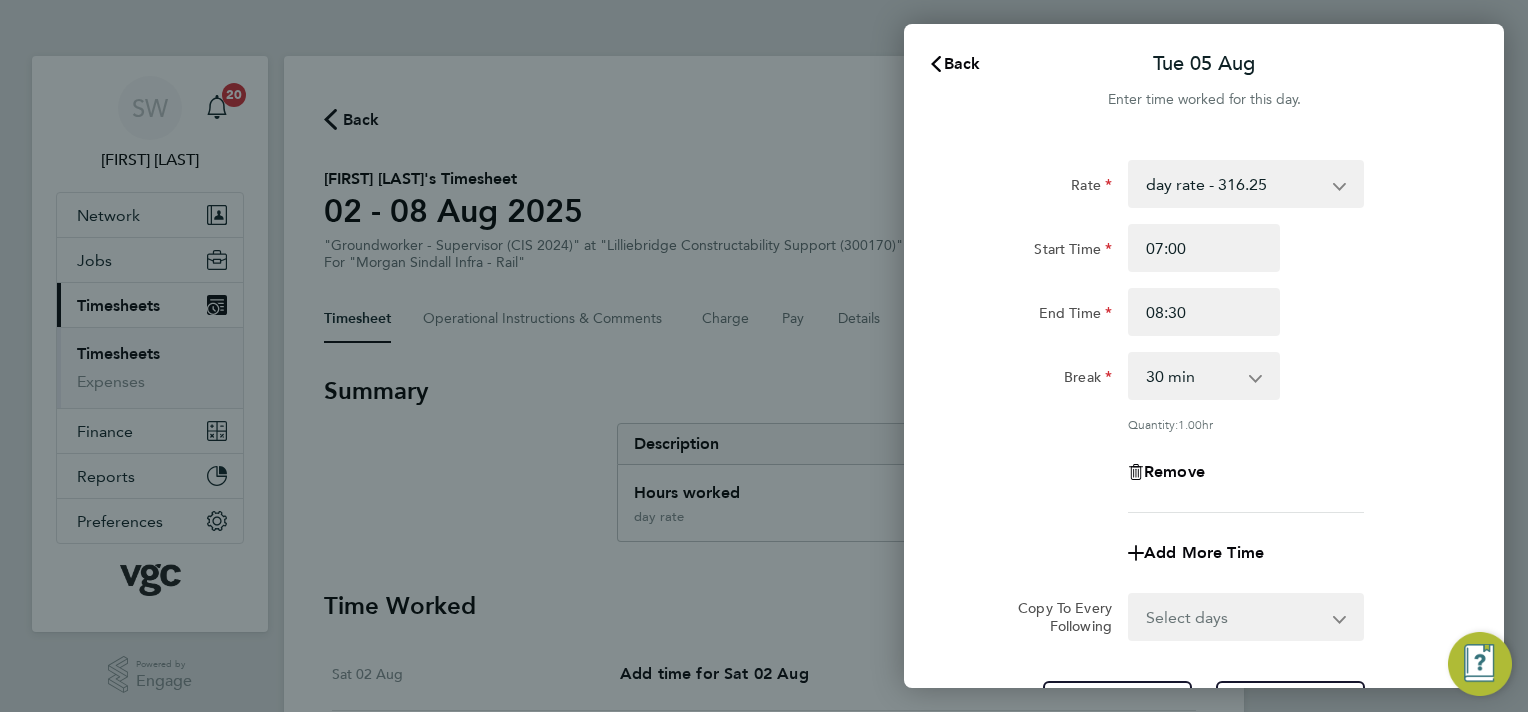 click on "Select days   Day   Wednesday   Thursday   Friday" at bounding box center (1235, 617) 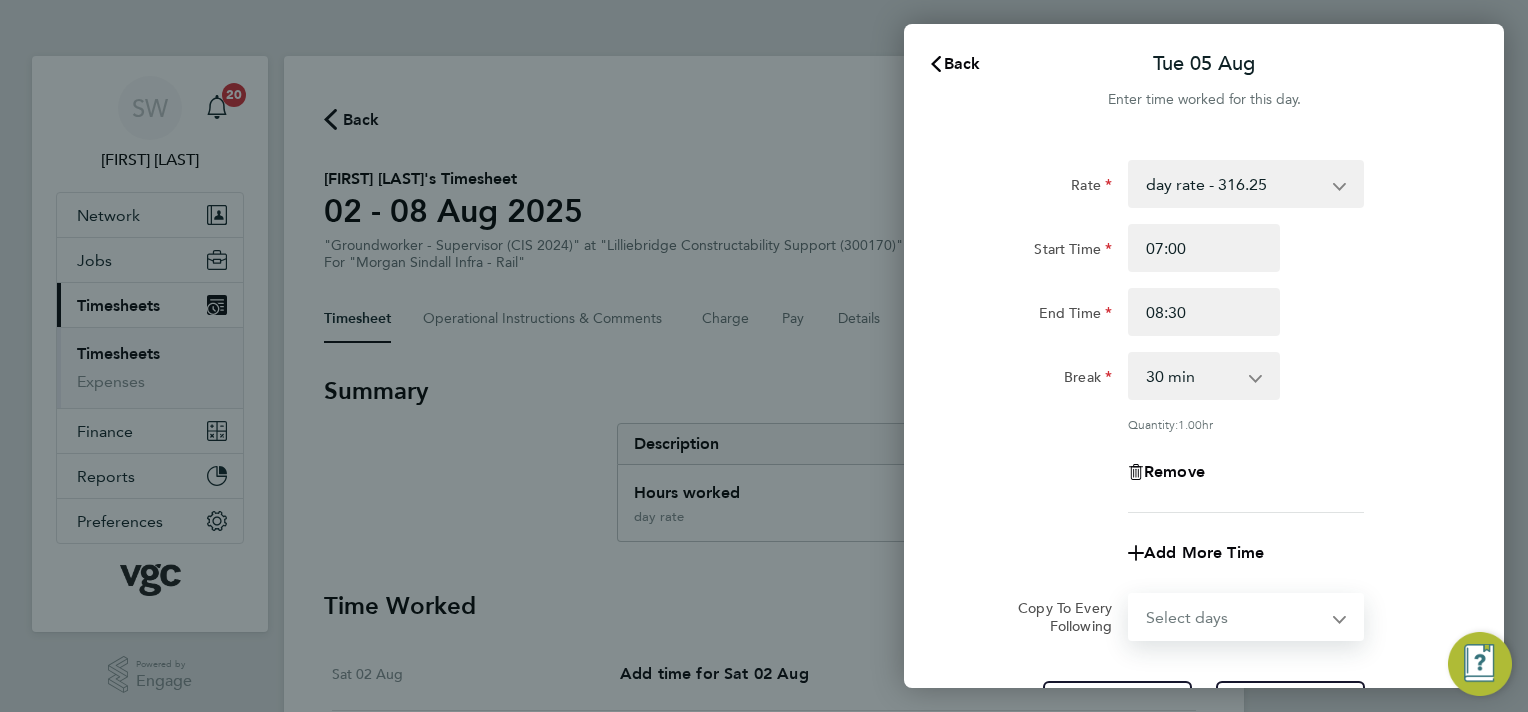 select on "WED" 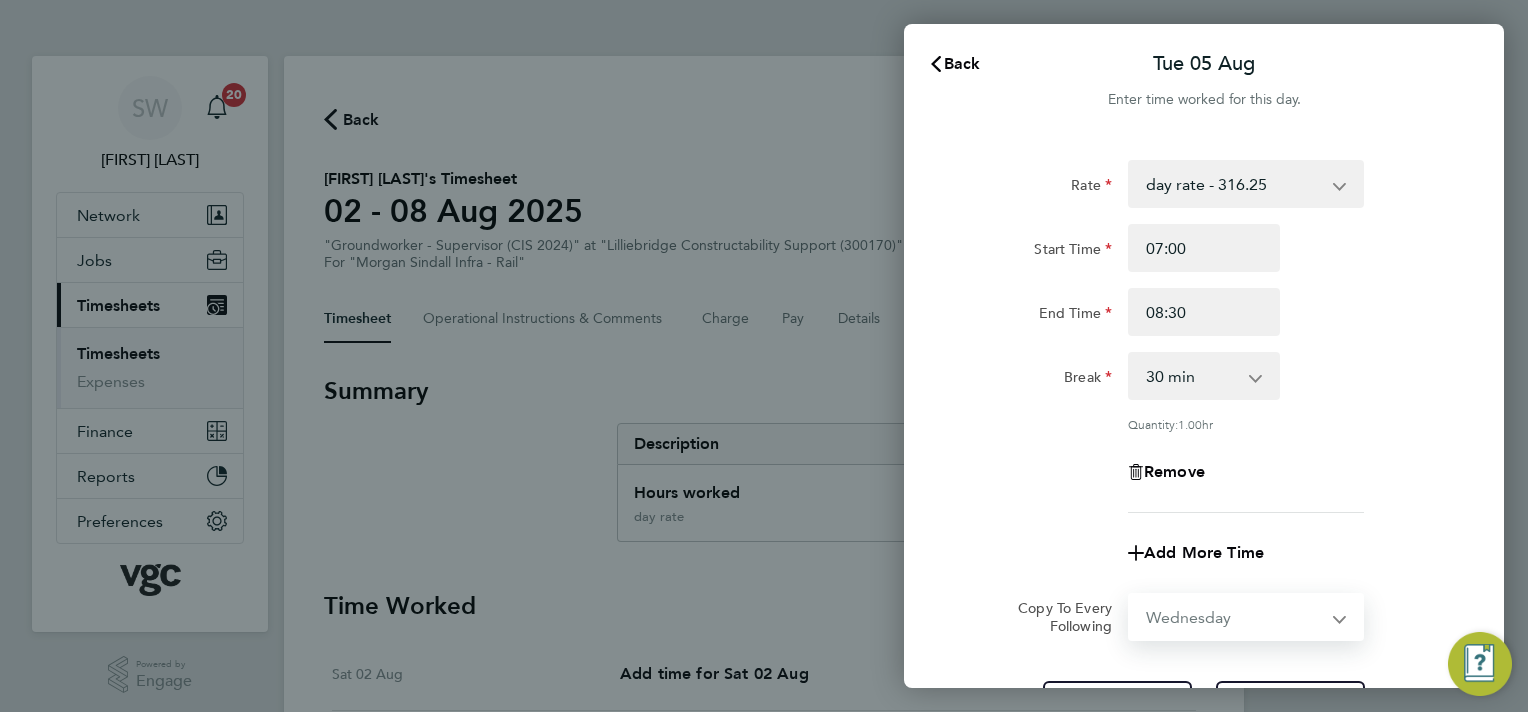 click on "Select days   Day   Wednesday   Thursday   Friday" at bounding box center [1235, 617] 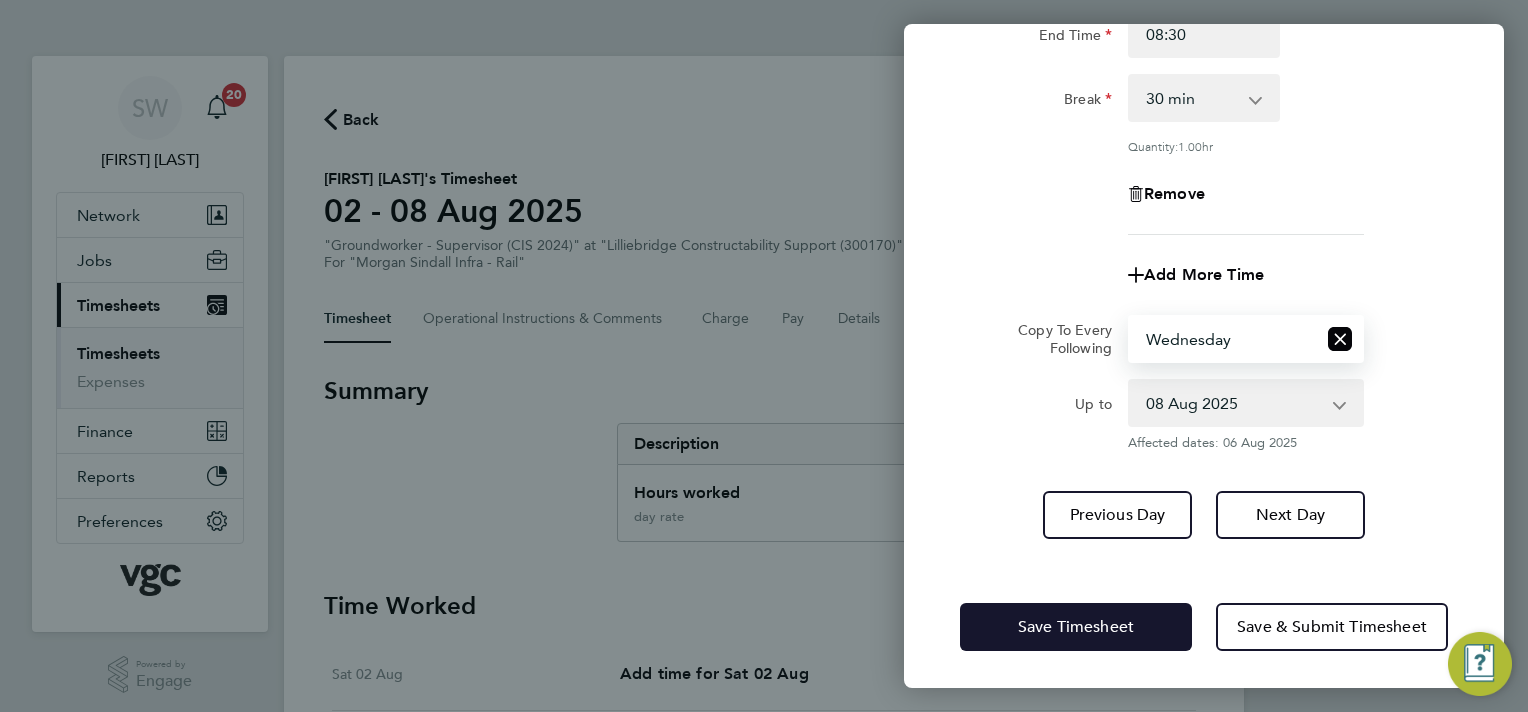 click on "Save Timesheet" 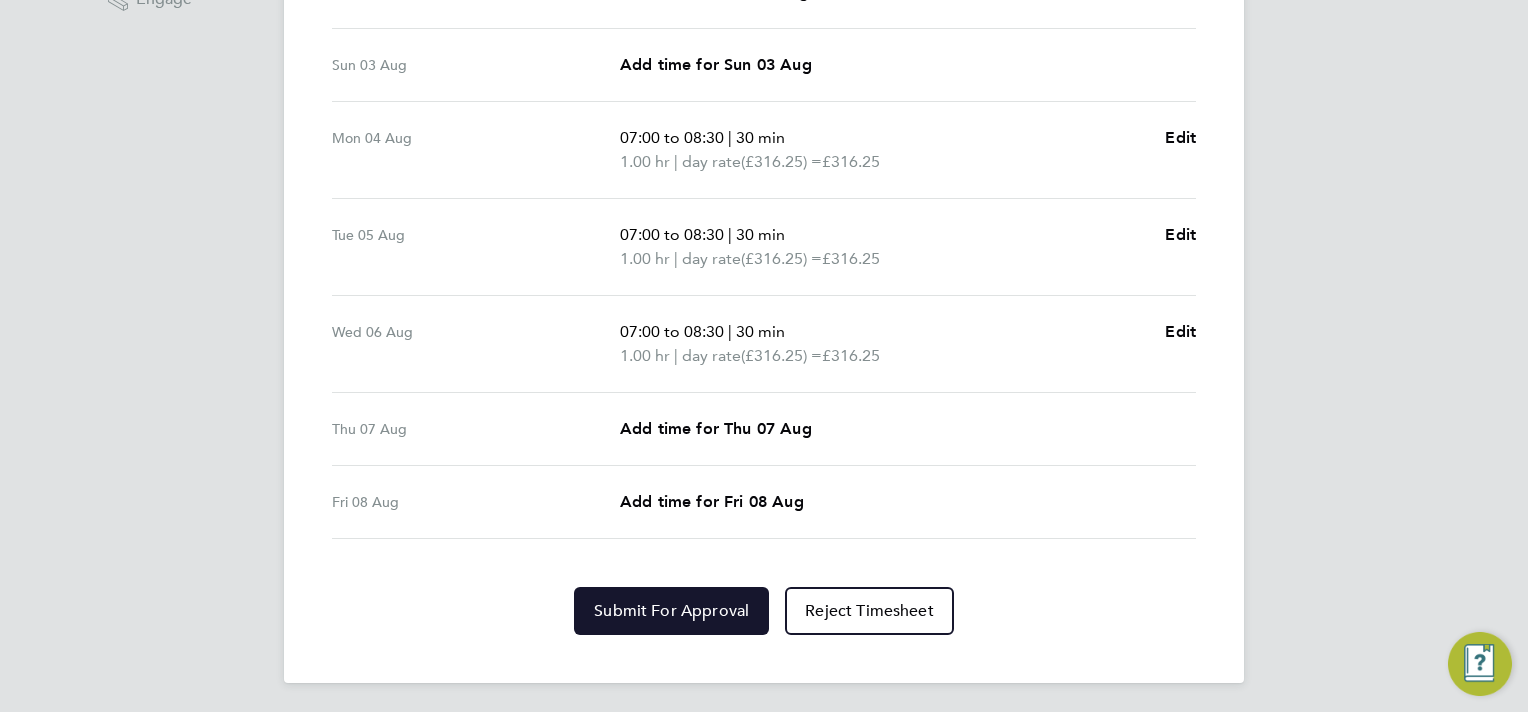 drag, startPoint x: 653, startPoint y: 611, endPoint x: 660, endPoint y: 602, distance: 11.401754 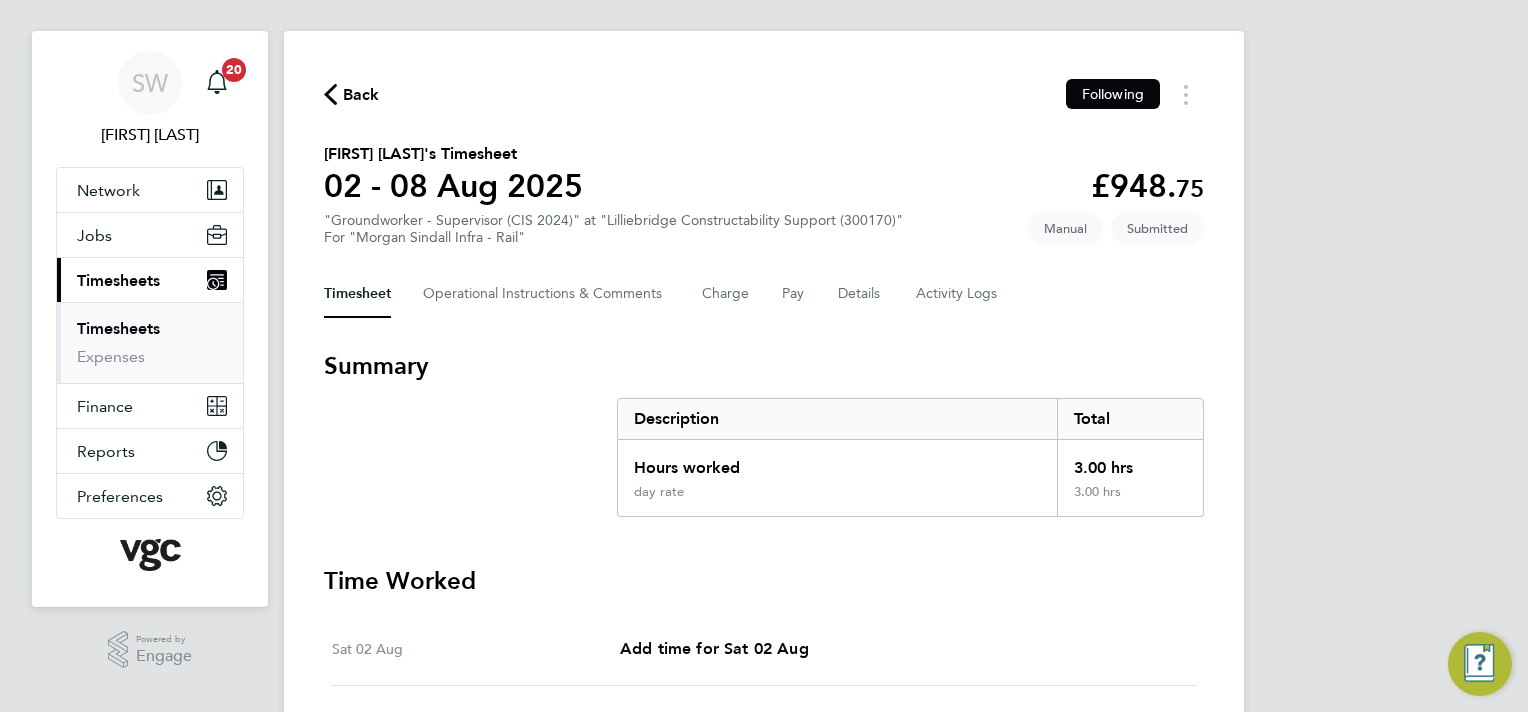 scroll, scrollTop: 0, scrollLeft: 0, axis: both 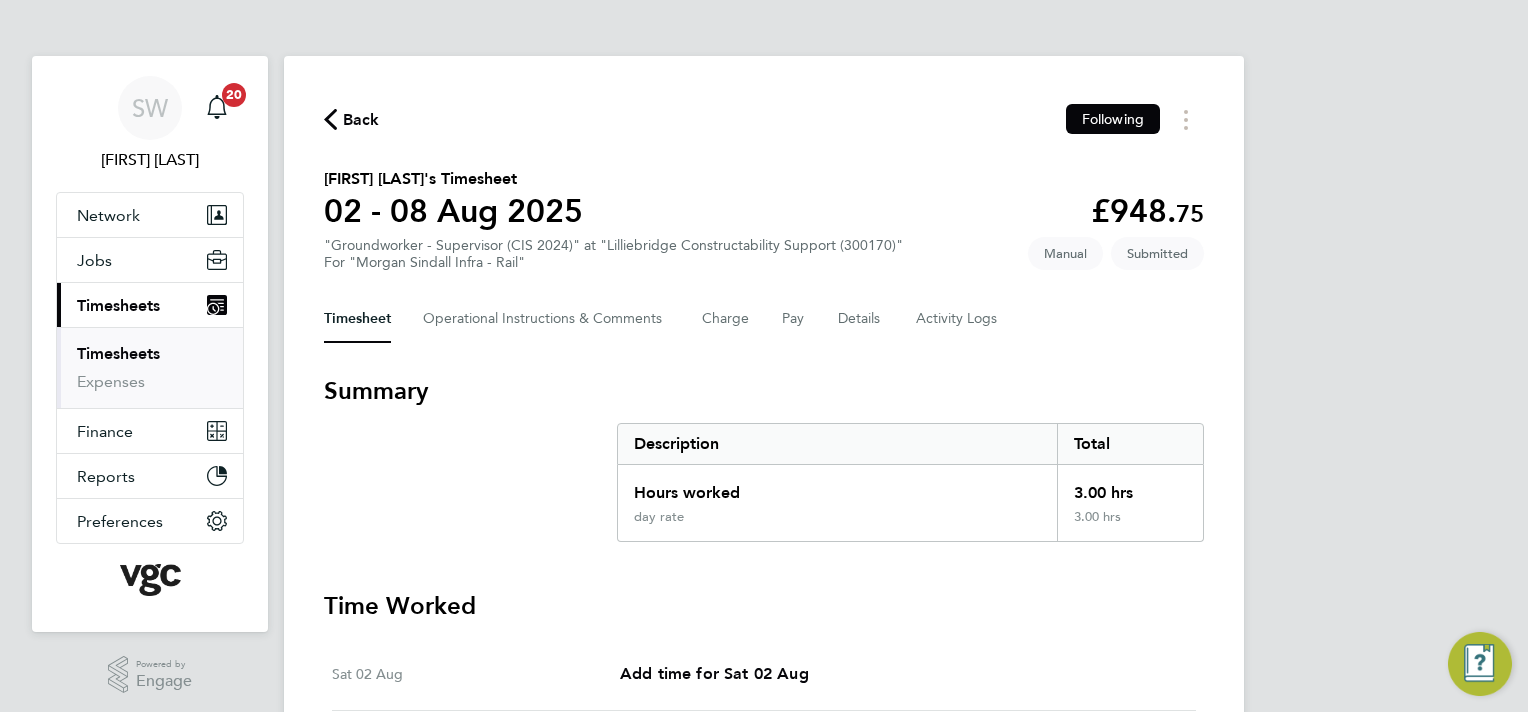 click on "Timesheets" at bounding box center (118, 353) 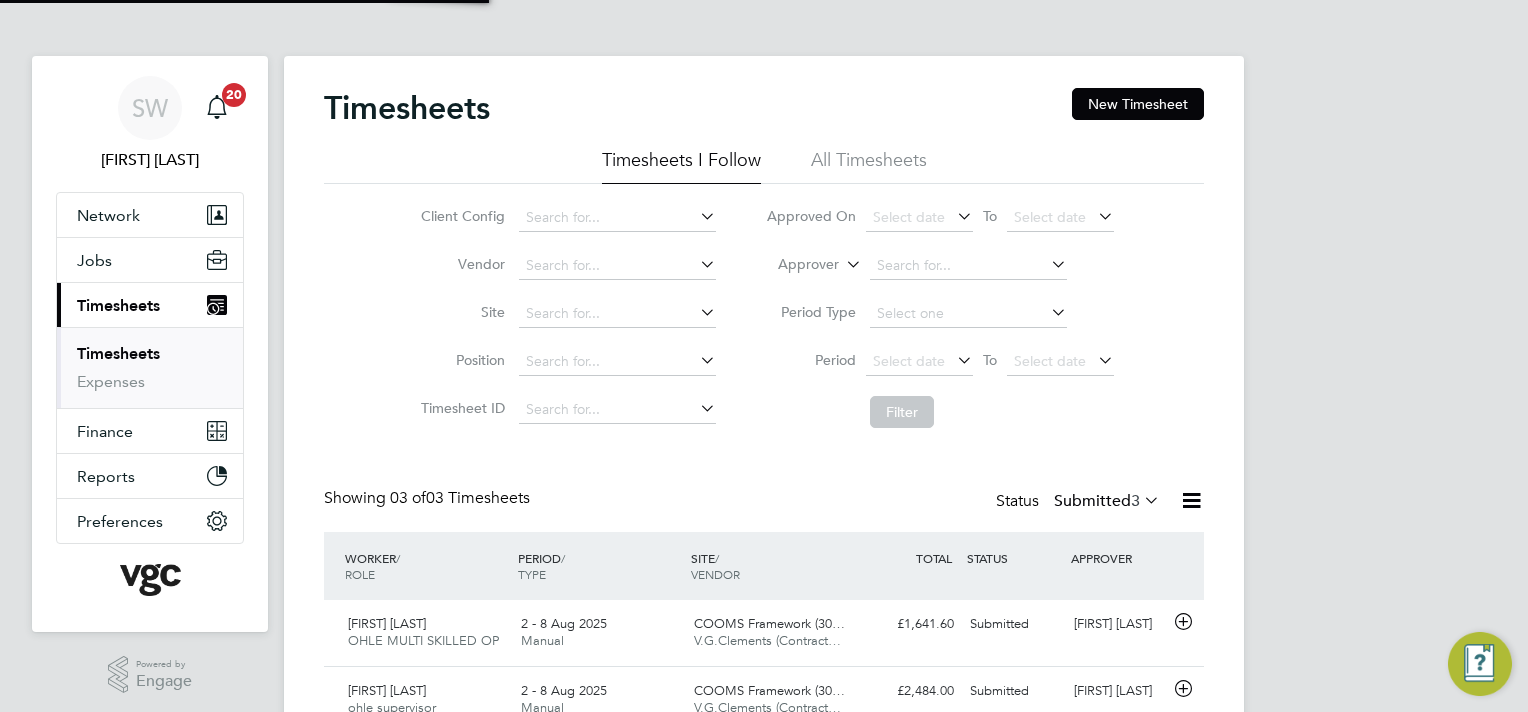 scroll, scrollTop: 9, scrollLeft: 10, axis: both 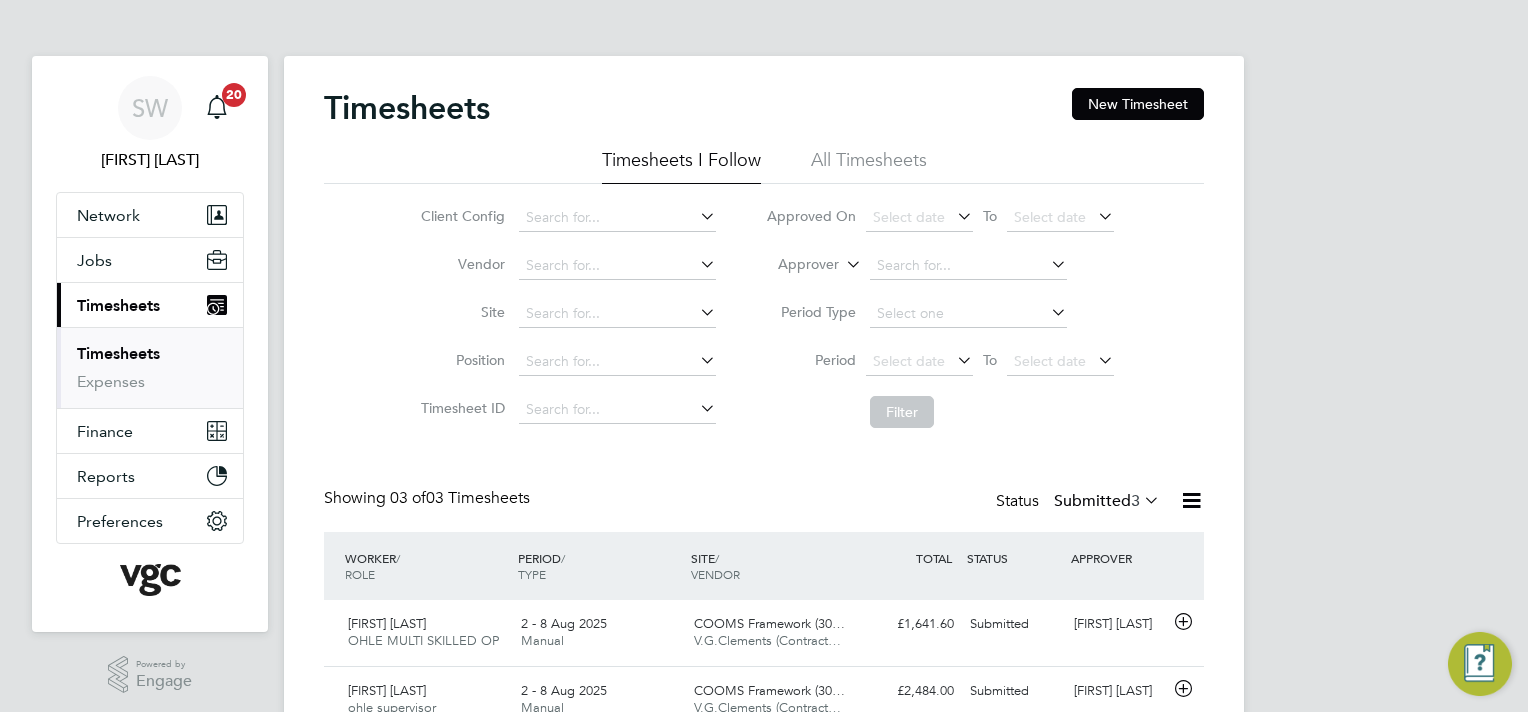 click on "Timesheets" at bounding box center [118, 353] 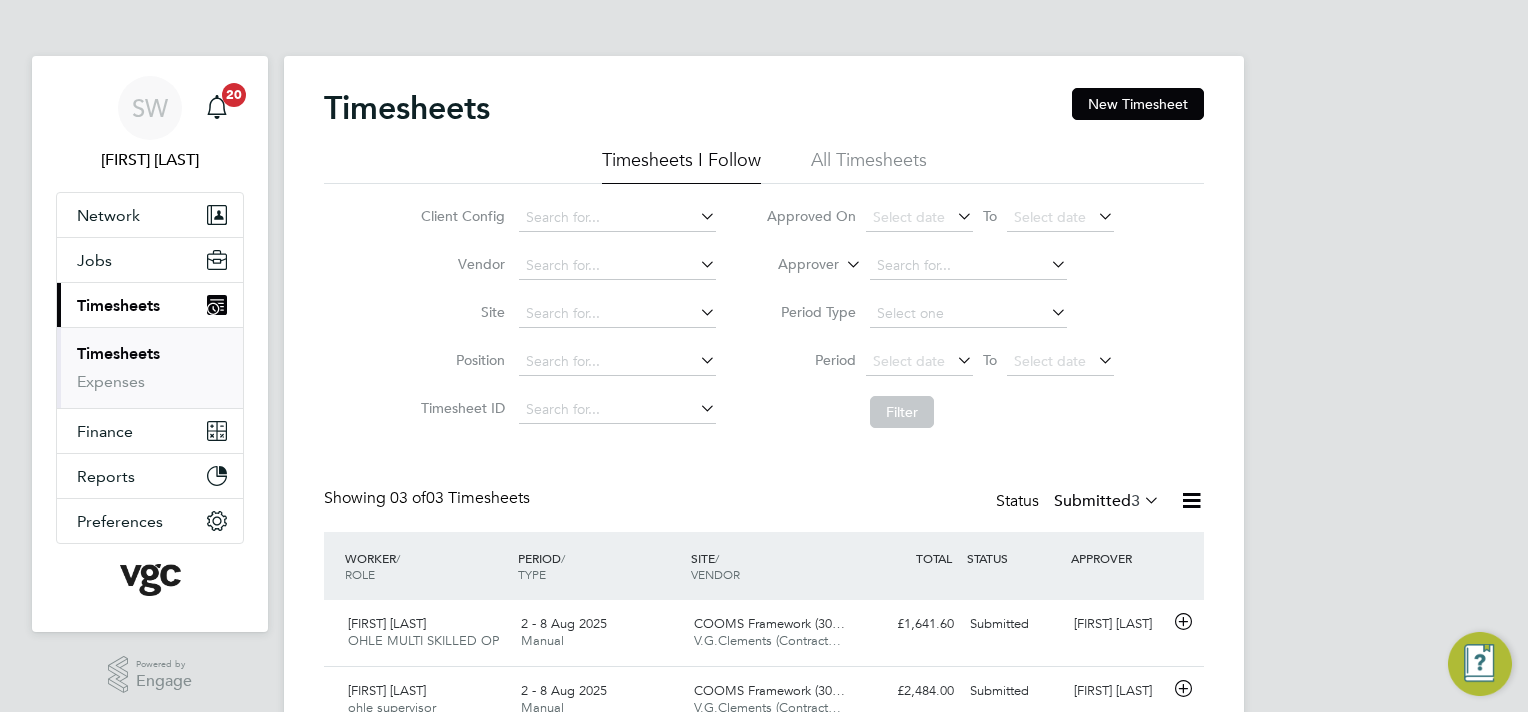 drag, startPoint x: 1105, startPoint y: 104, endPoint x: 992, endPoint y: 132, distance: 116.41735 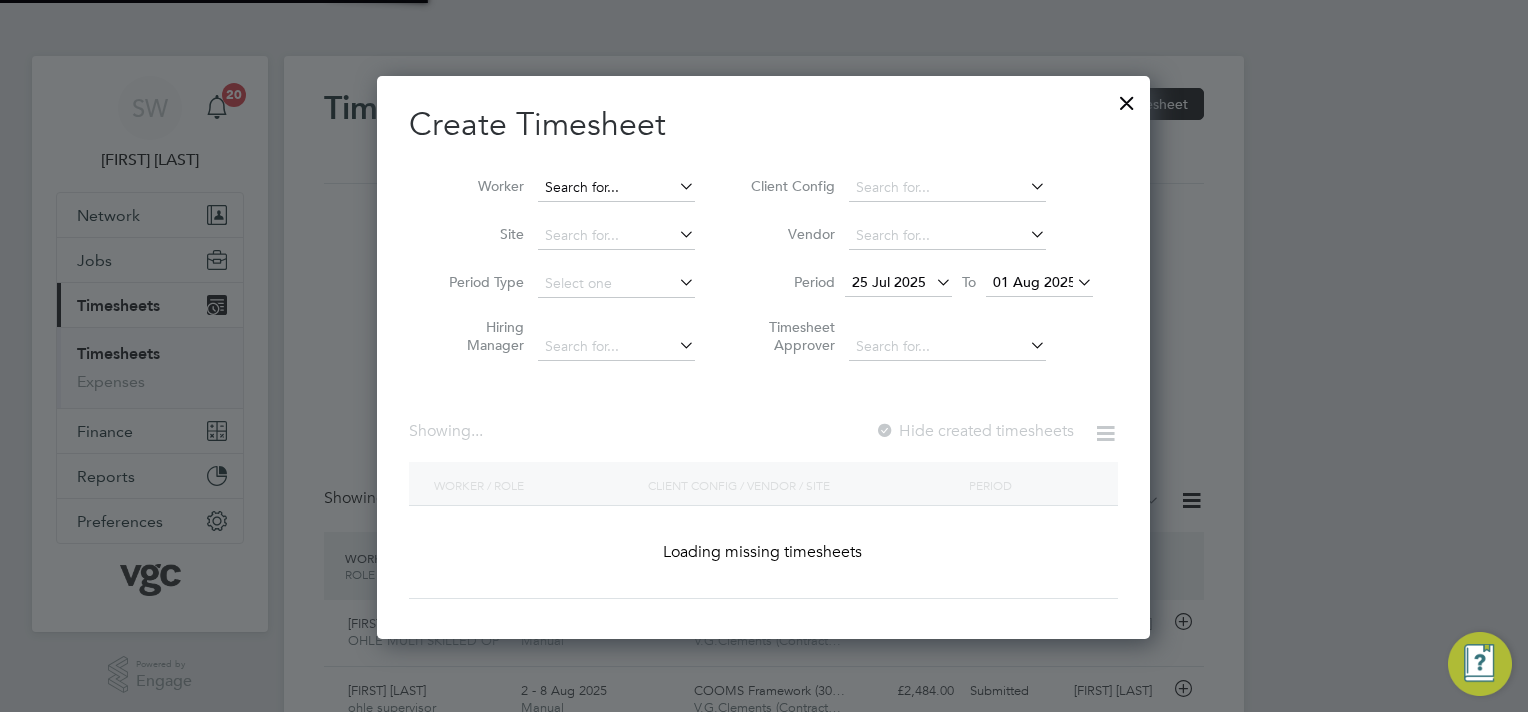 scroll, scrollTop: 10, scrollLeft: 10, axis: both 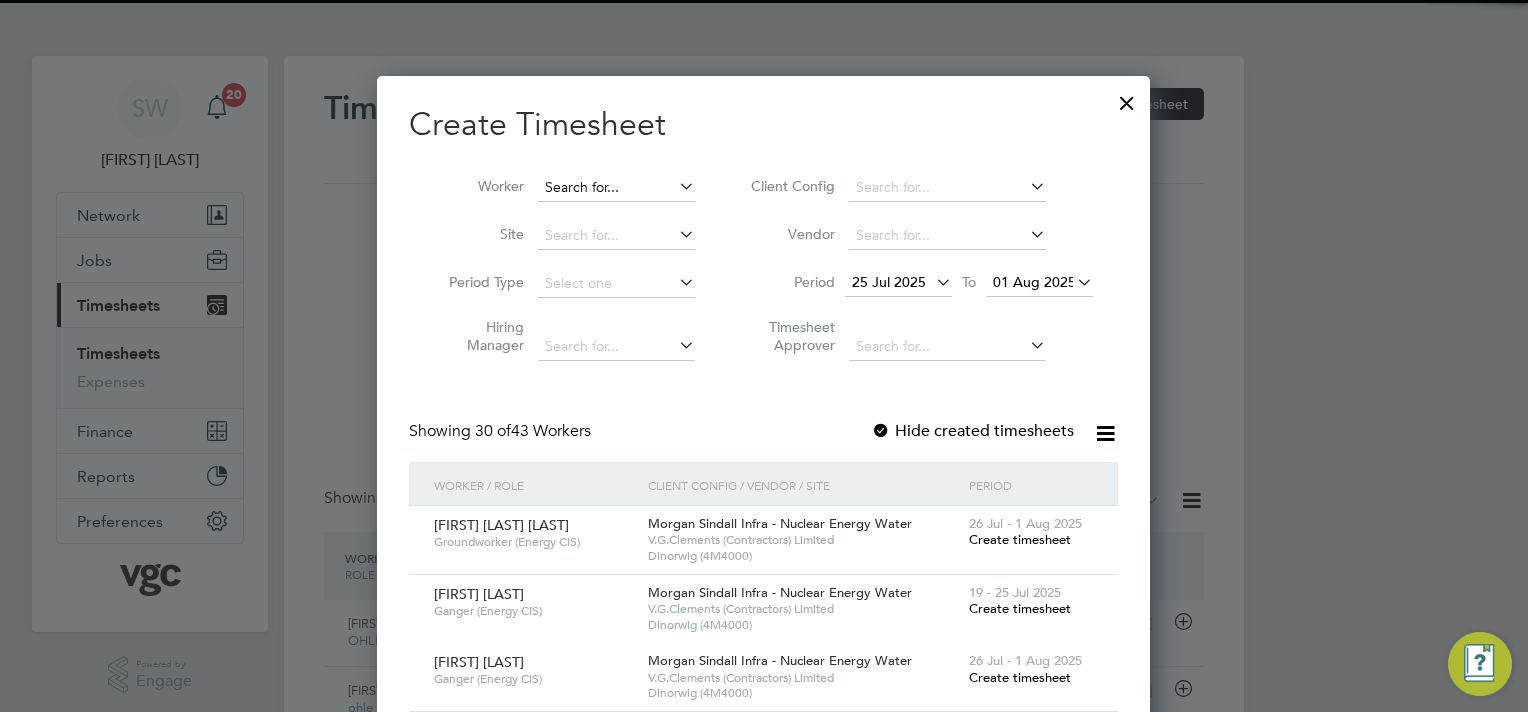 click at bounding box center [616, 188] 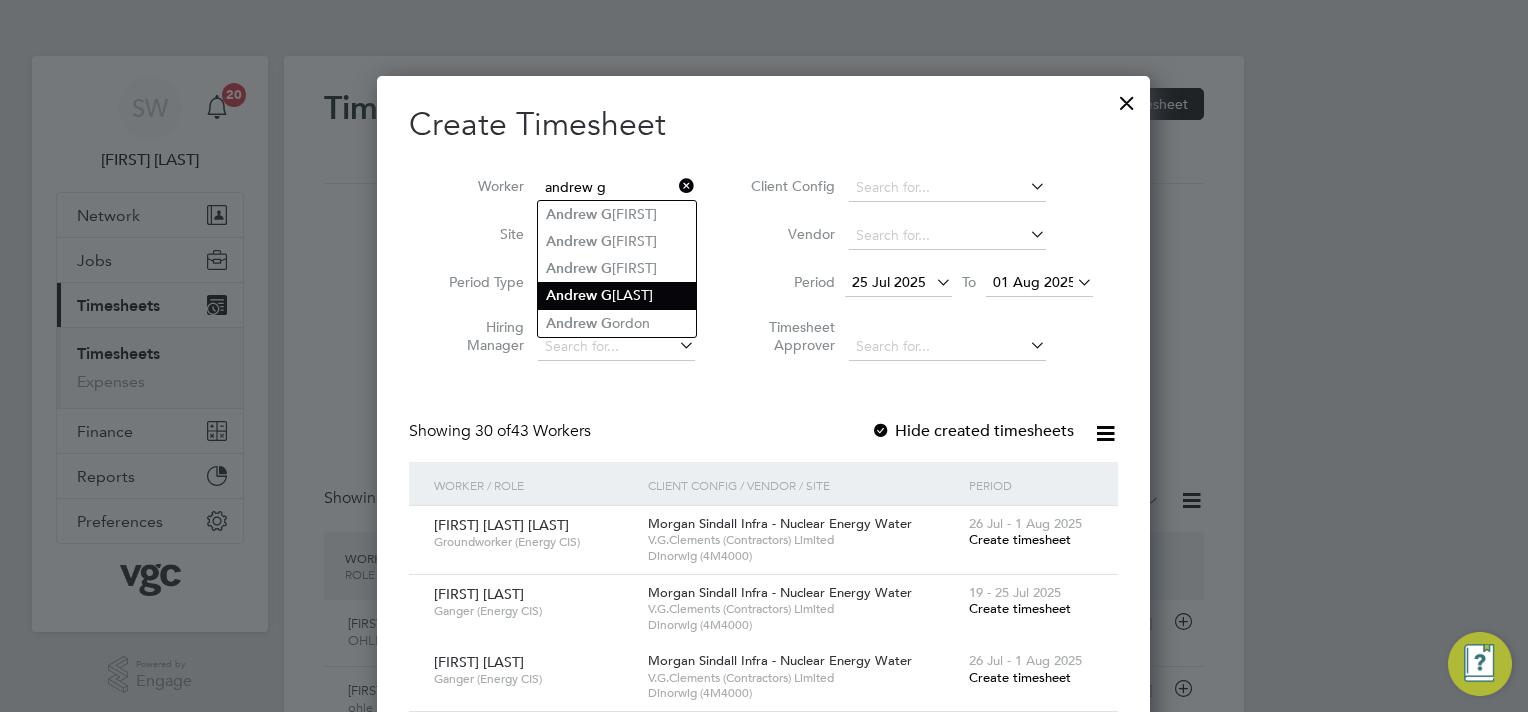 click on "[FIRST]   G [LAST]" 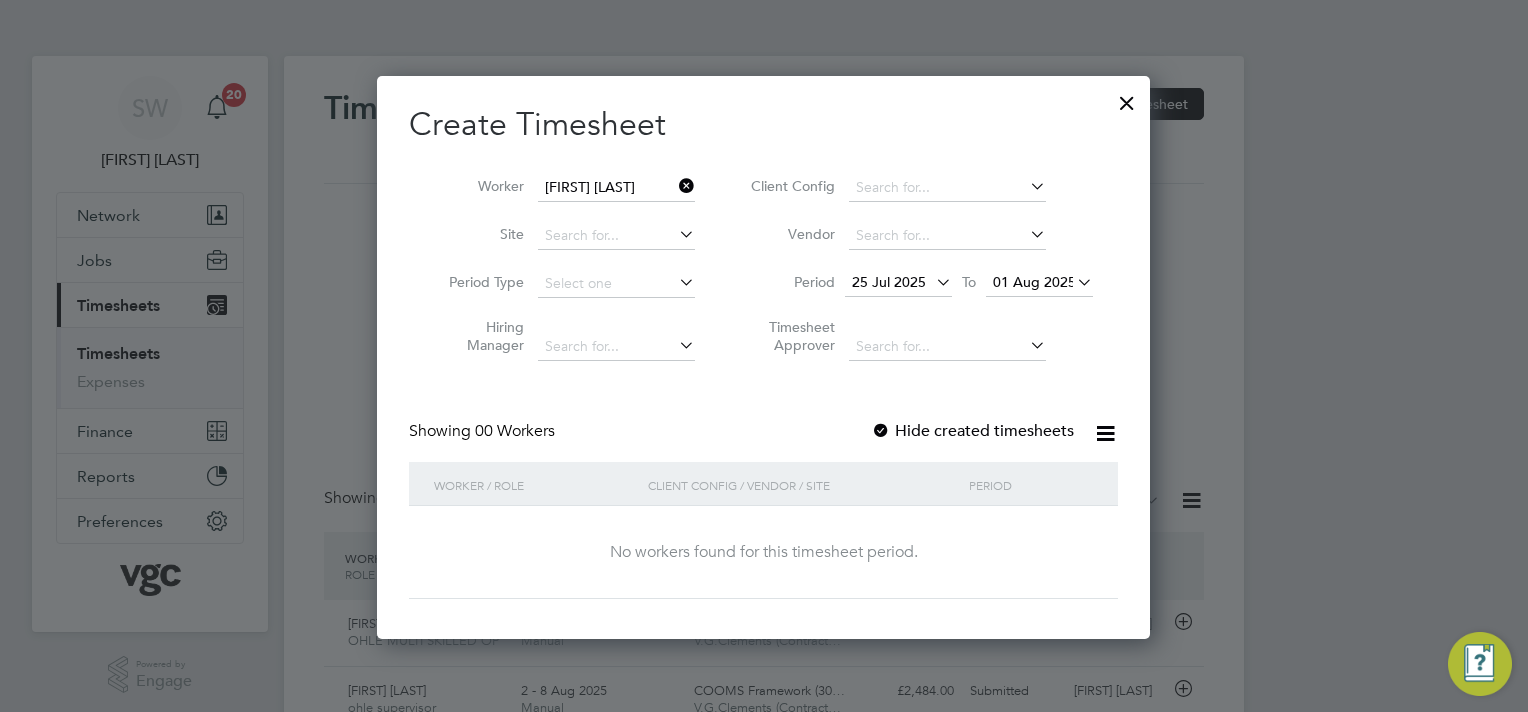 click on "01 Aug 2025" at bounding box center [1034, 282] 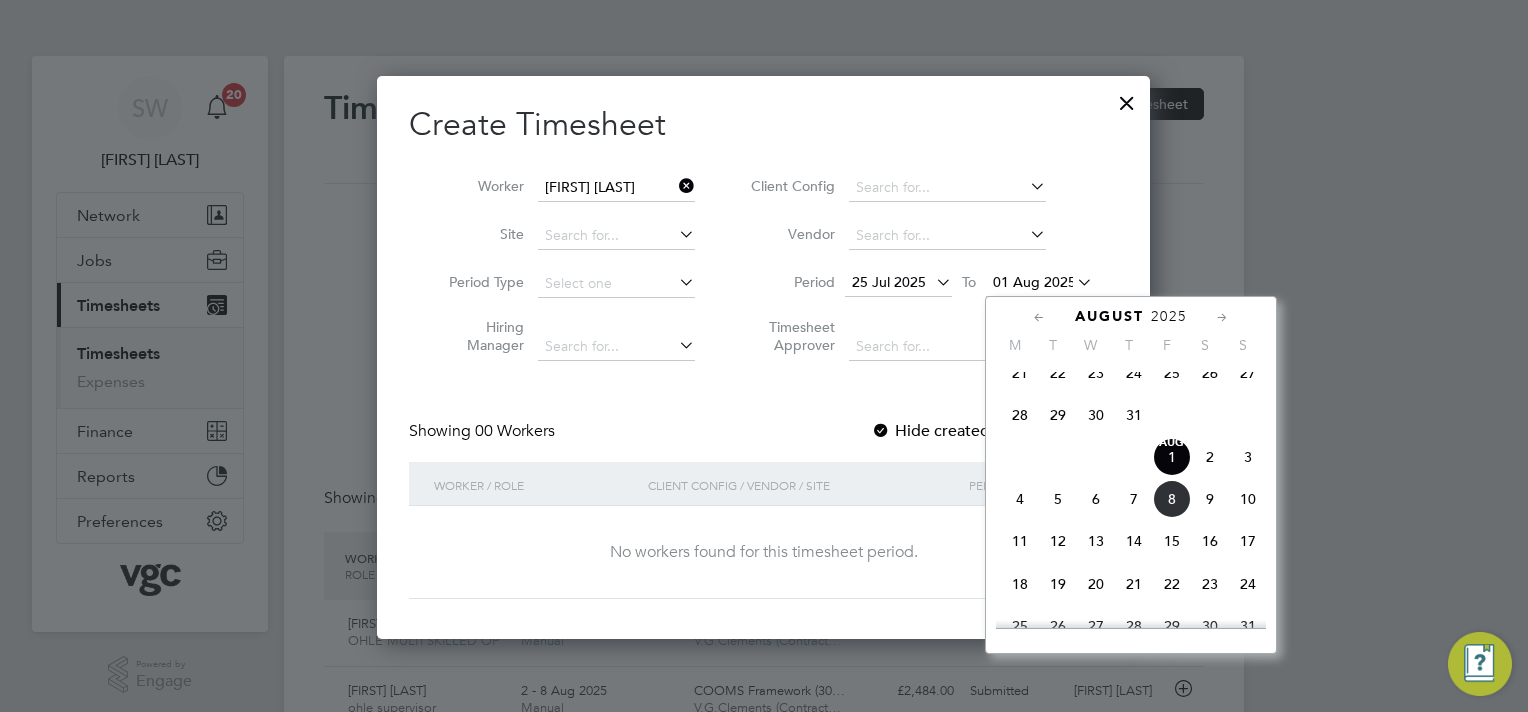 click on "8" 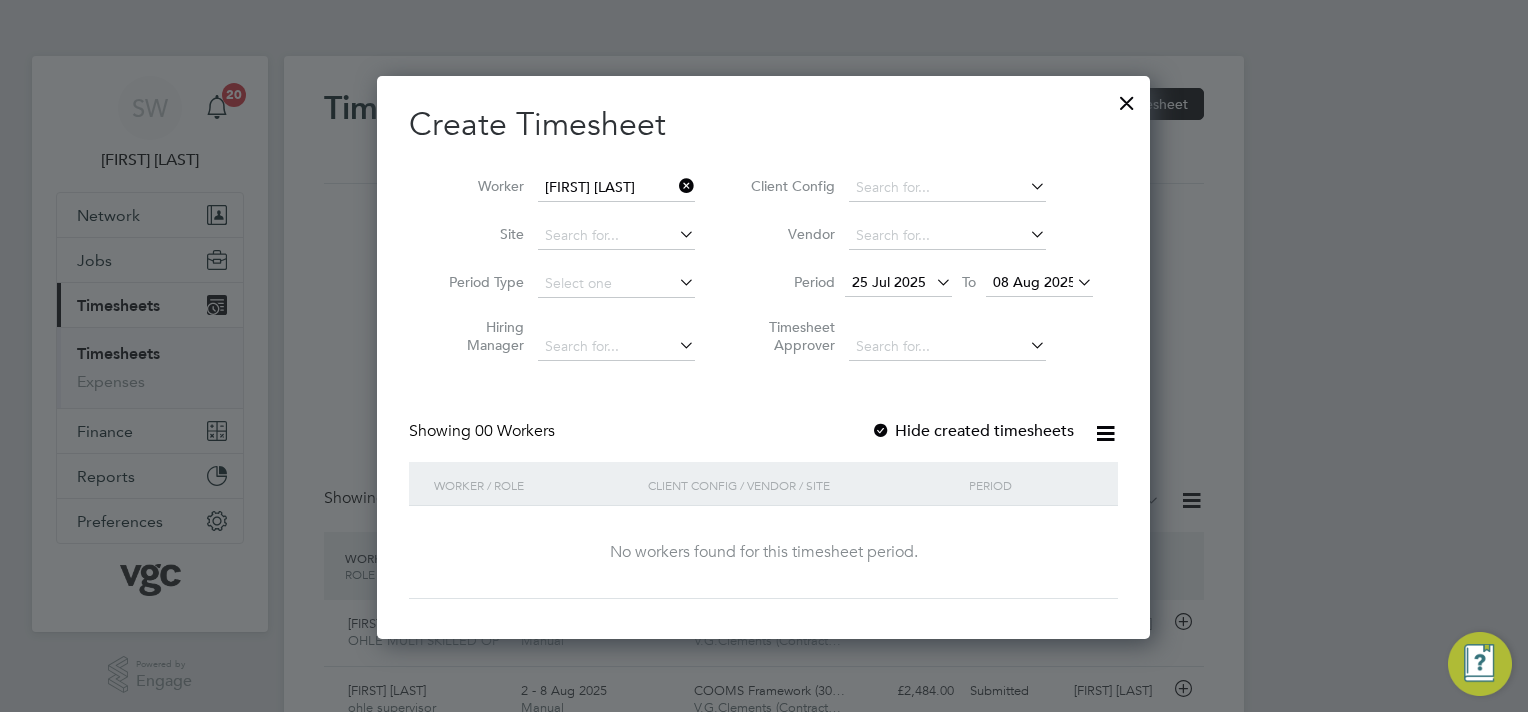 click at bounding box center (1127, 98) 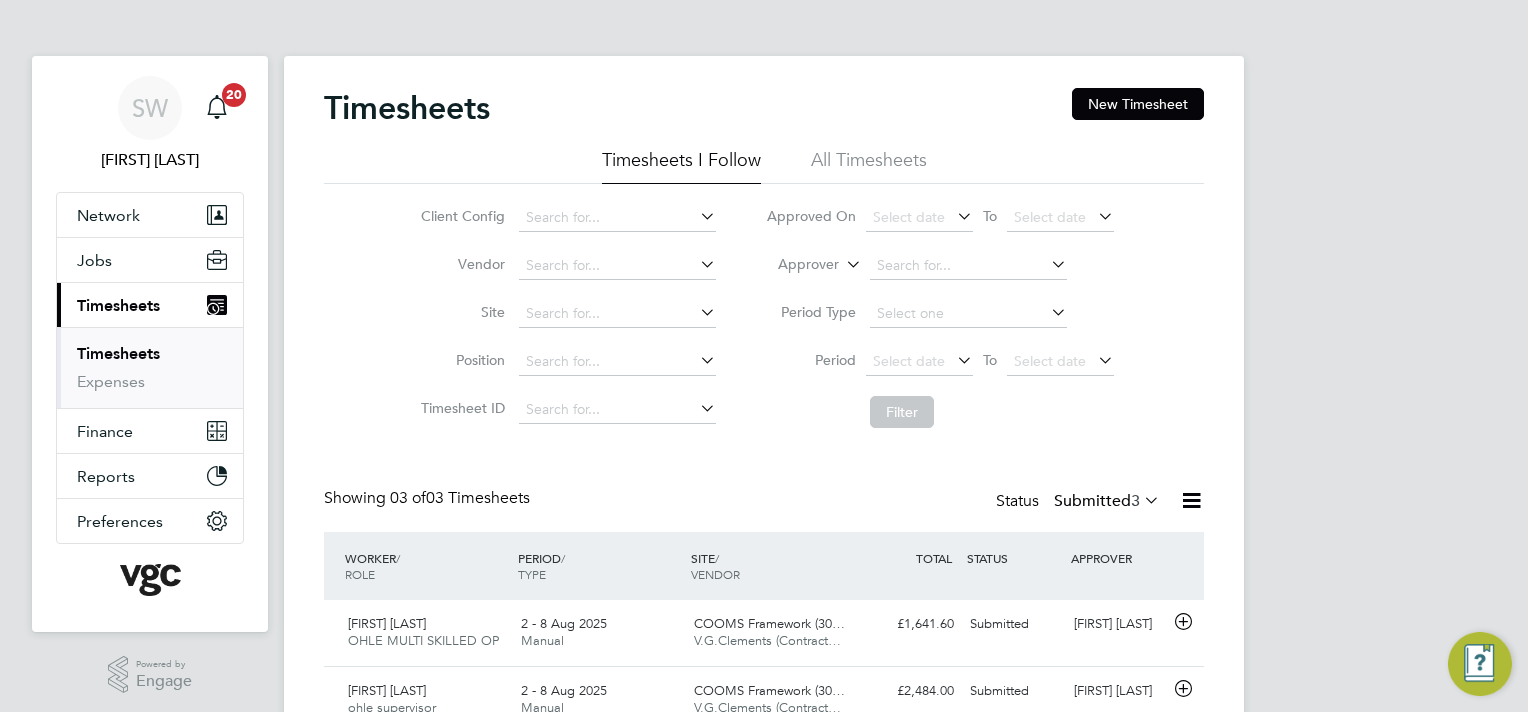 drag, startPoint x: 1107, startPoint y: 102, endPoint x: 985, endPoint y: 123, distance: 123.79418 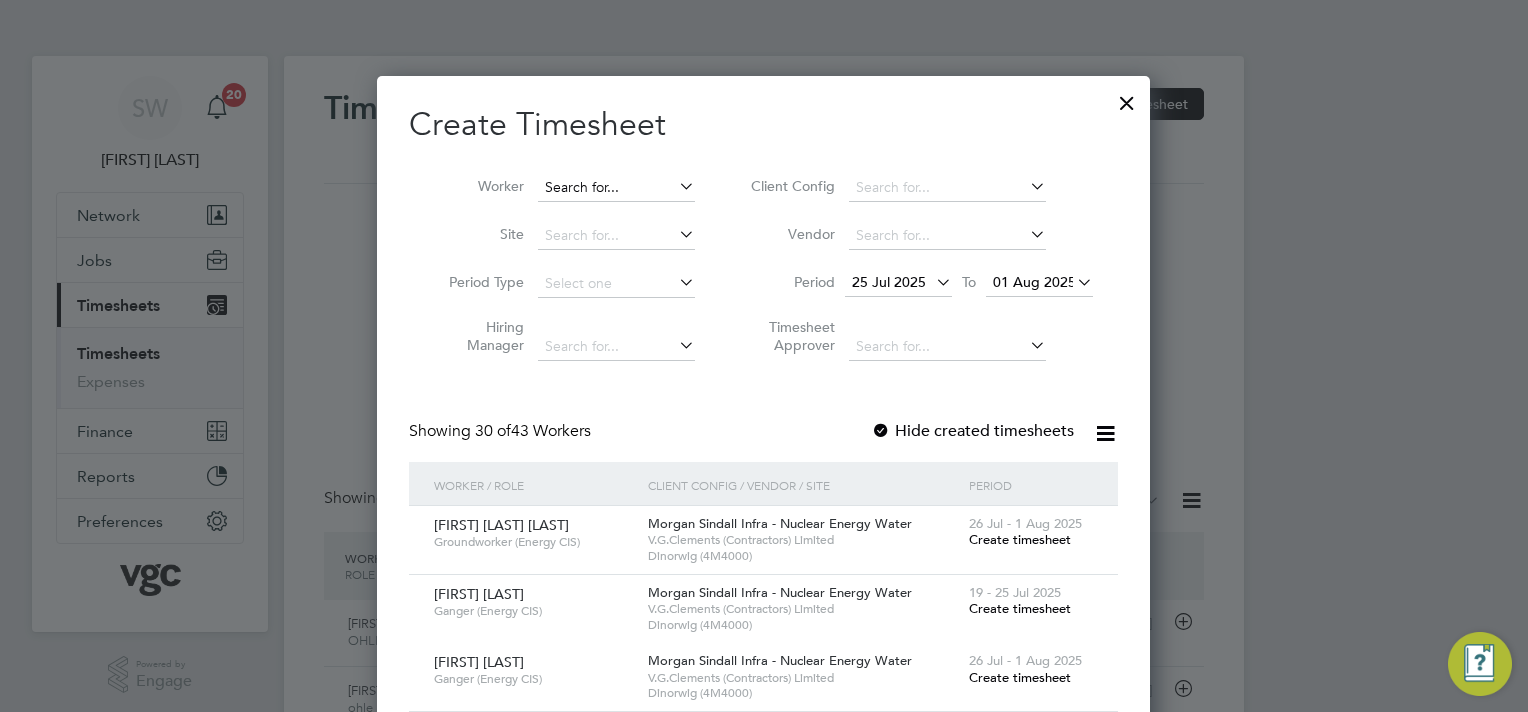 click at bounding box center (616, 188) 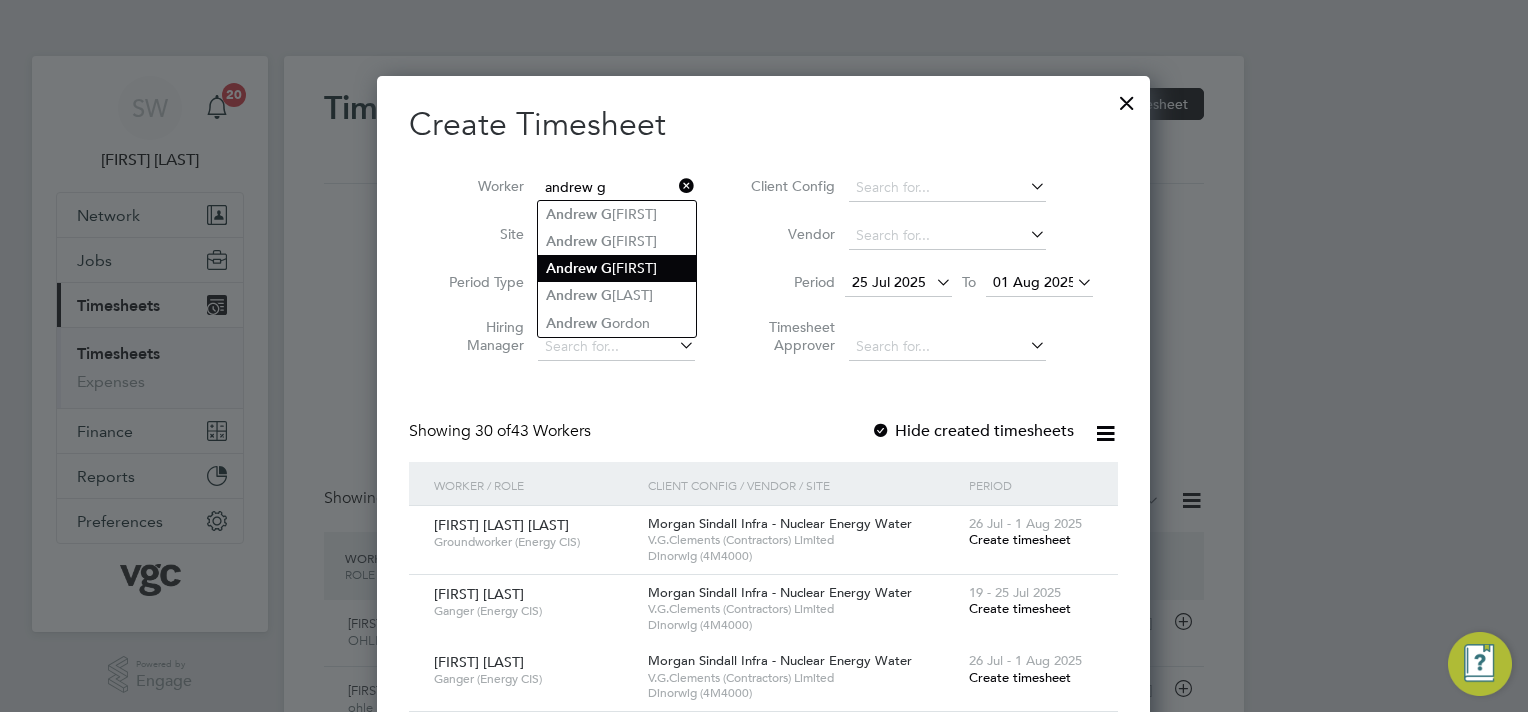 click on "Andrew" 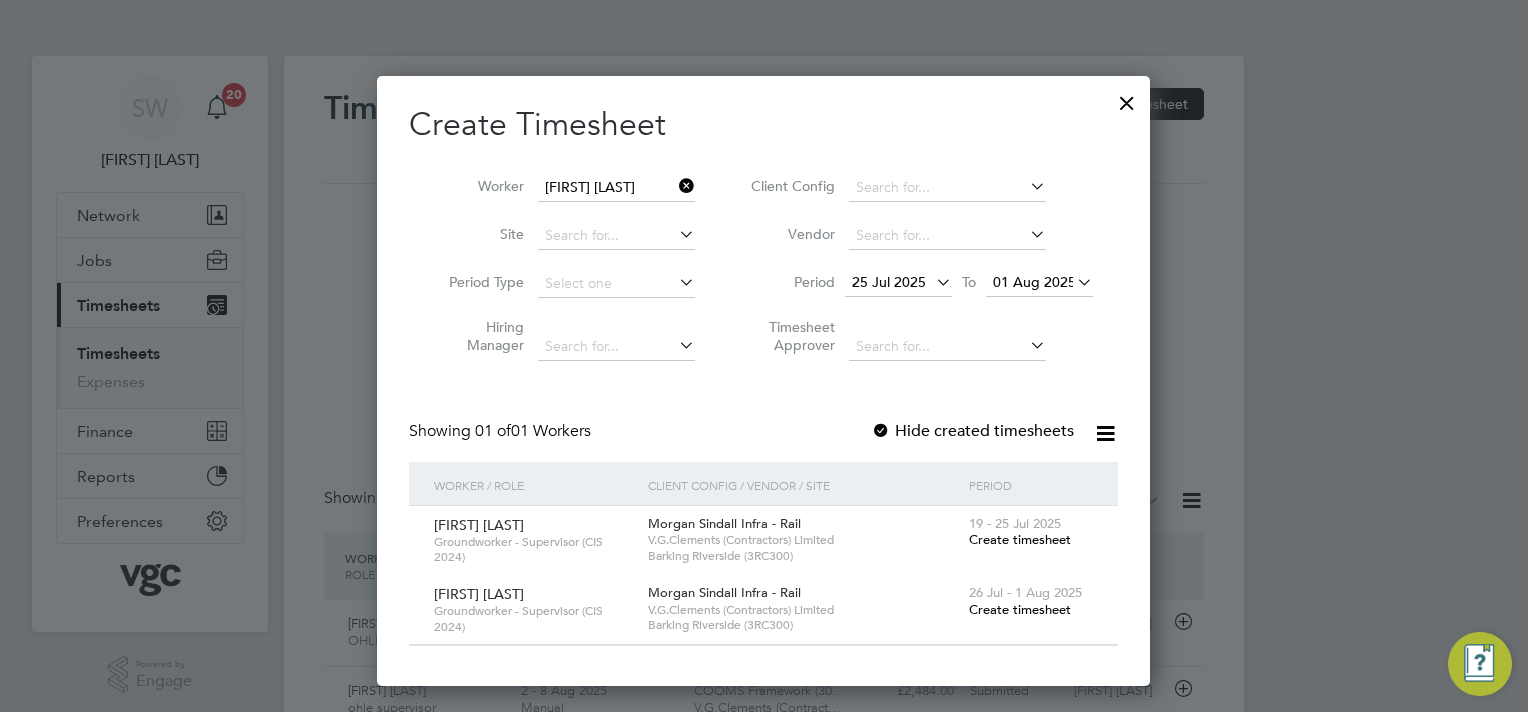 click at bounding box center [1073, 282] 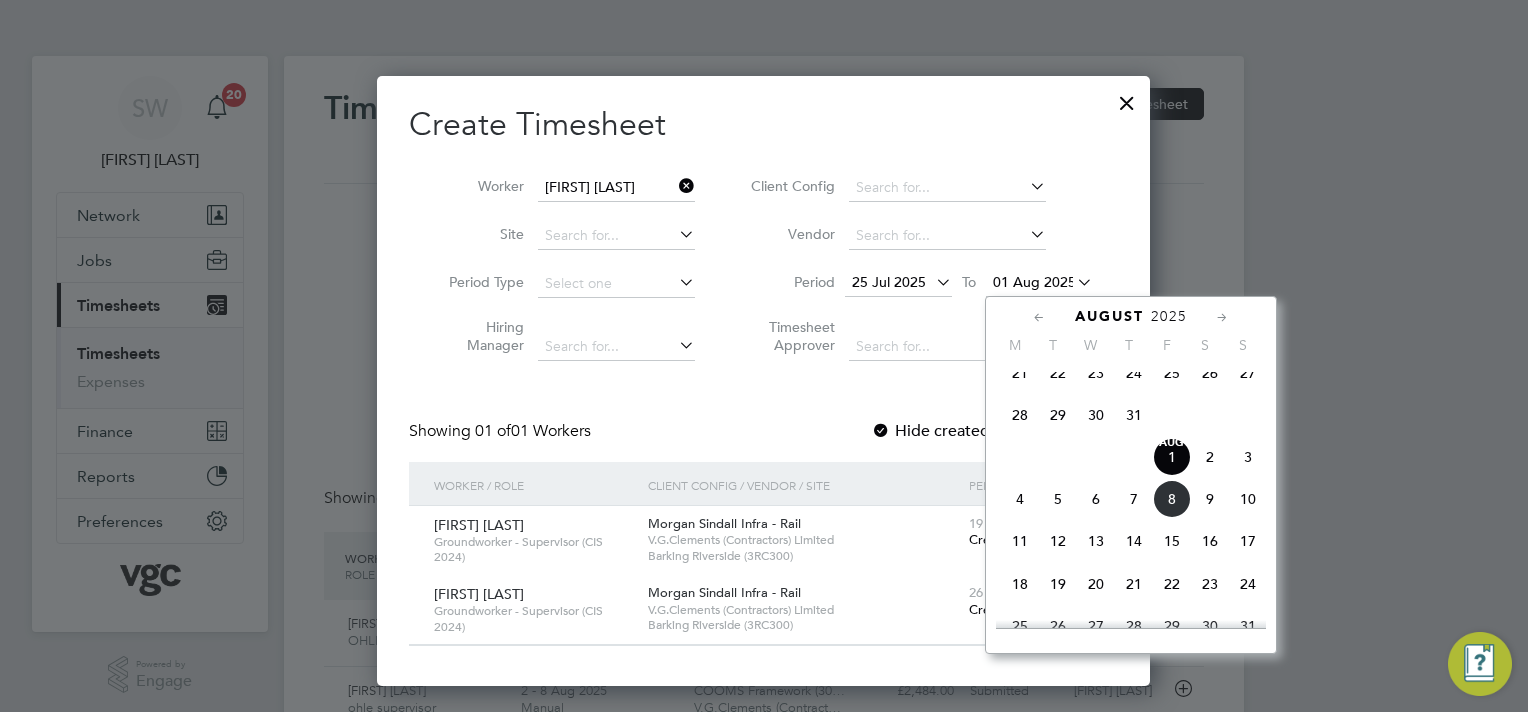 drag, startPoint x: 1170, startPoint y: 516, endPoint x: 1157, endPoint y: 516, distance: 13 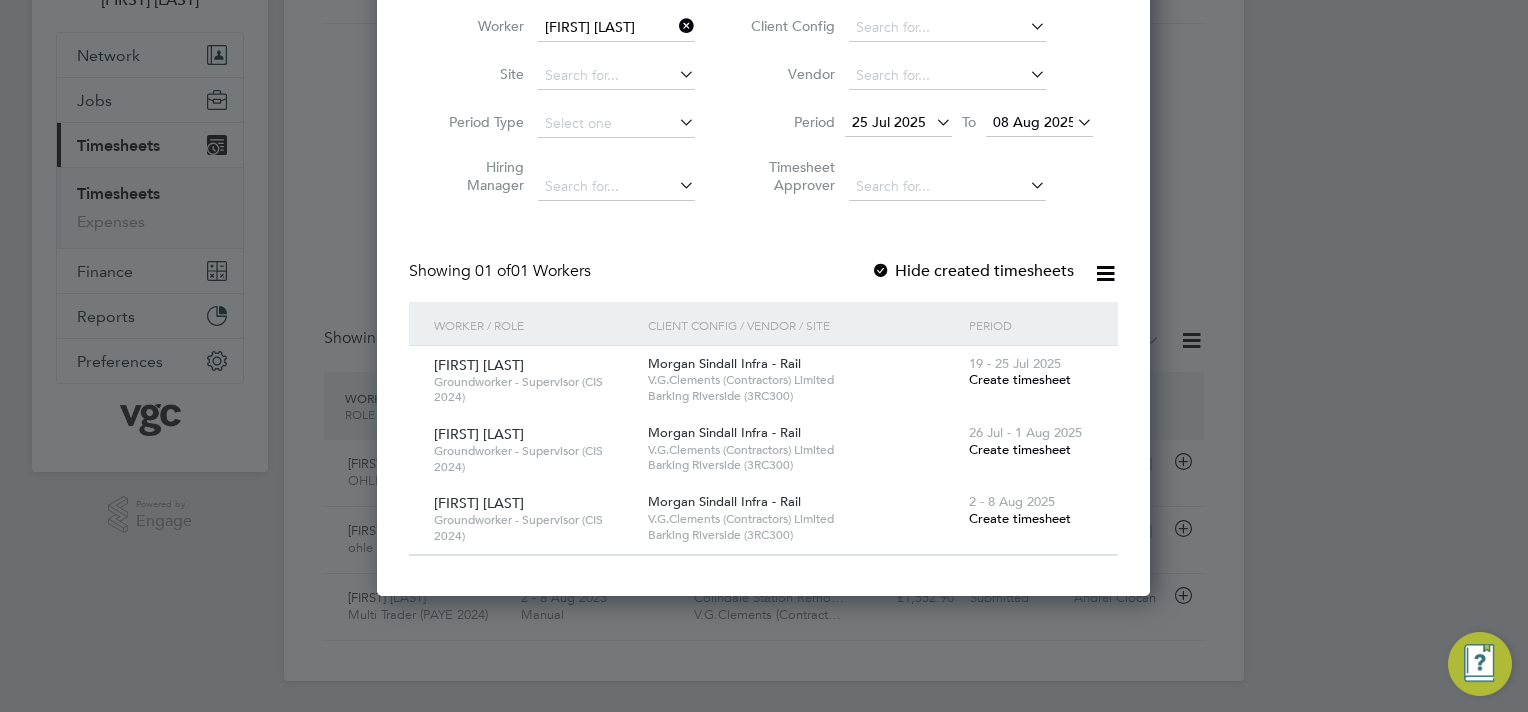 click on "Create timesheet" at bounding box center (1020, 518) 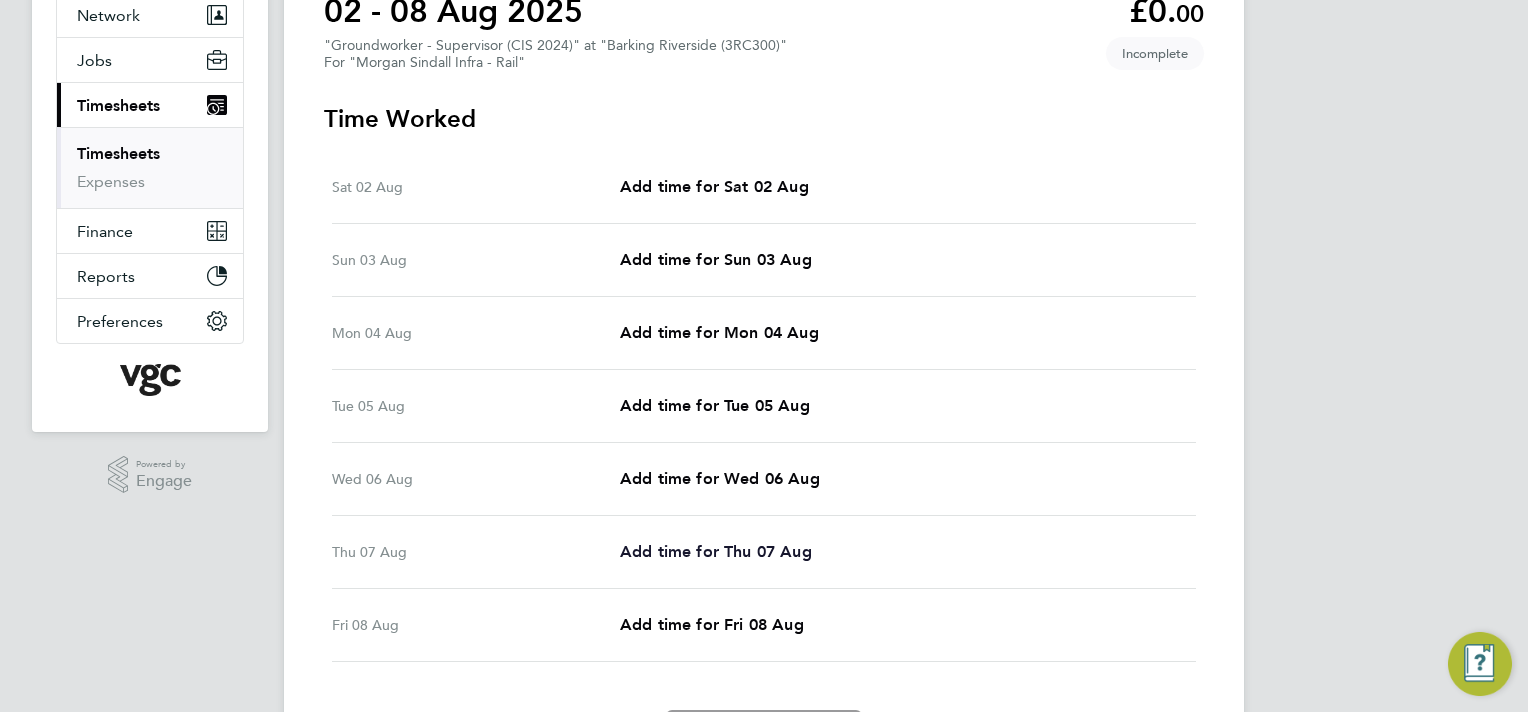 click on "Add time for Thu 07 Aug" at bounding box center (716, 551) 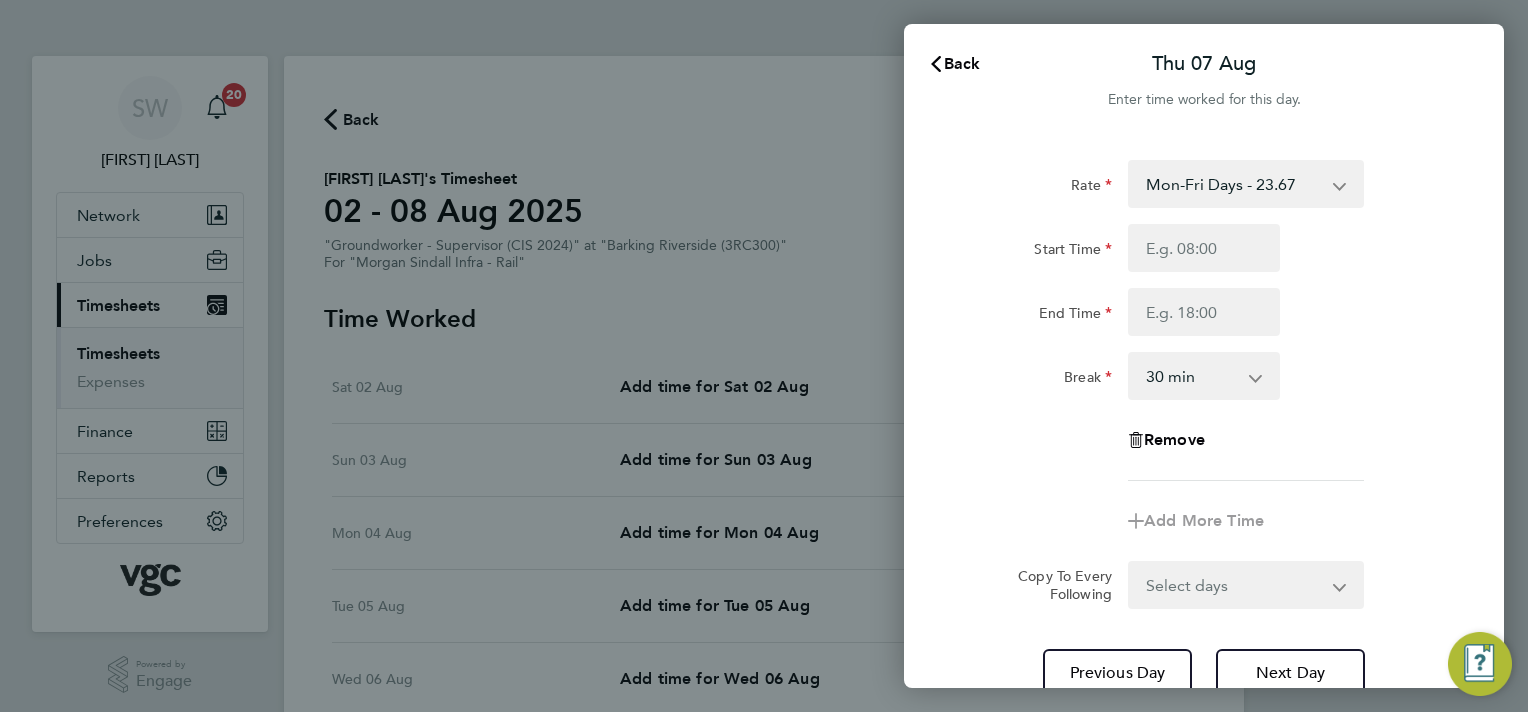 click on "Mon-Fri Days - 23.67   Bank Hol - 35.50   flat rate - 316.25   Weekend - 30.77   Xmas / NY - 47.34   Mon-Thurs Nights - 27.22" at bounding box center [1234, 184] 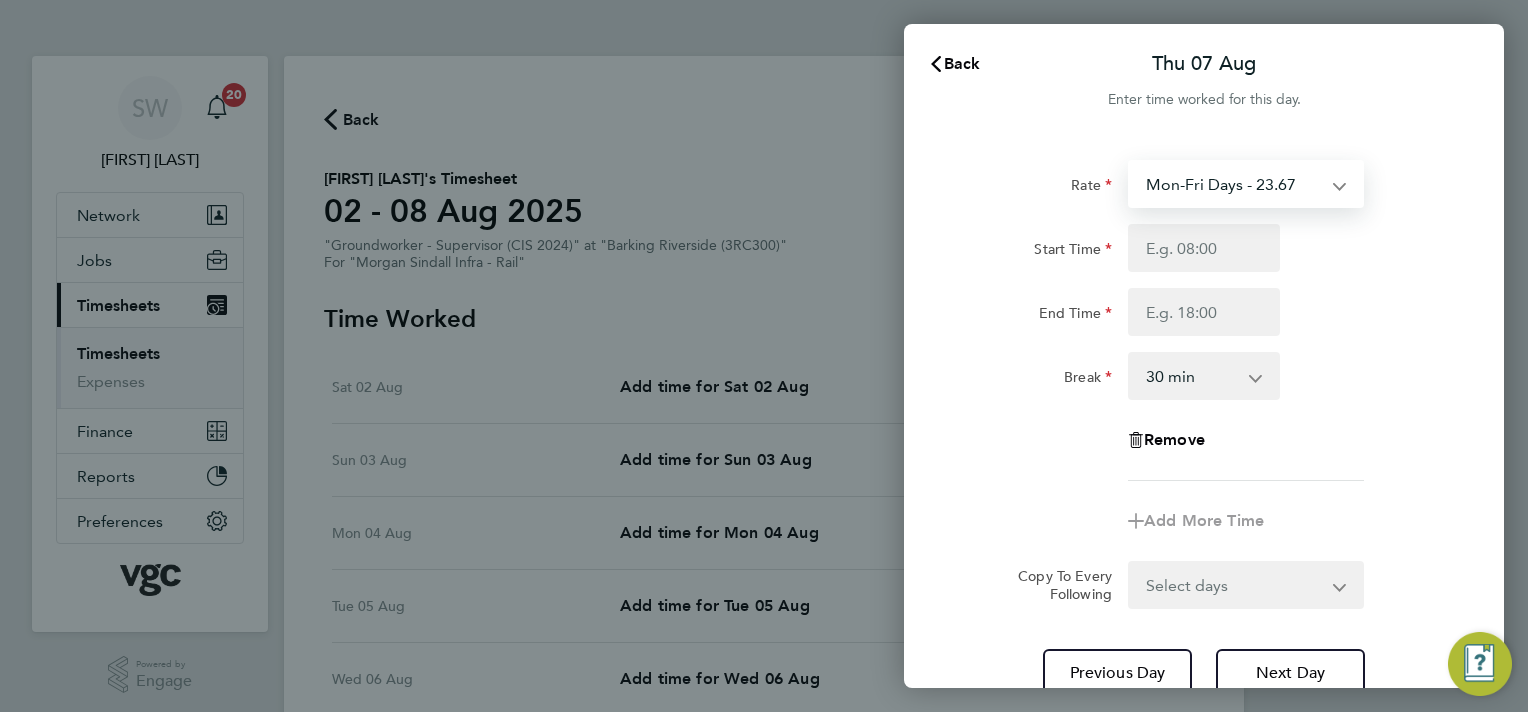 select on "30" 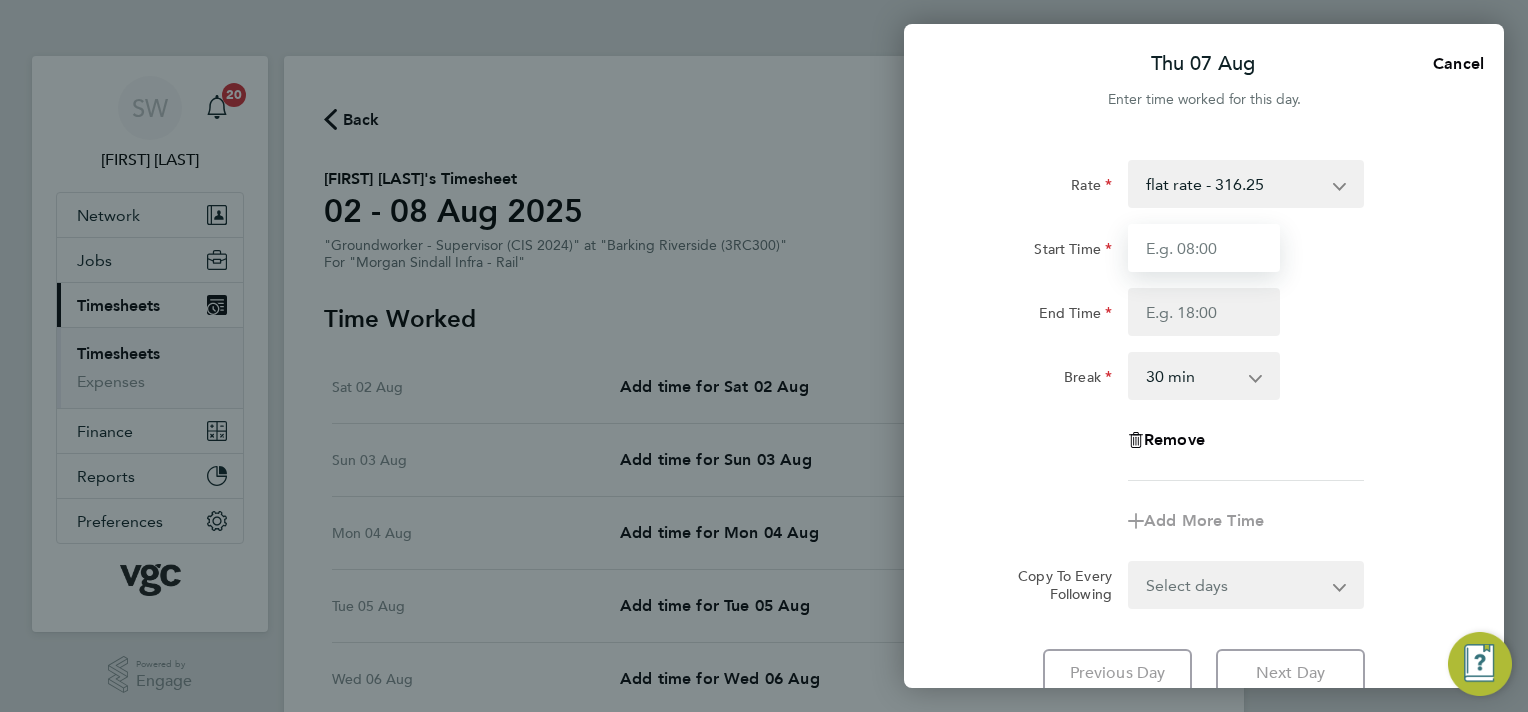 click on "Start Time" at bounding box center [1204, 248] 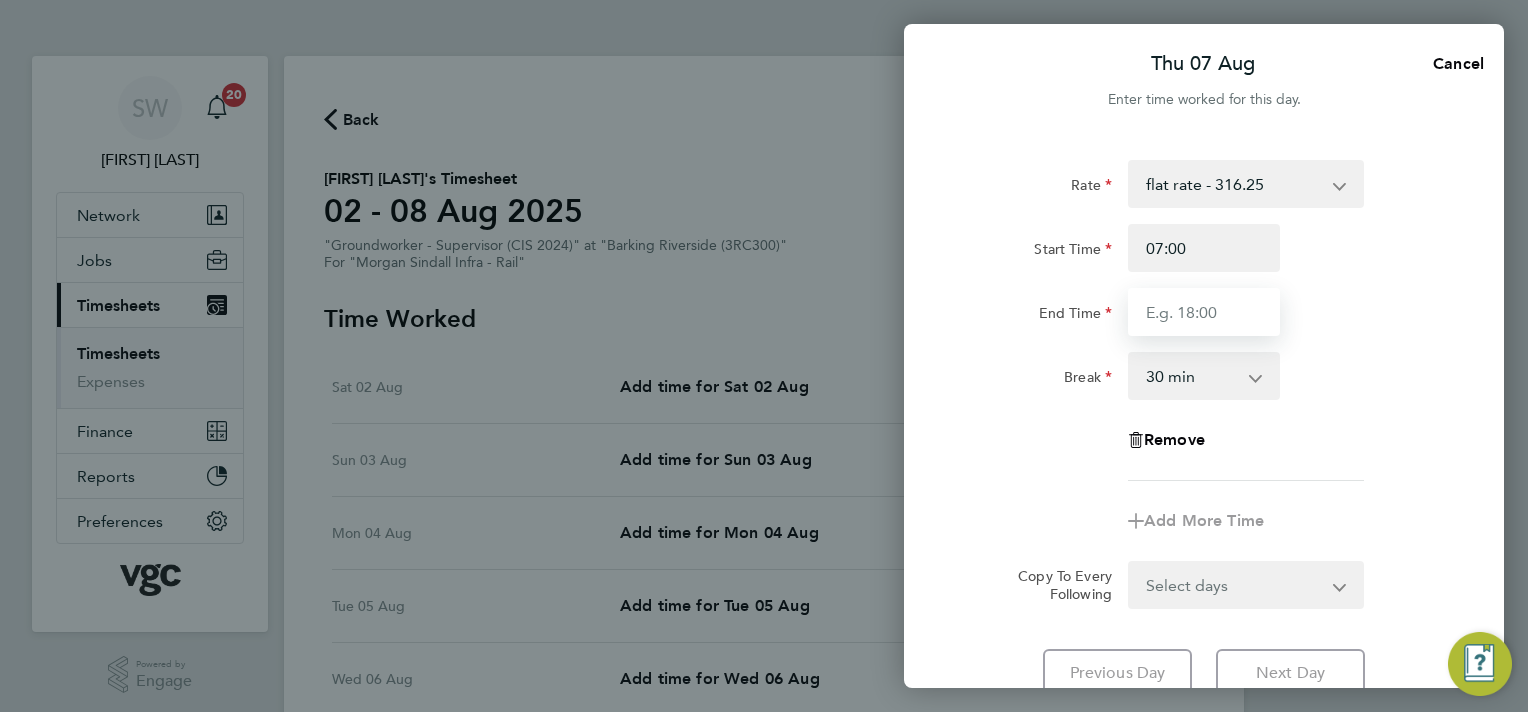 type on "08:30" 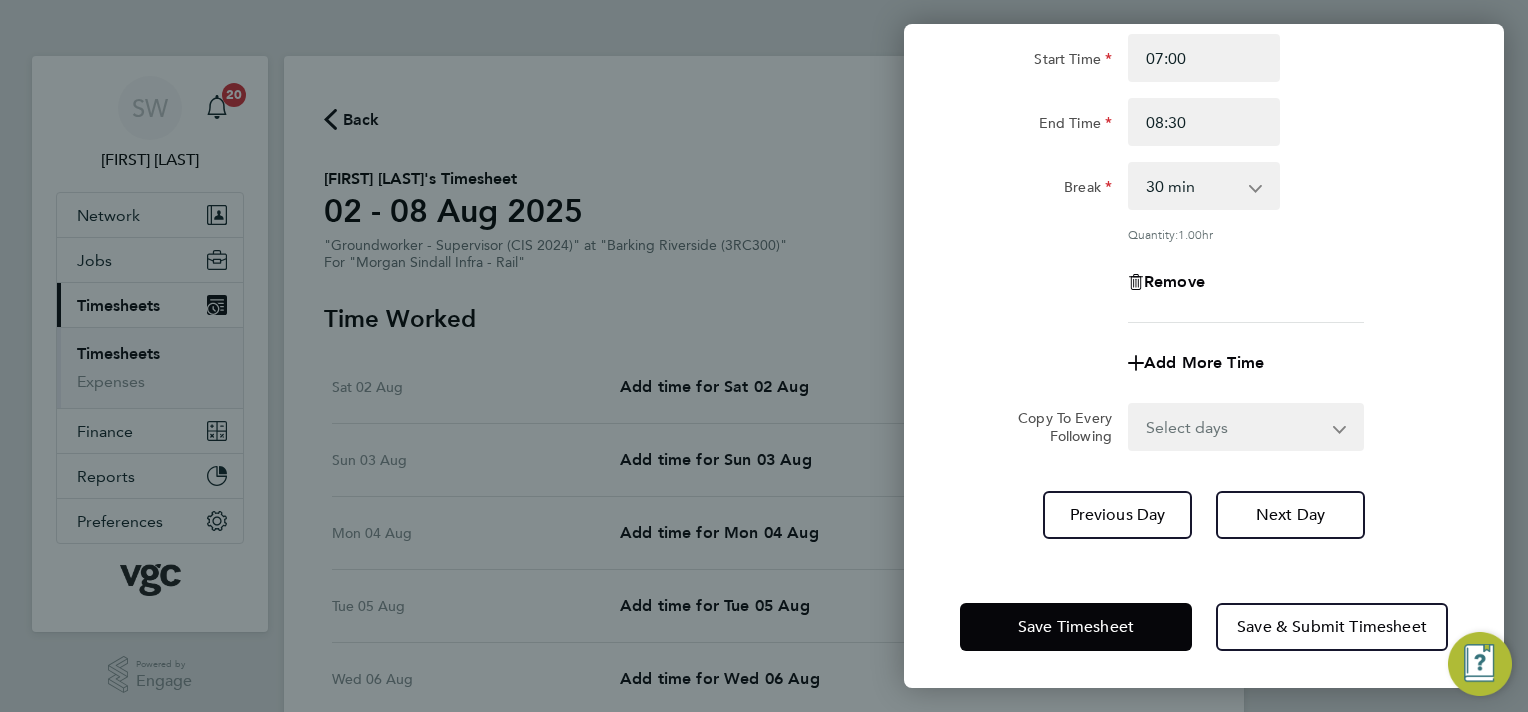 click on "Select days   Friday" at bounding box center (1235, 427) 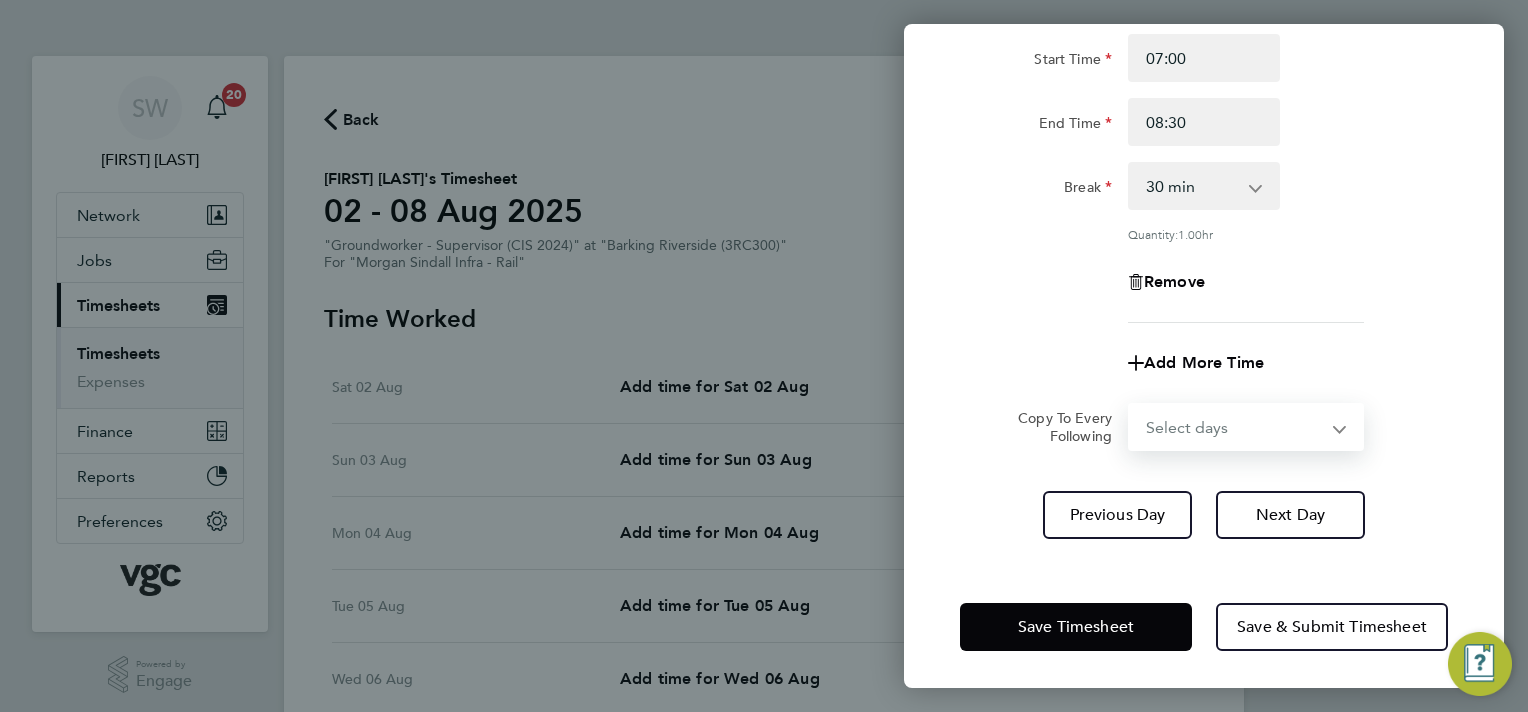 select on "FRI" 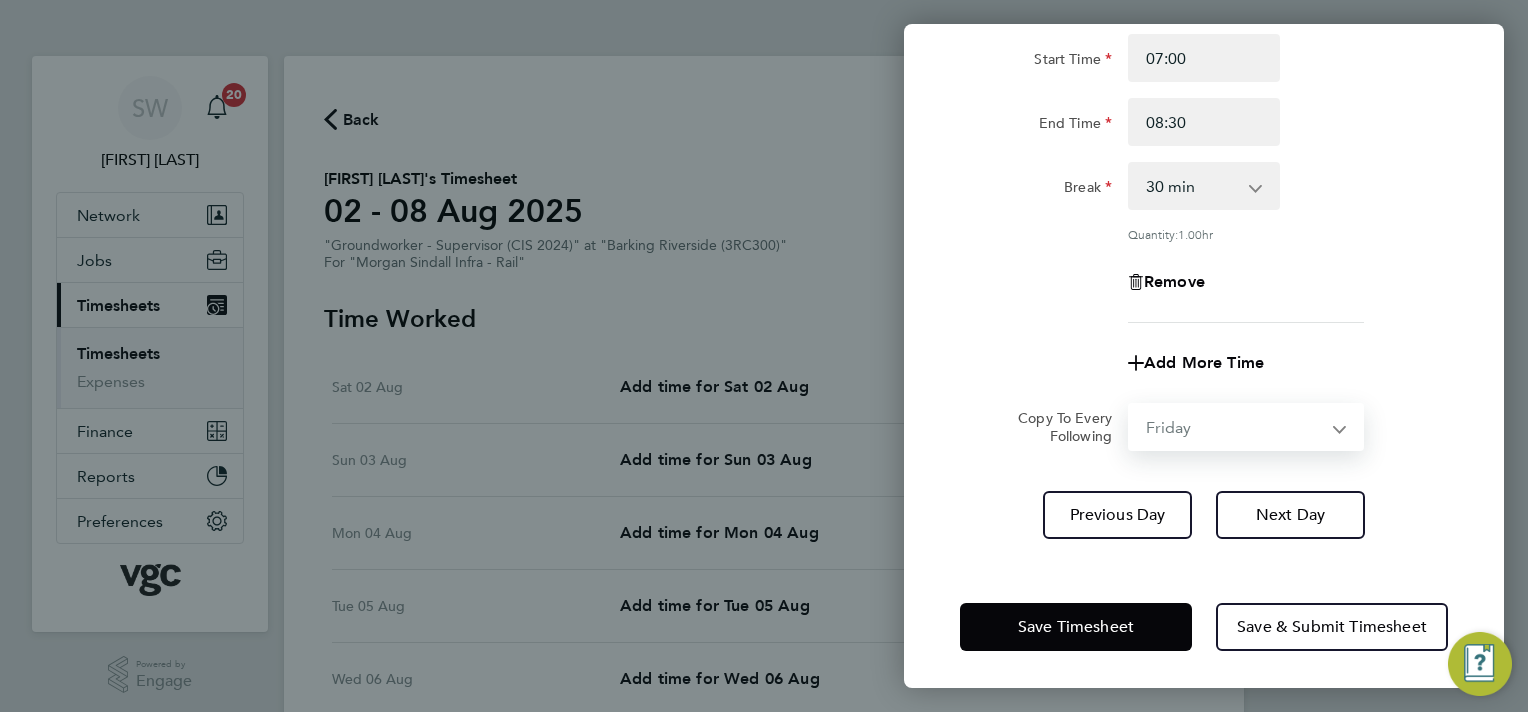 click on "Select days   Friday" at bounding box center (1235, 427) 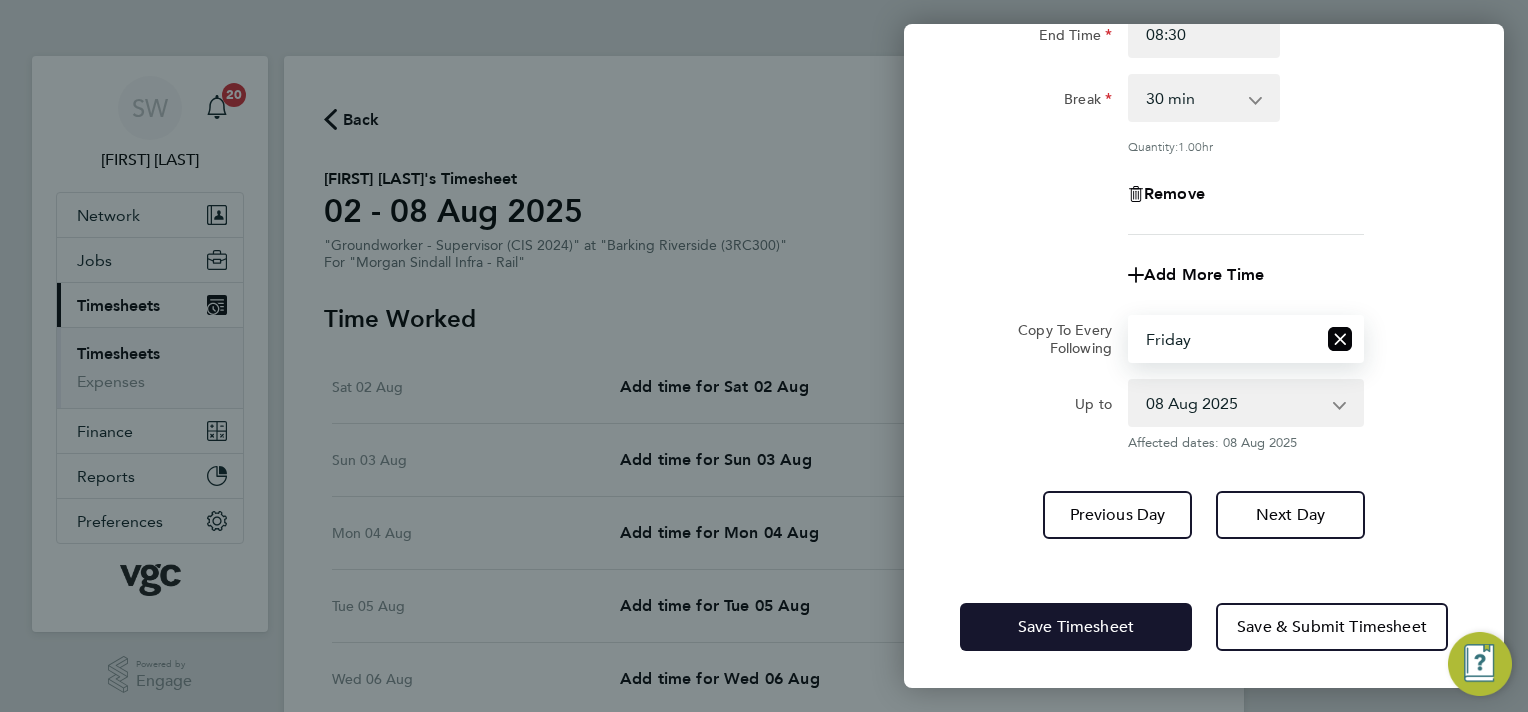 click on "Save Timesheet" 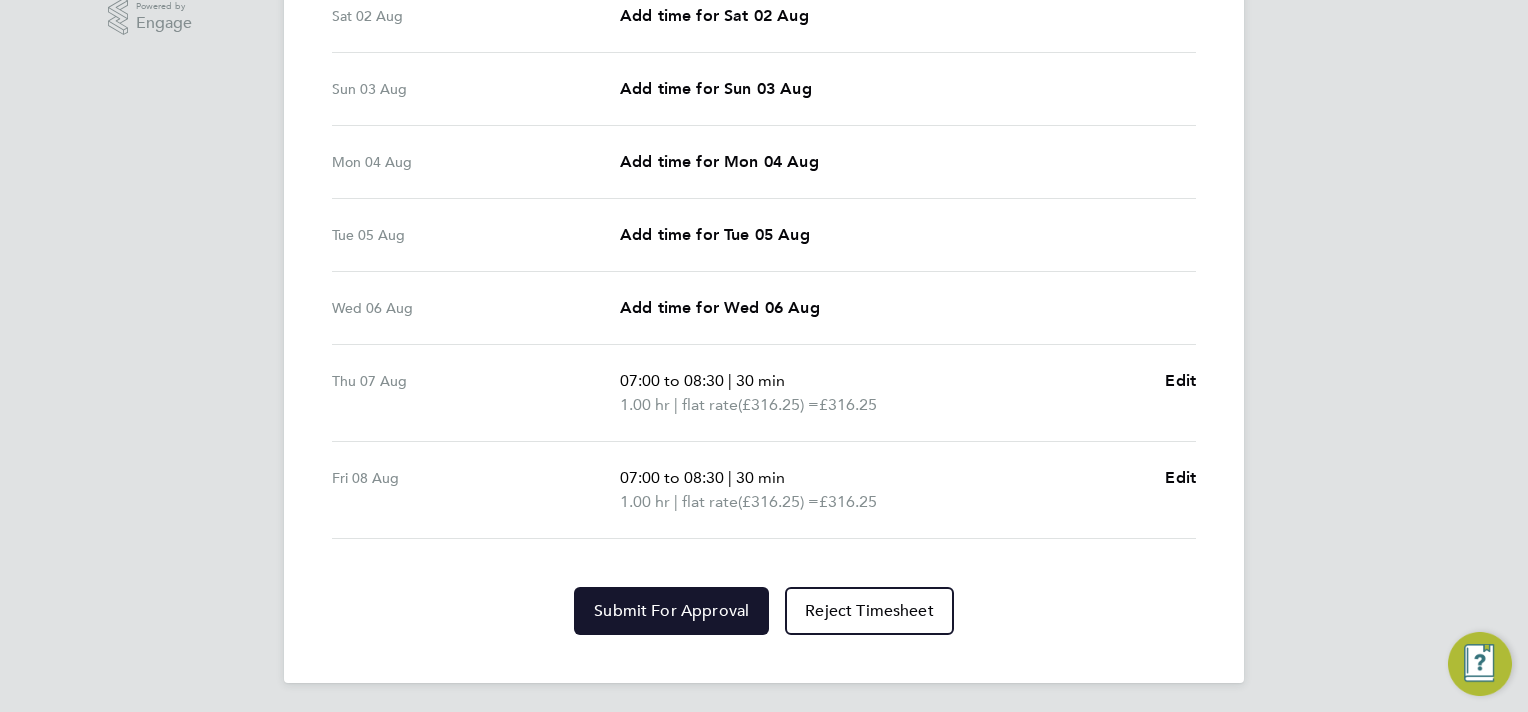drag, startPoint x: 682, startPoint y: 596, endPoint x: 669, endPoint y: 560, distance: 38.27532 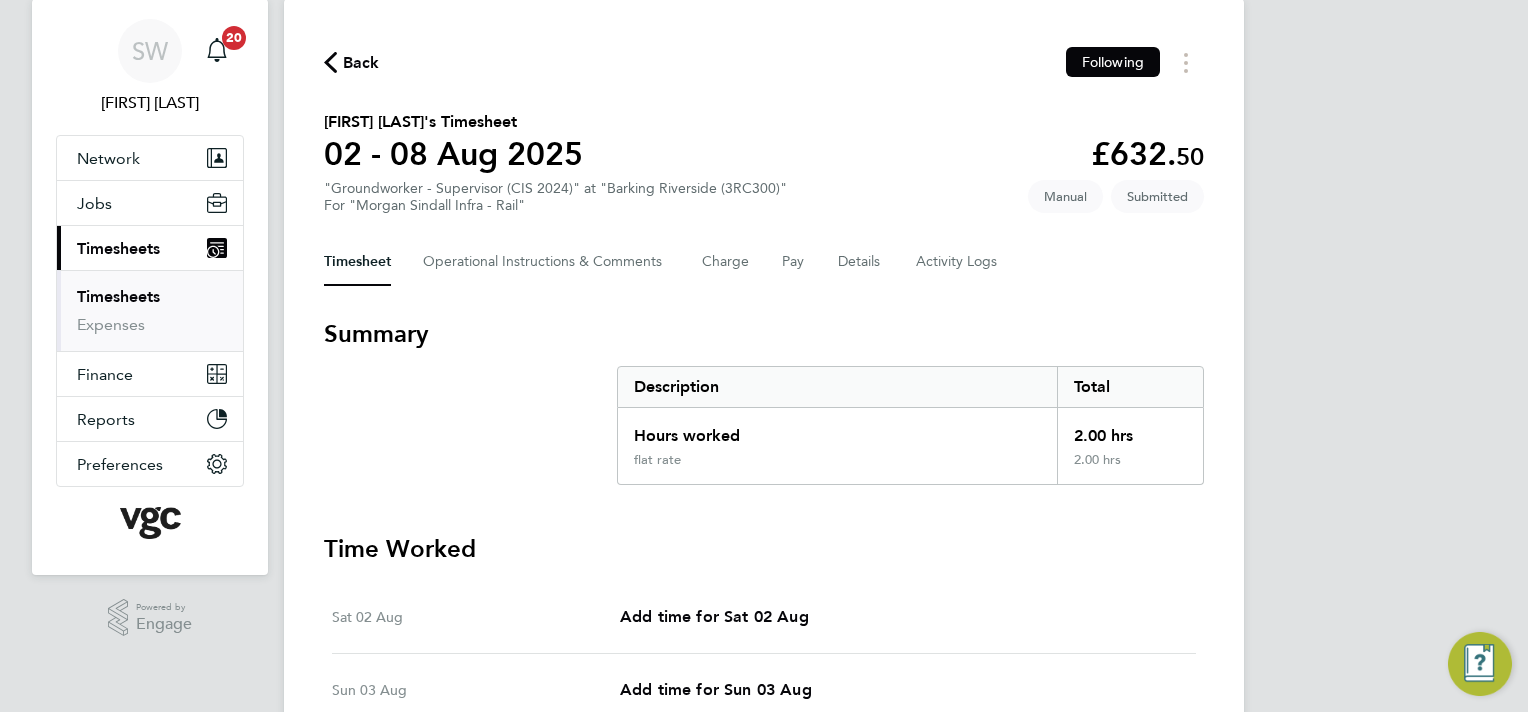 click on "Timesheets" at bounding box center (118, 248) 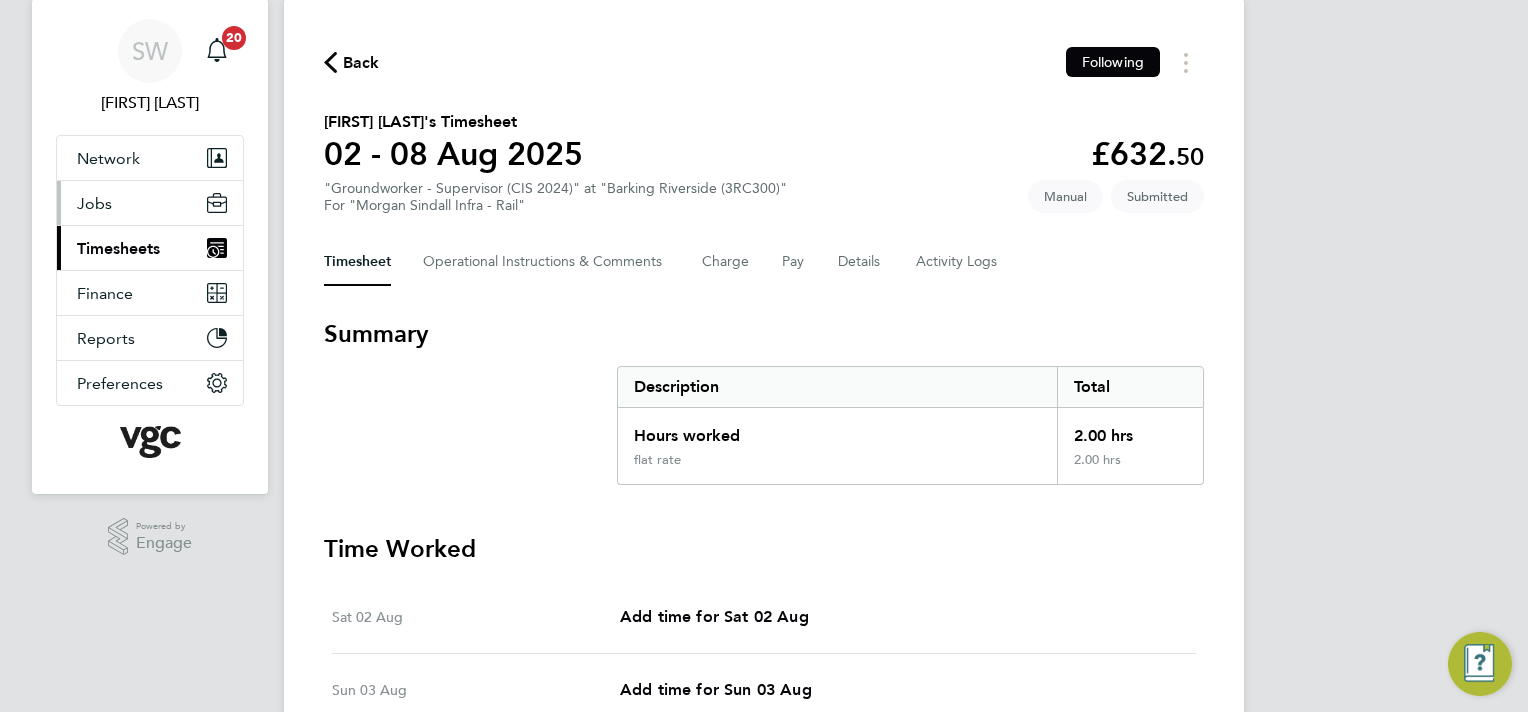click on "Jobs" at bounding box center (94, 203) 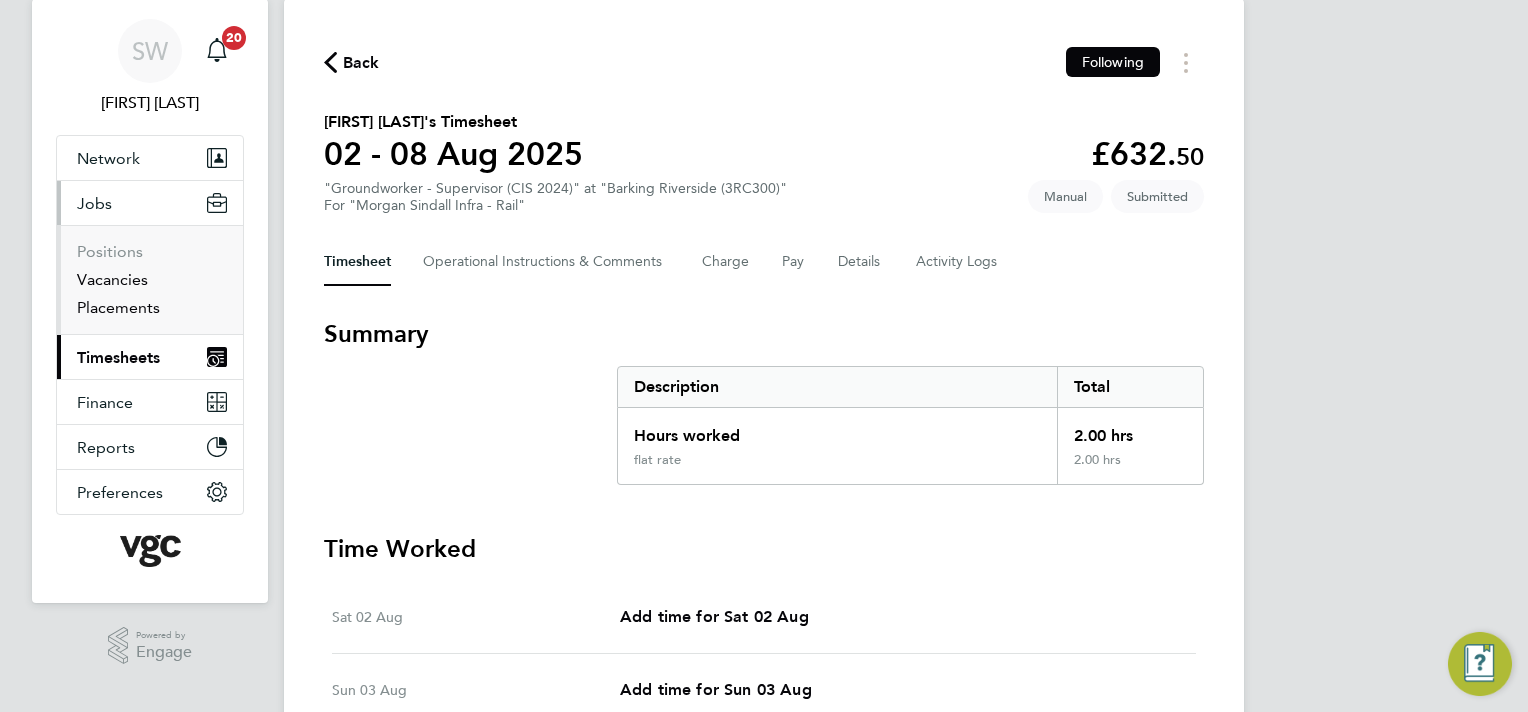 click on "Placements" at bounding box center [118, 307] 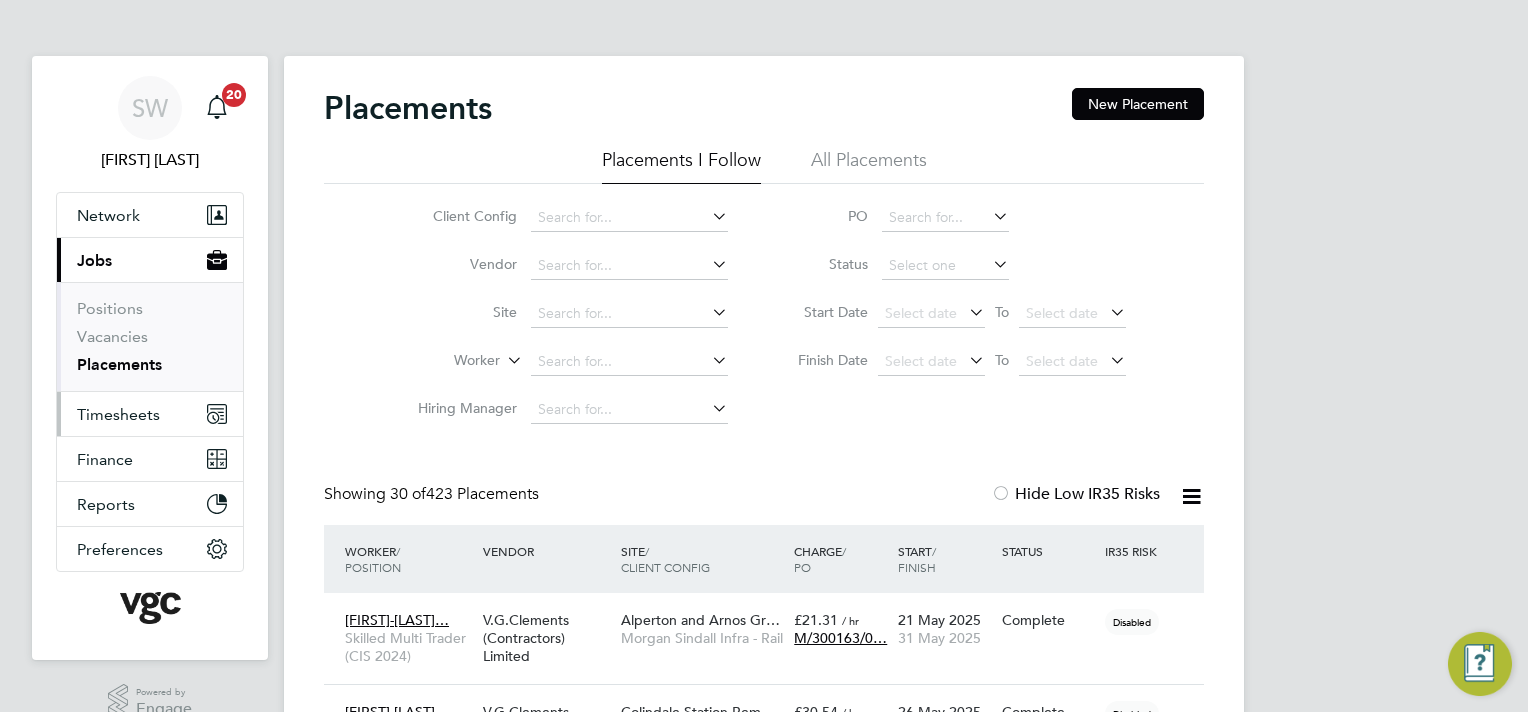 click on "Timesheets" at bounding box center [118, 414] 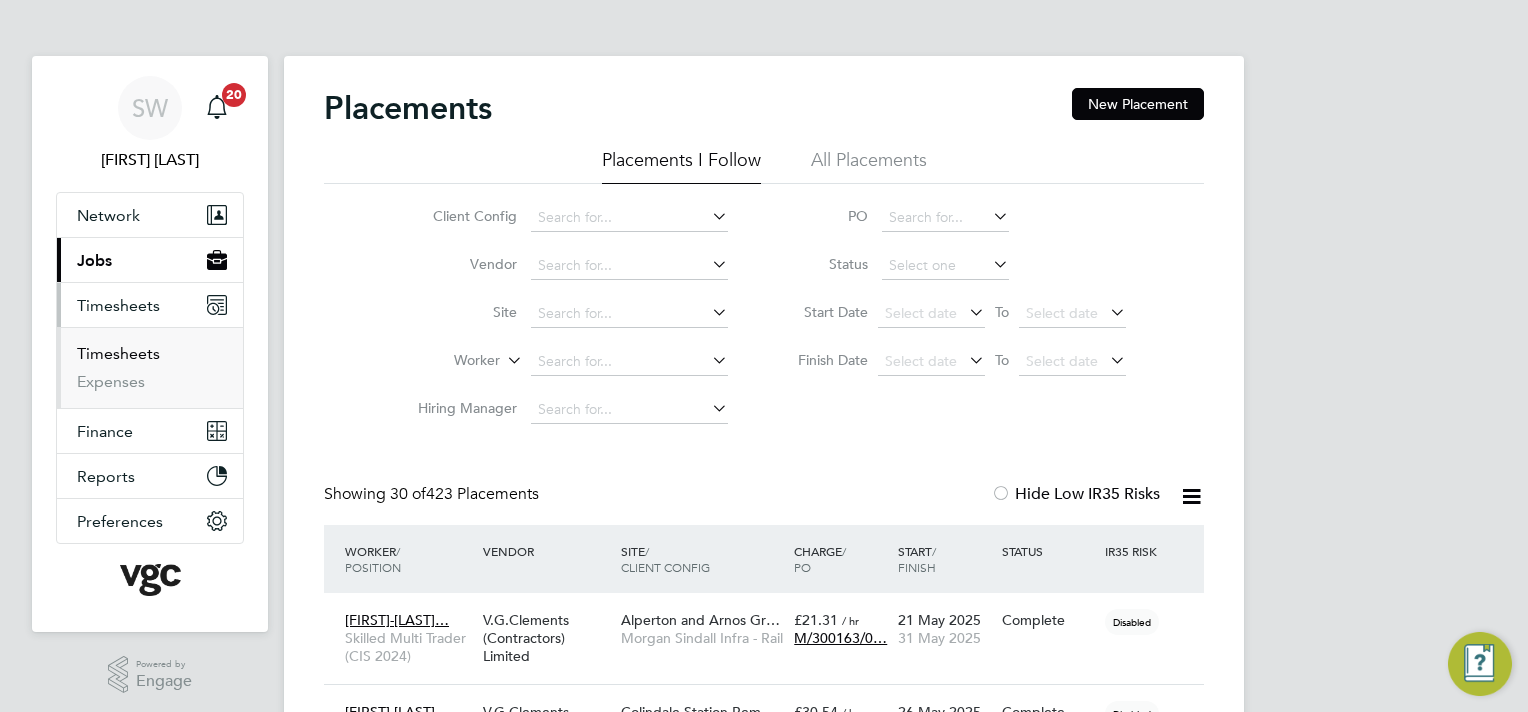 click on "Timesheets" at bounding box center [118, 353] 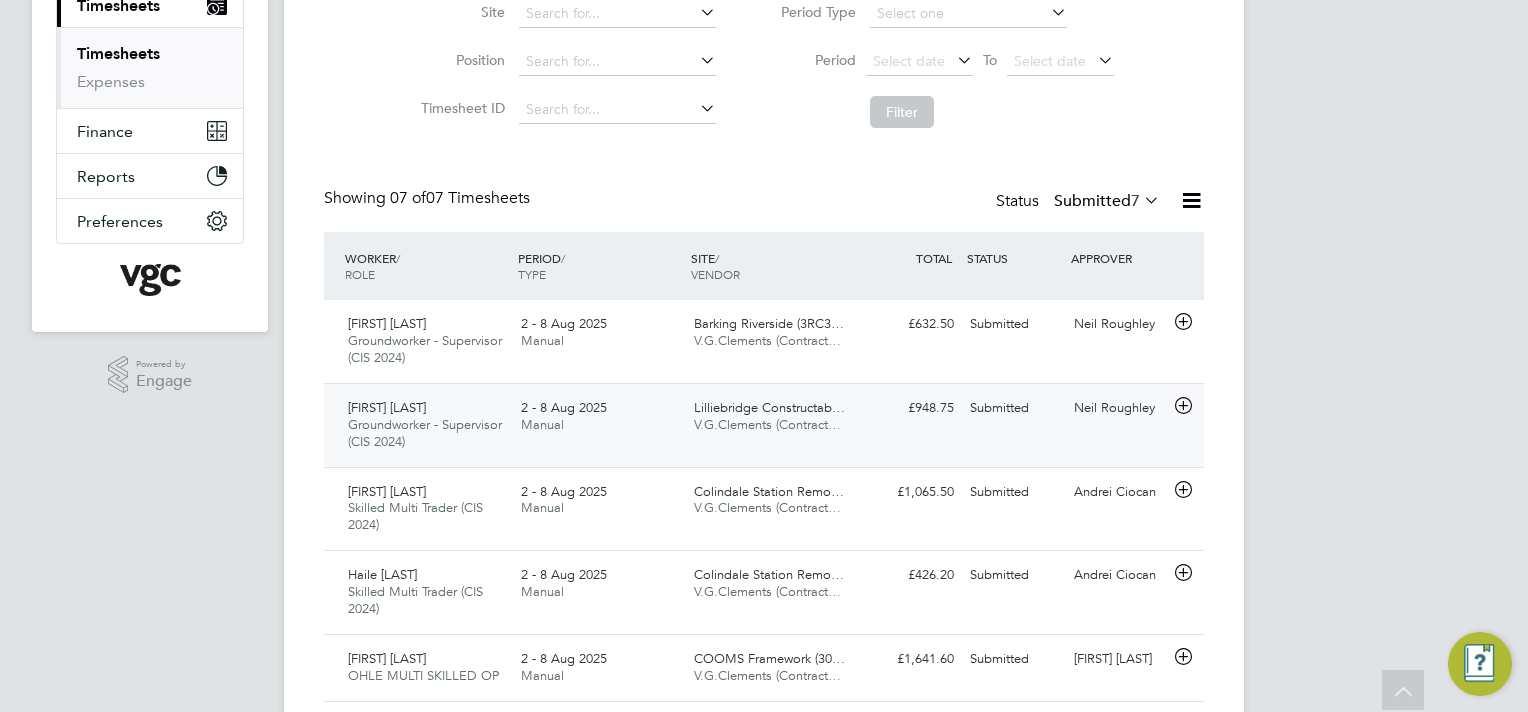 click on "Submitted" 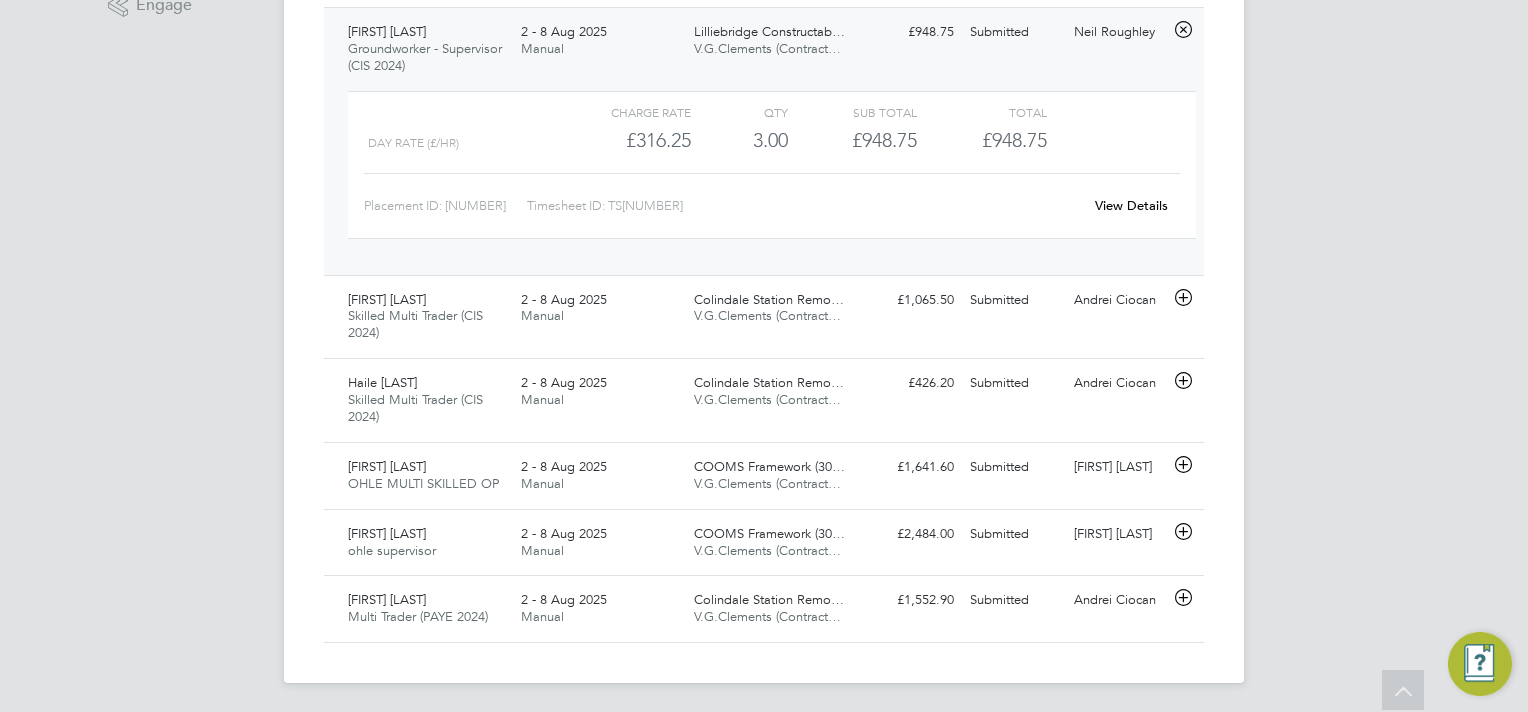 click on "View Details" 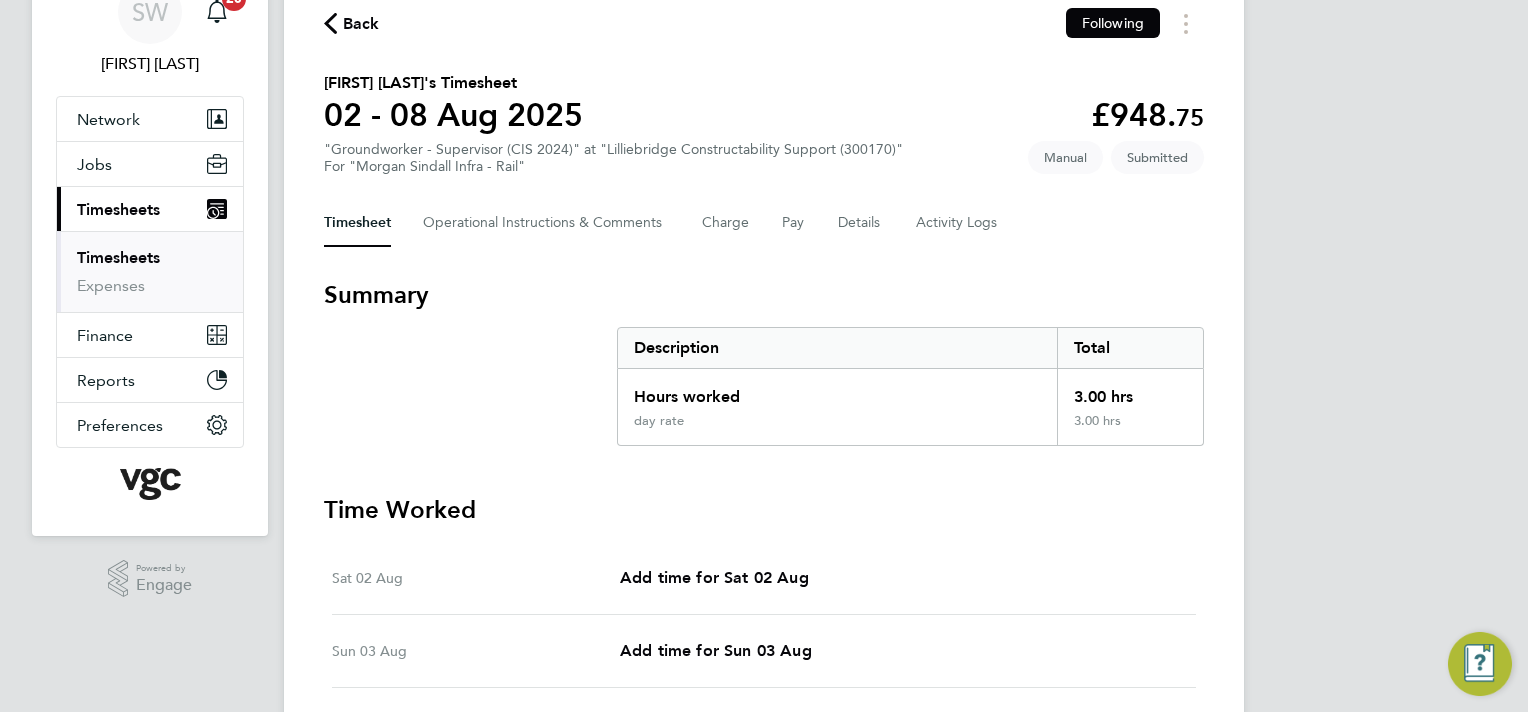 scroll, scrollTop: 0, scrollLeft: 0, axis: both 